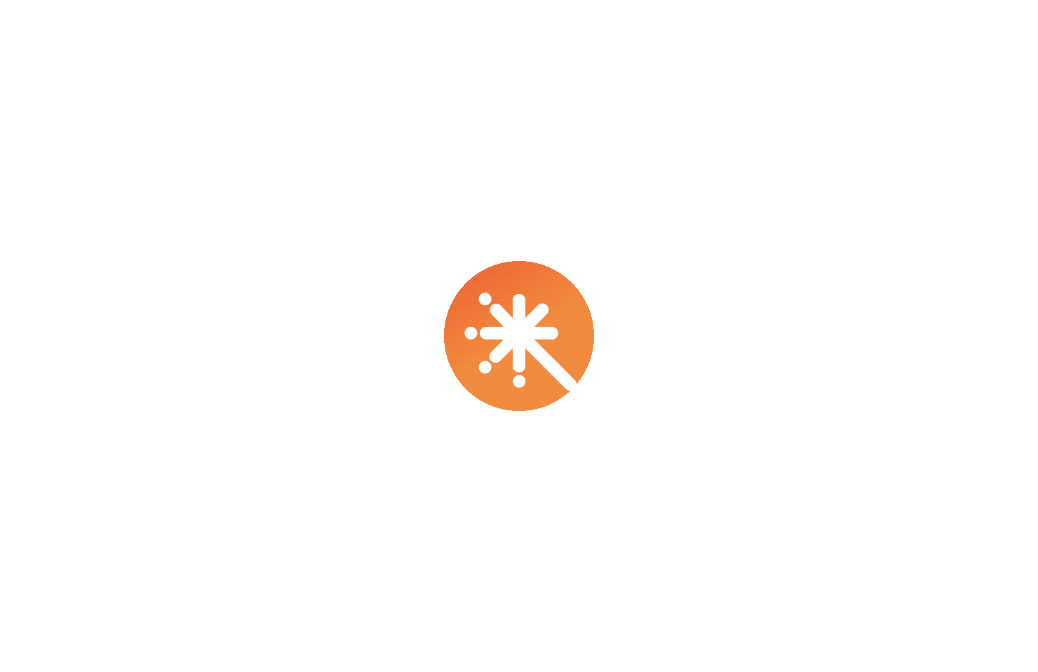 scroll, scrollTop: 0, scrollLeft: 0, axis: both 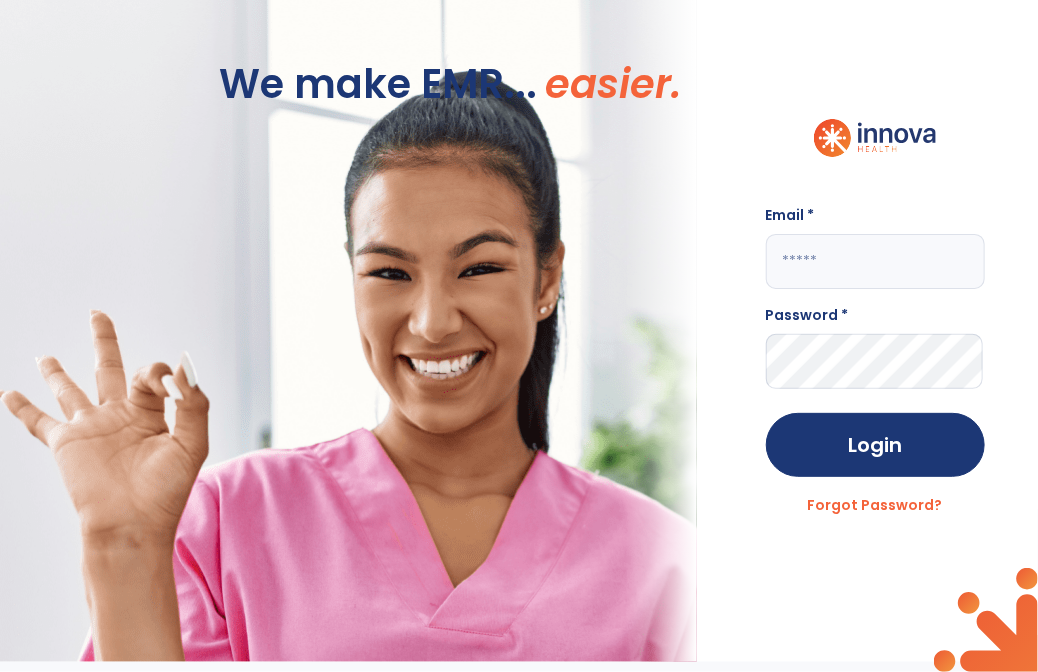 click 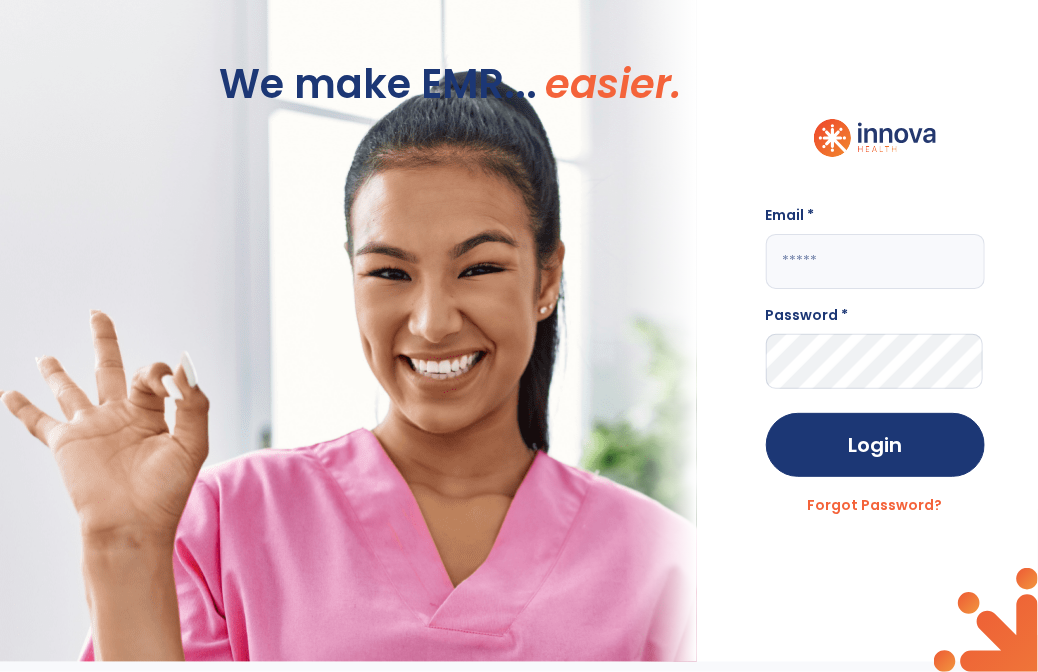 click 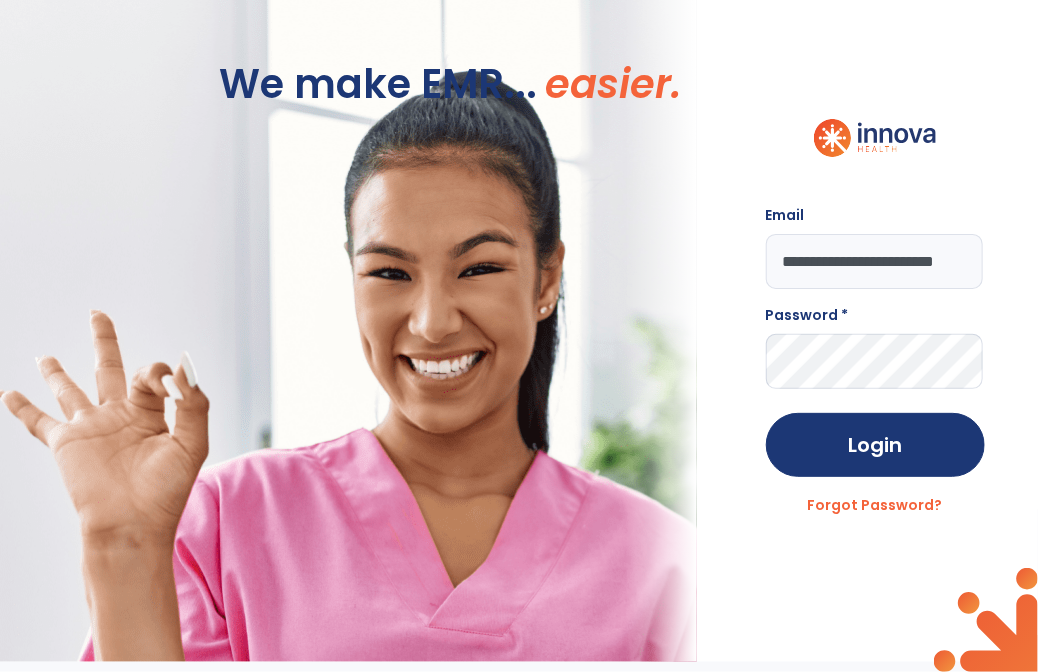 scroll, scrollTop: 0, scrollLeft: 36, axis: horizontal 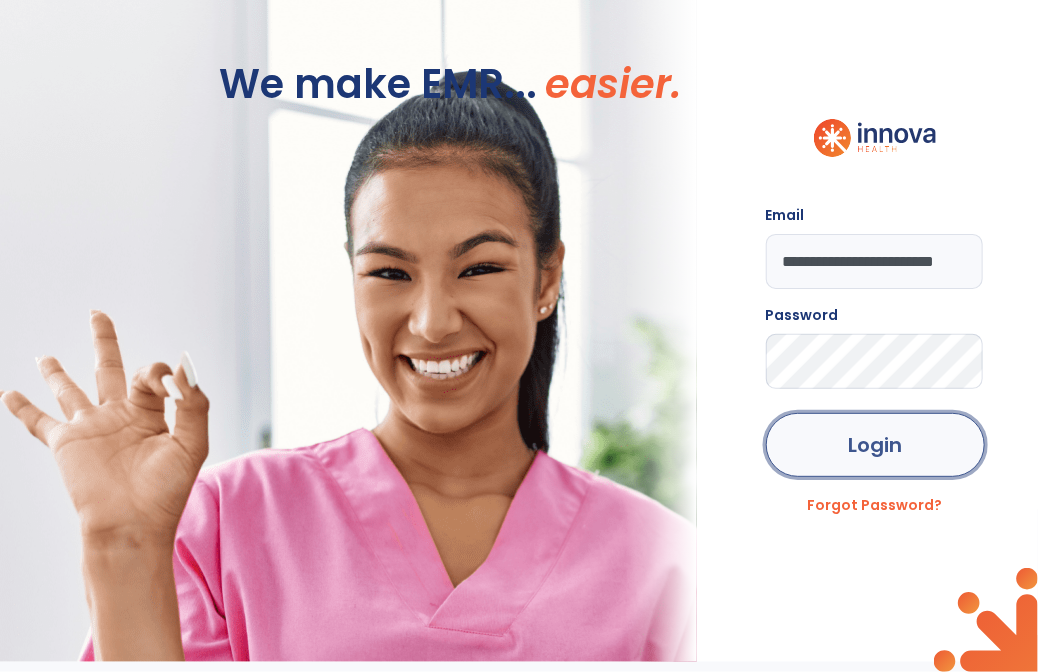 click on "Login" 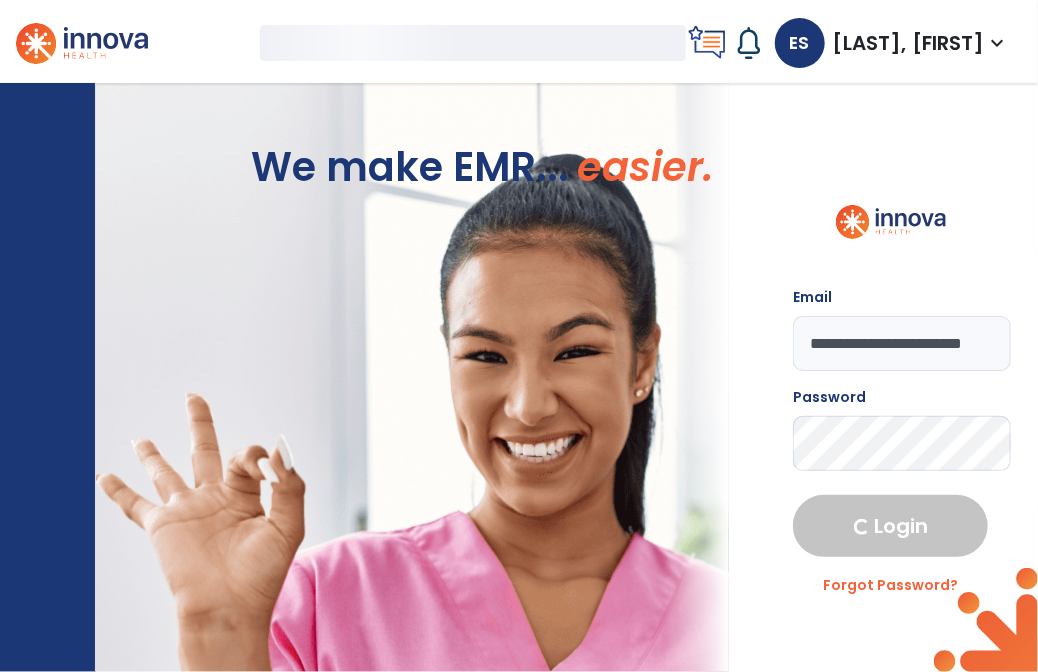select on "****" 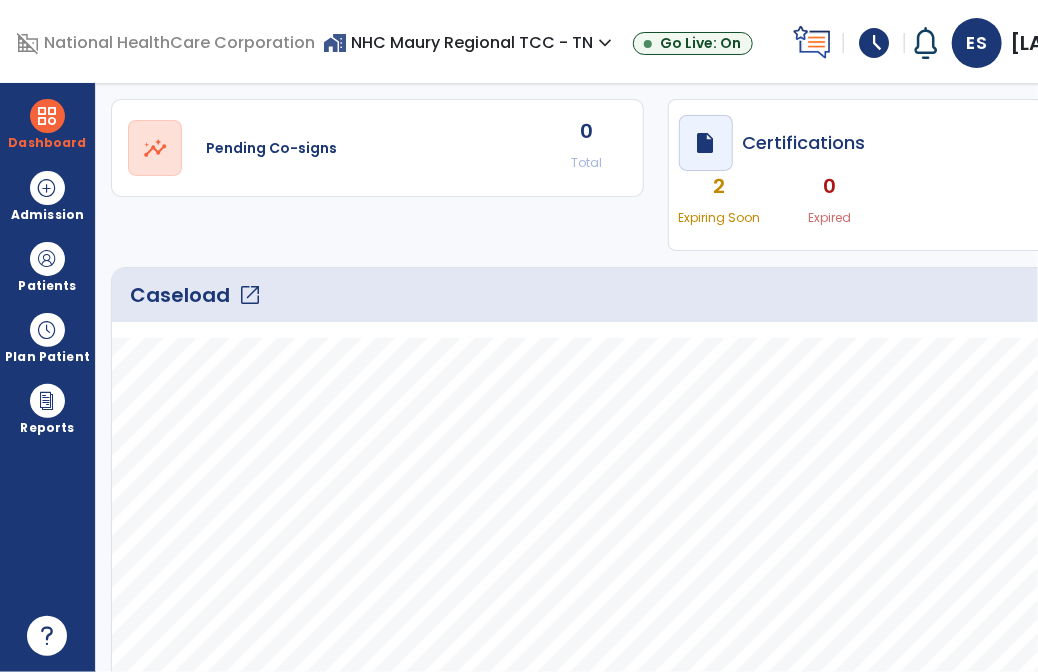 scroll, scrollTop: 126, scrollLeft: 0, axis: vertical 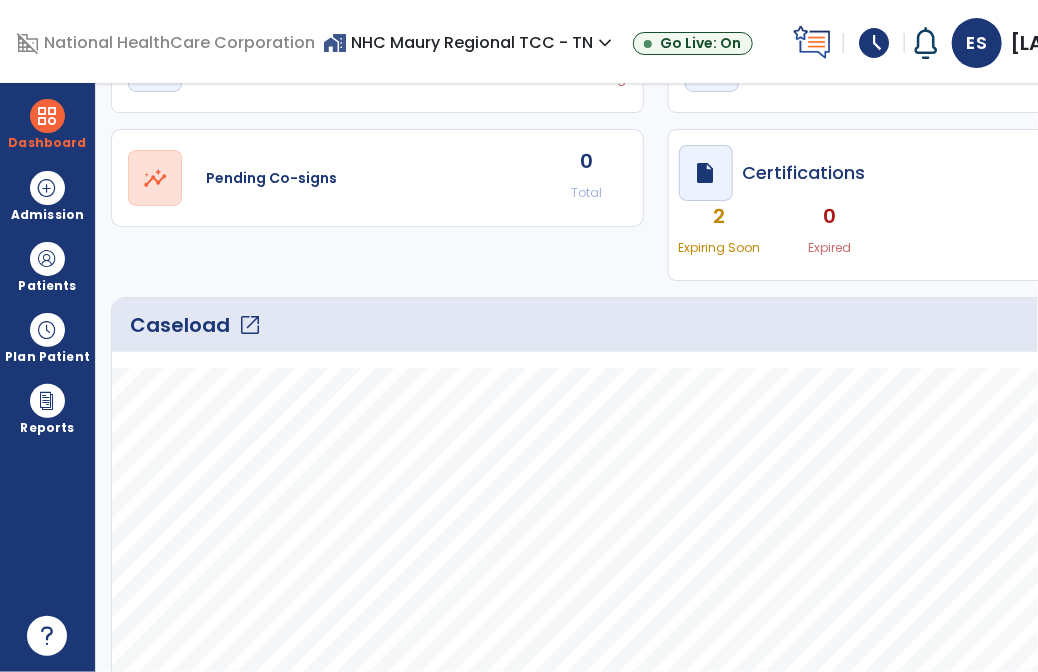 click on "open_in_new" 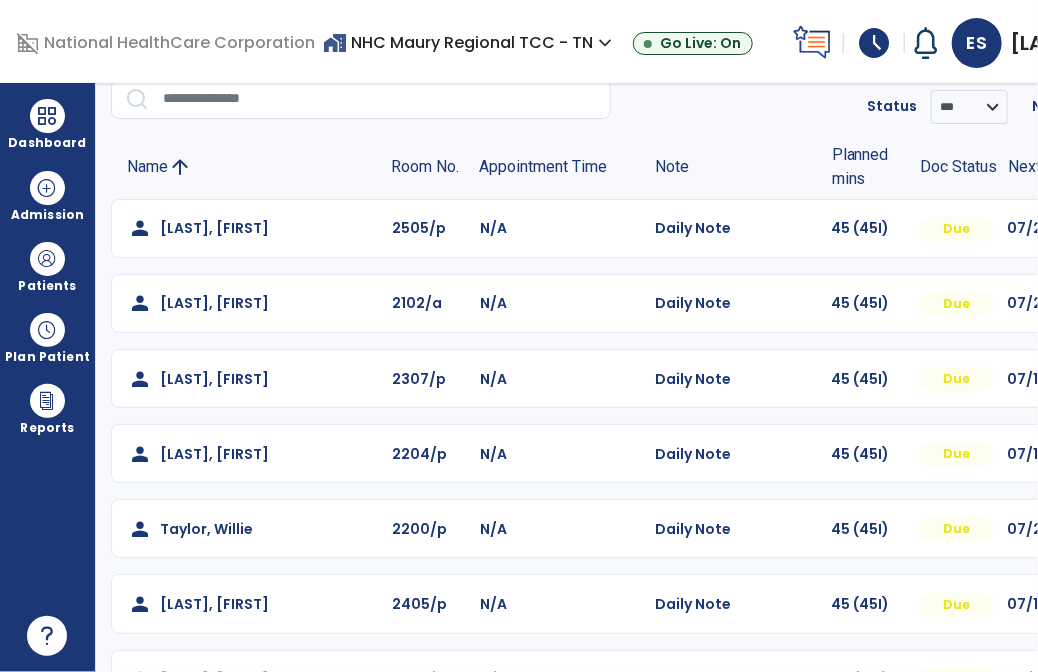 scroll, scrollTop: 140, scrollLeft: 0, axis: vertical 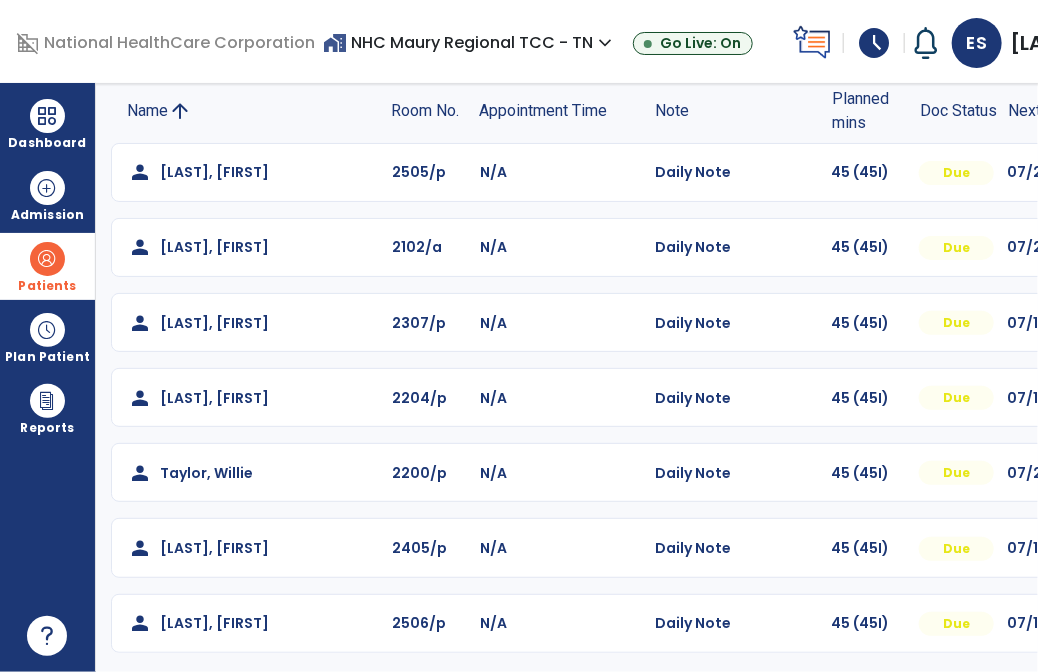 click at bounding box center [47, 259] 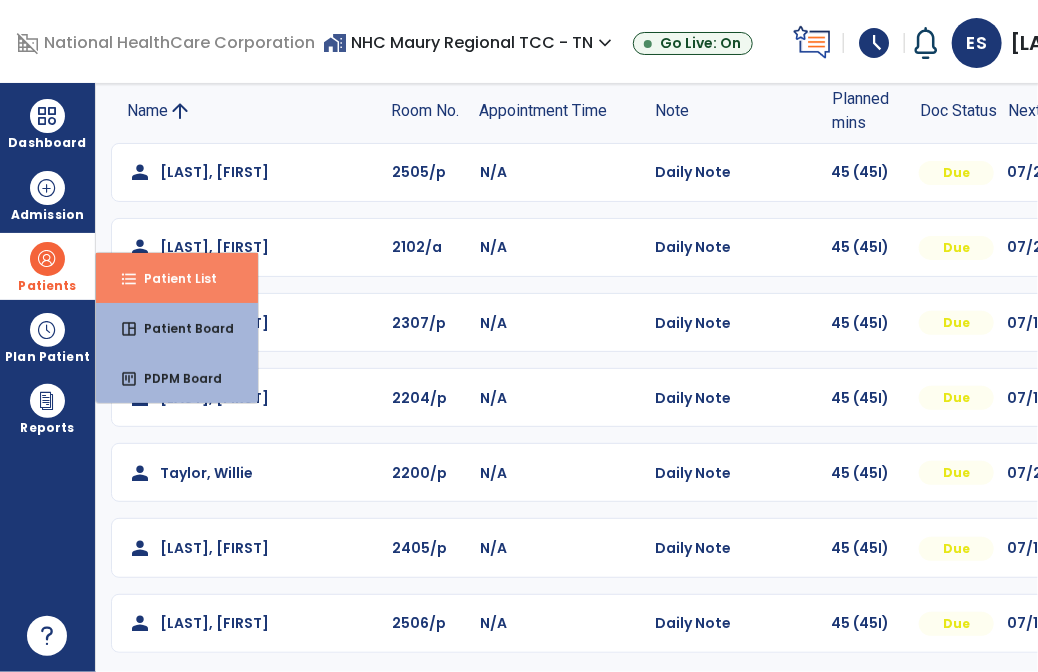 click on "Patient List" at bounding box center (172, 278) 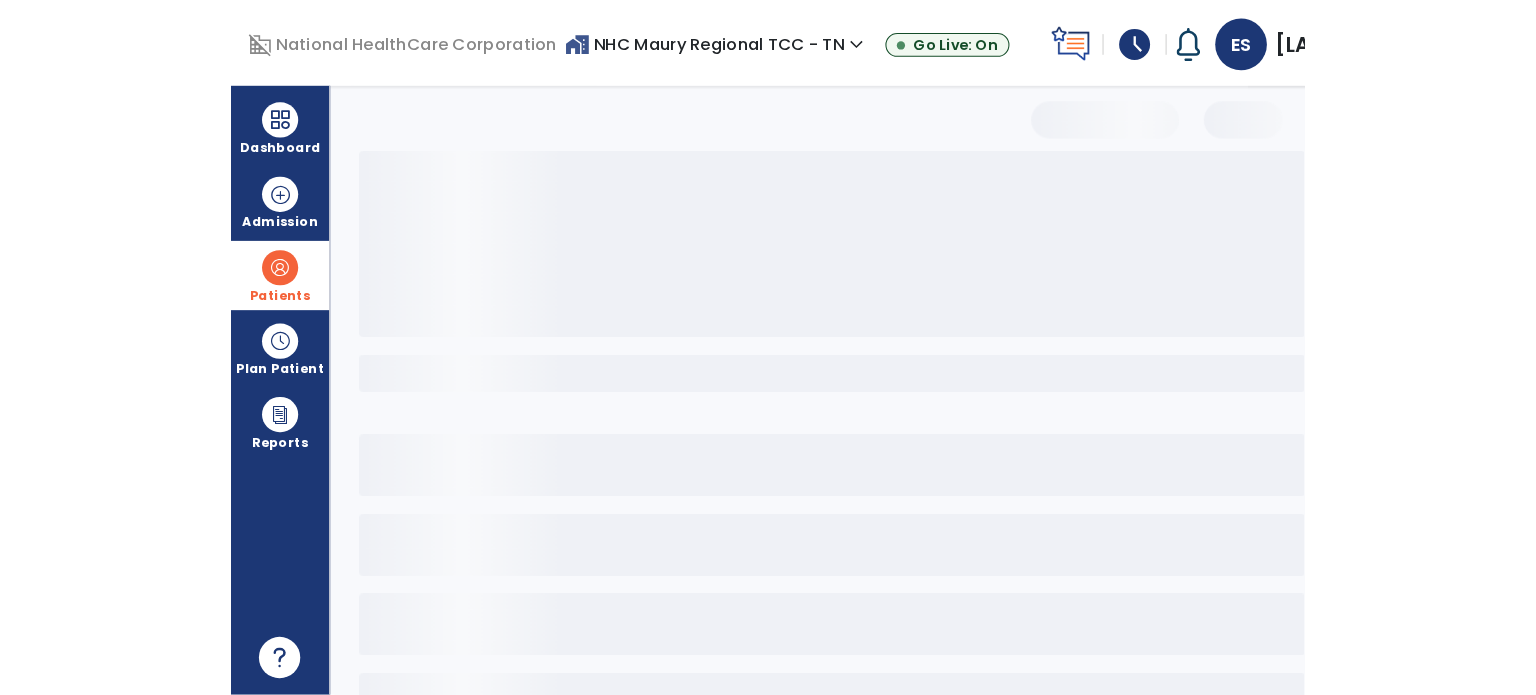 scroll, scrollTop: 69, scrollLeft: 0, axis: vertical 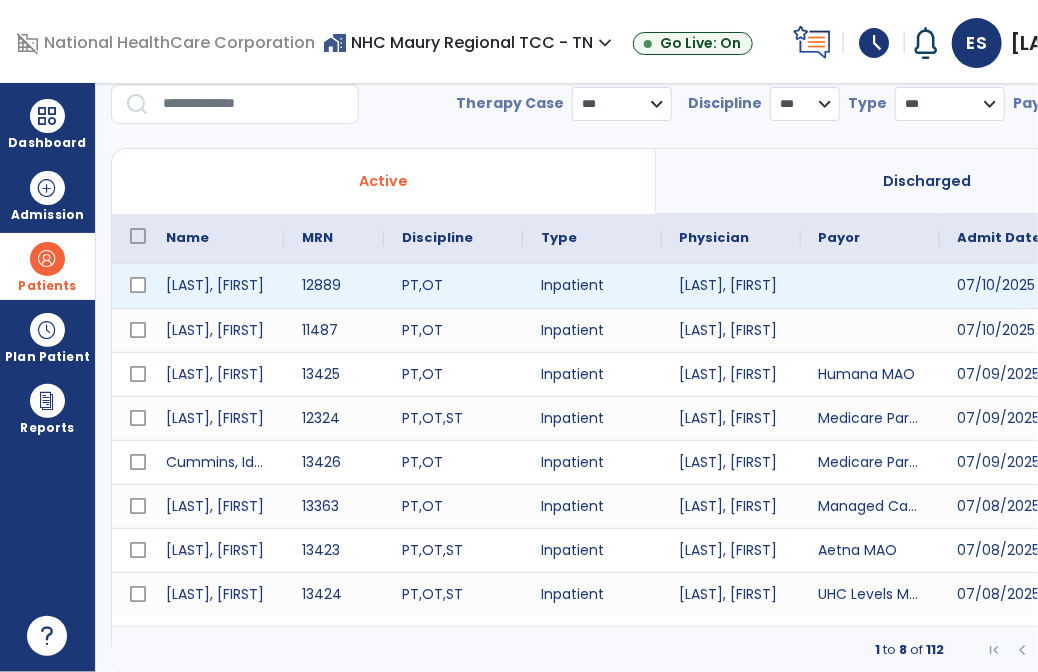 select on "***" 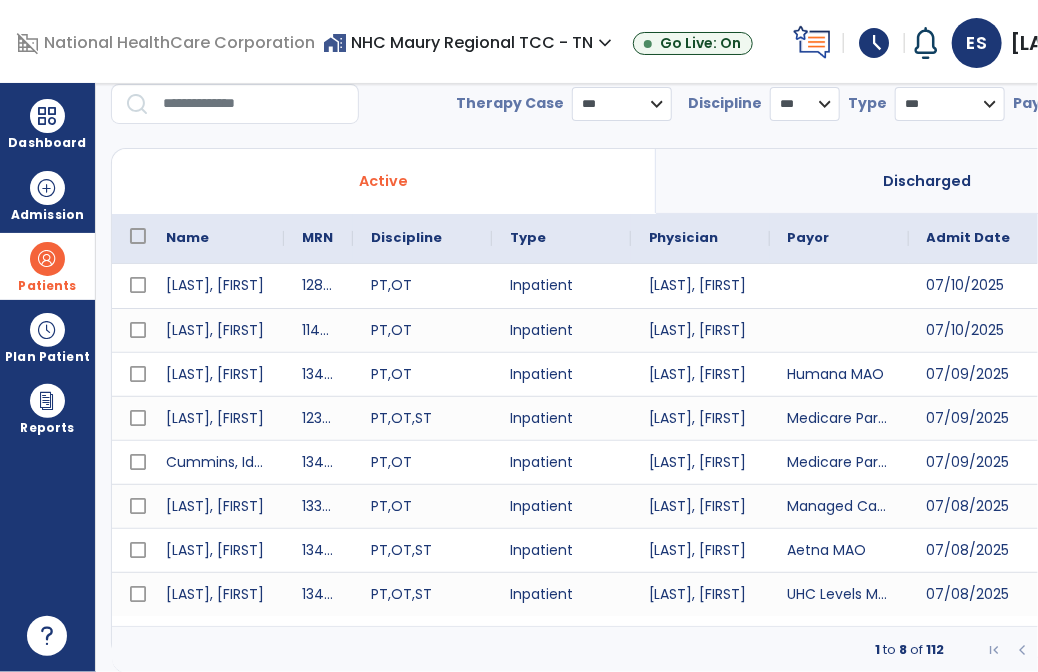 click at bounding box center (254, 104) 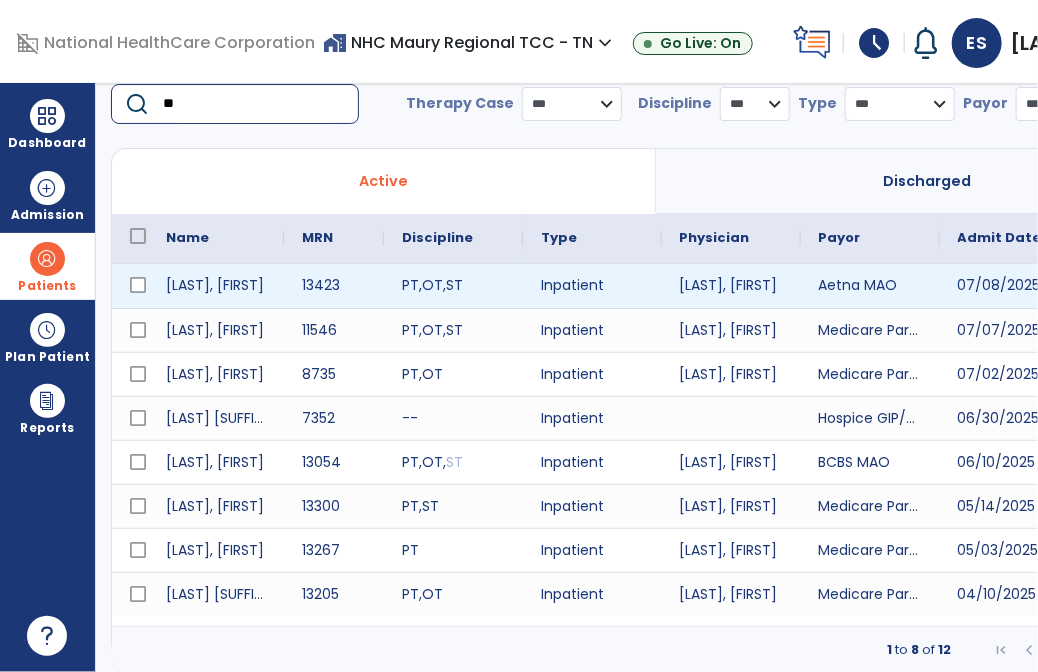 type on "**" 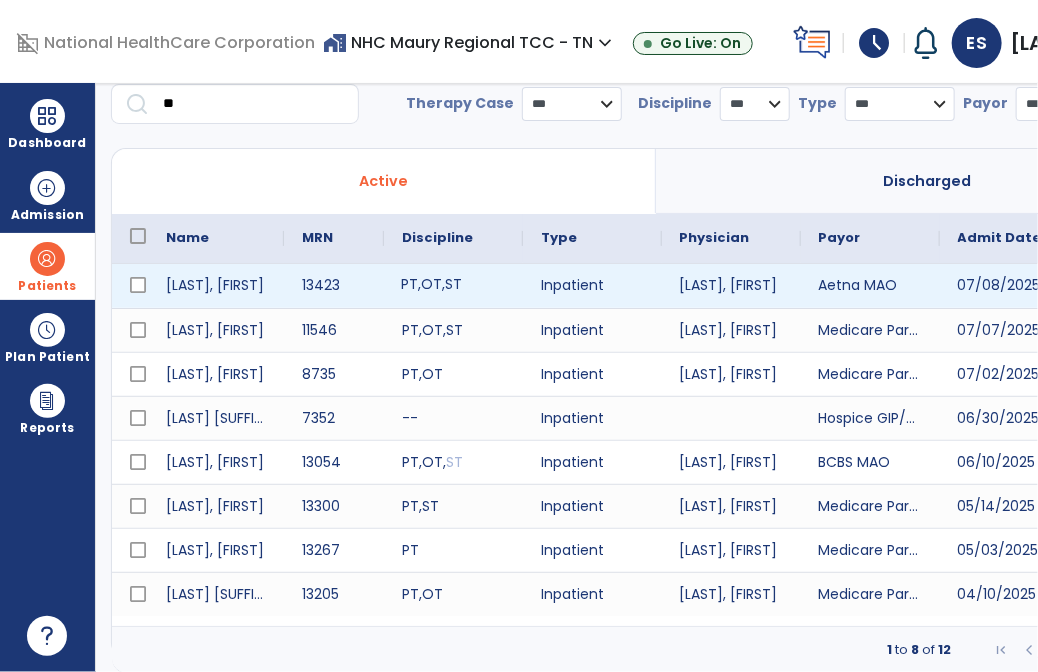 click on "PT" at bounding box center (409, 284) 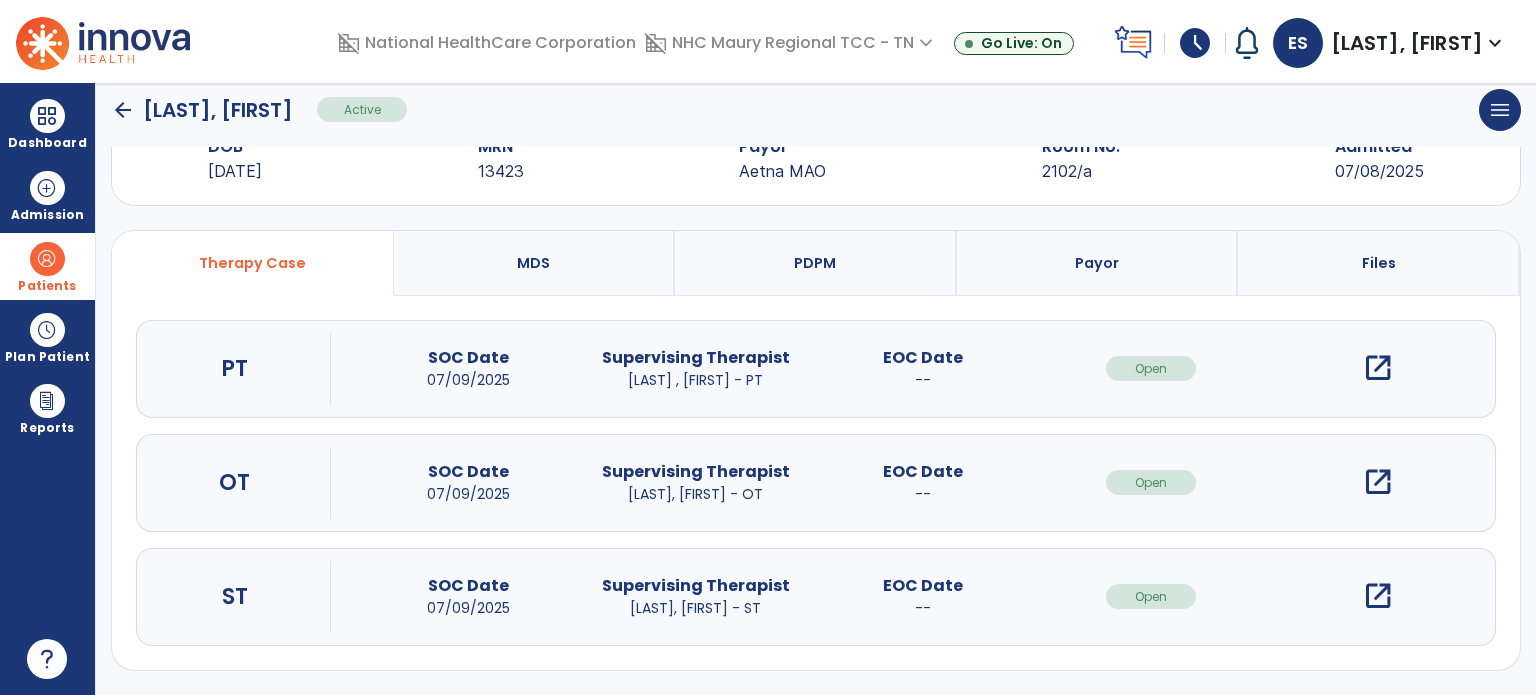 scroll, scrollTop: 47, scrollLeft: 0, axis: vertical 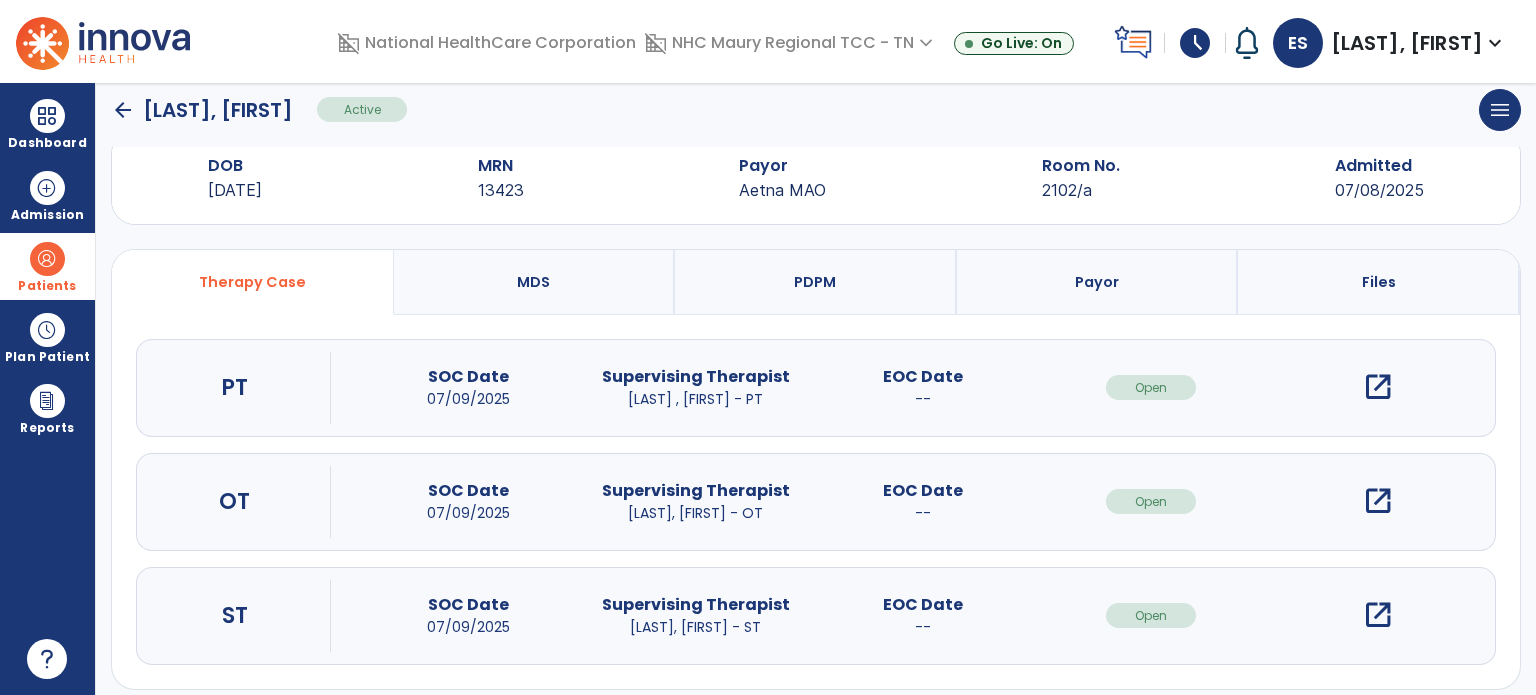 click on "open_in_new" at bounding box center [1378, 501] 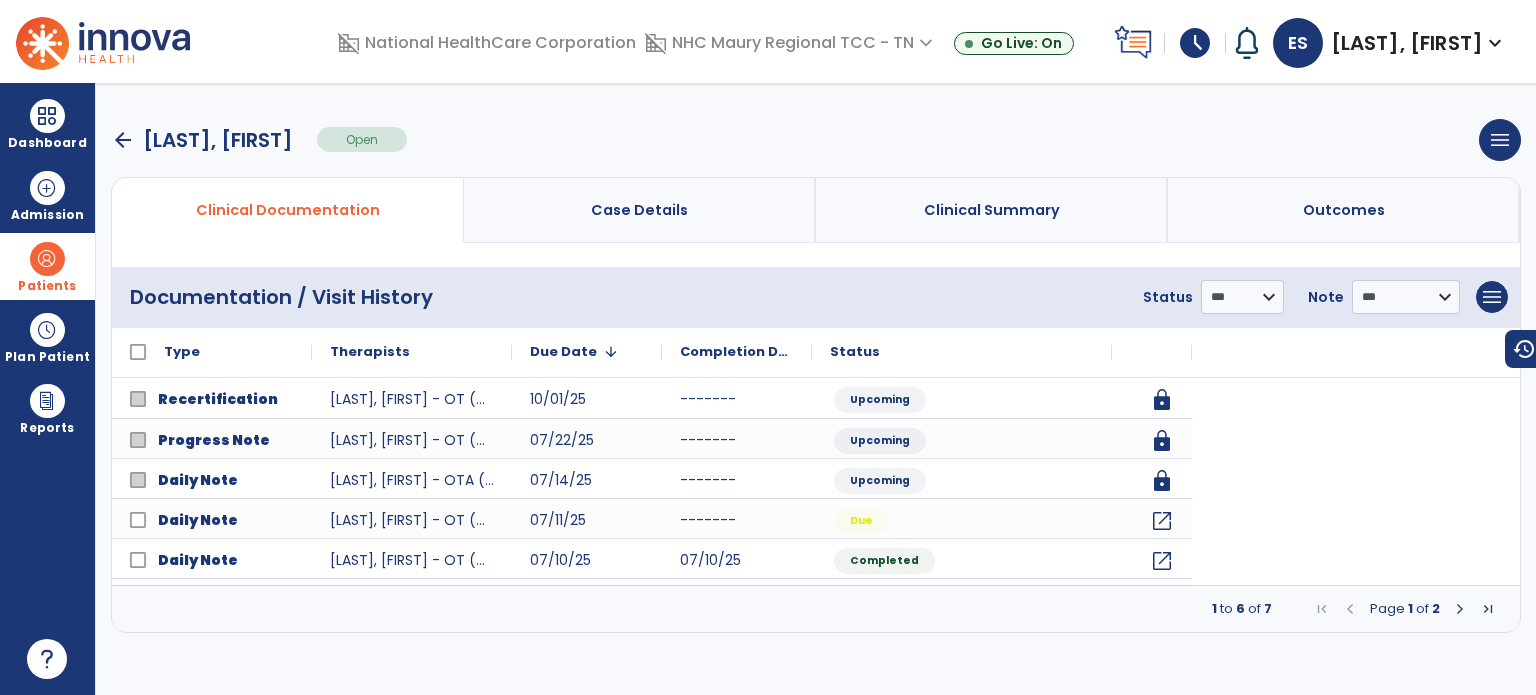 scroll, scrollTop: 0, scrollLeft: 0, axis: both 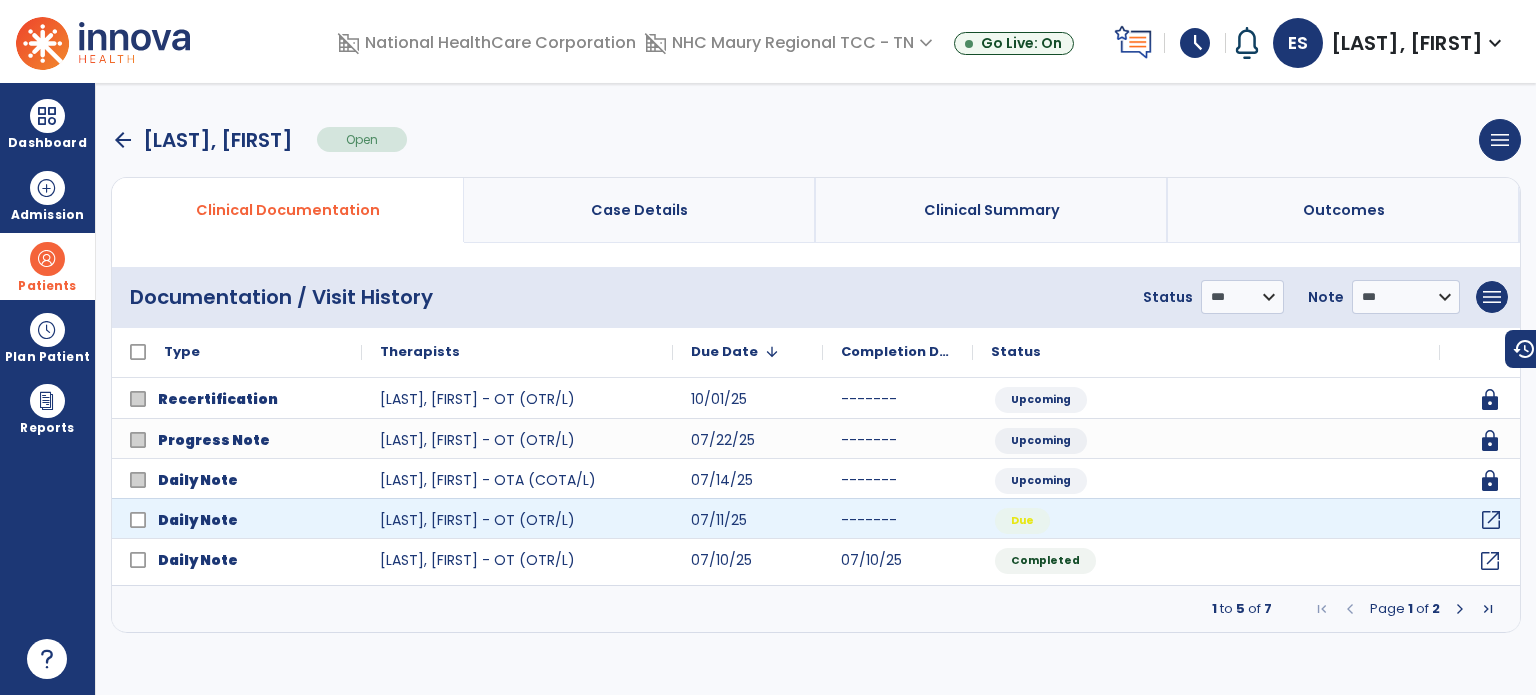 click on "open_in_new" 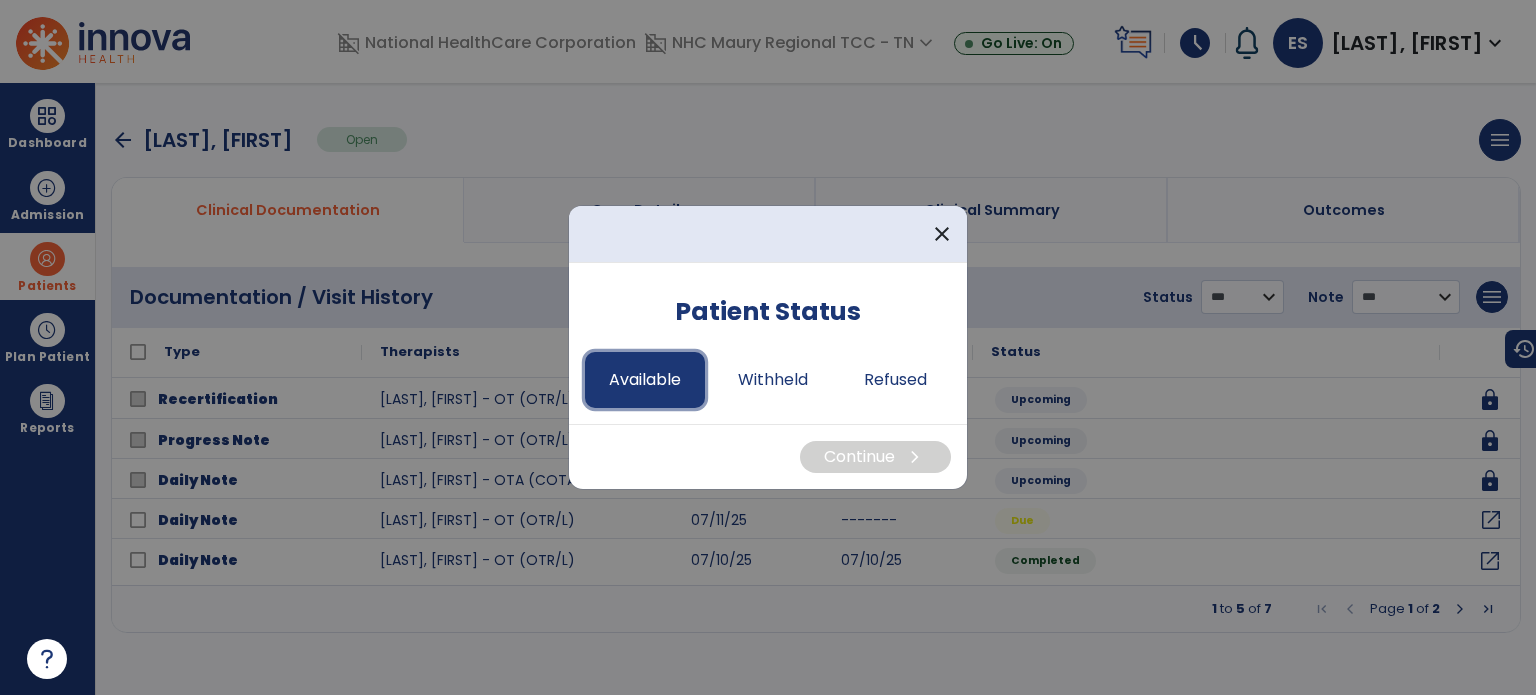 click on "Available" at bounding box center (645, 380) 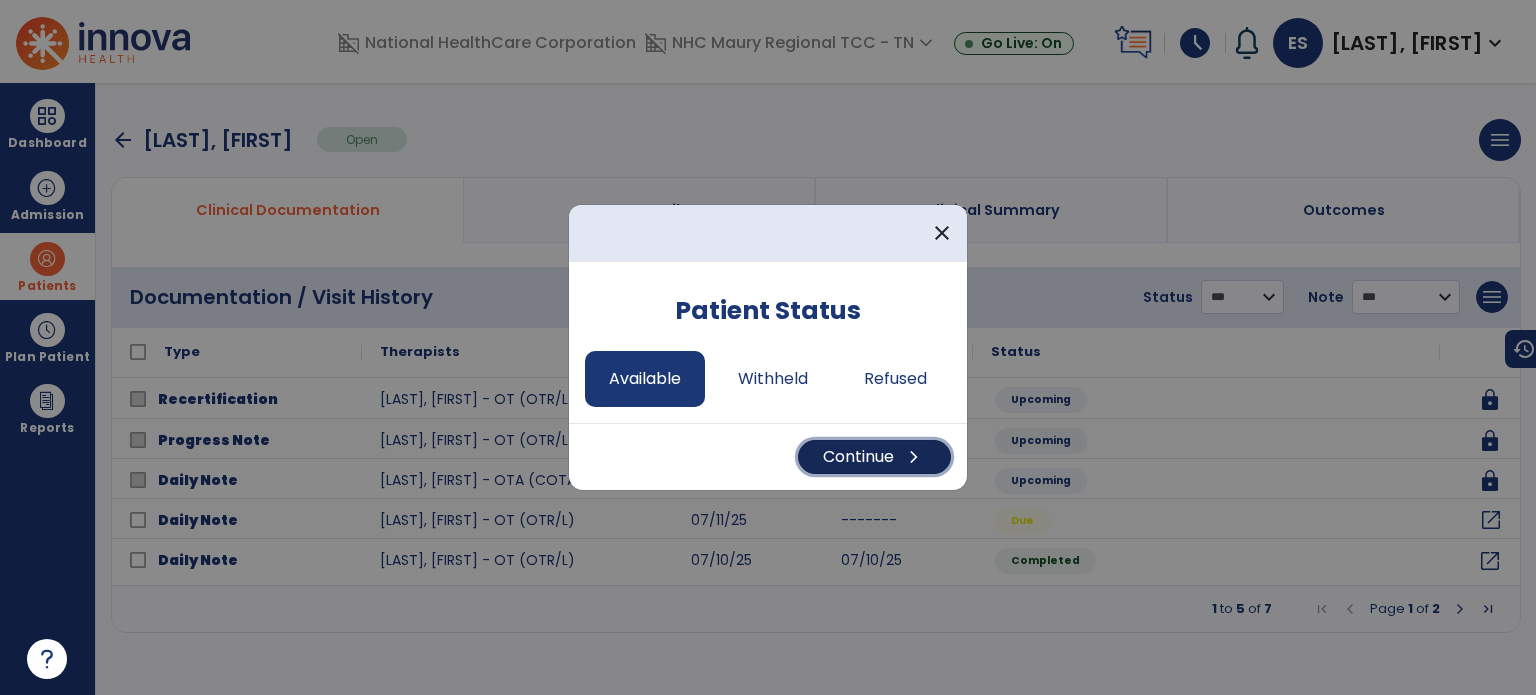 click on "Continue   chevron_right" at bounding box center (874, 457) 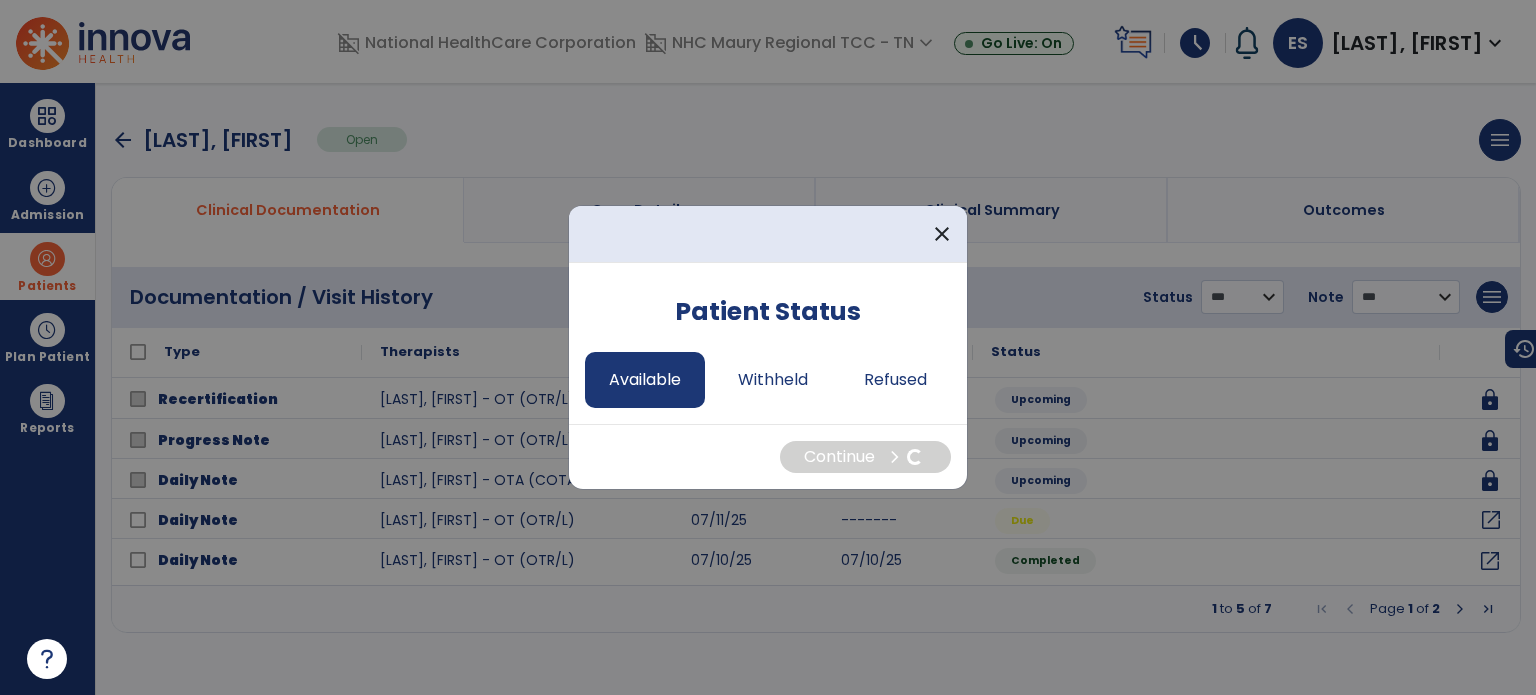 select on "*" 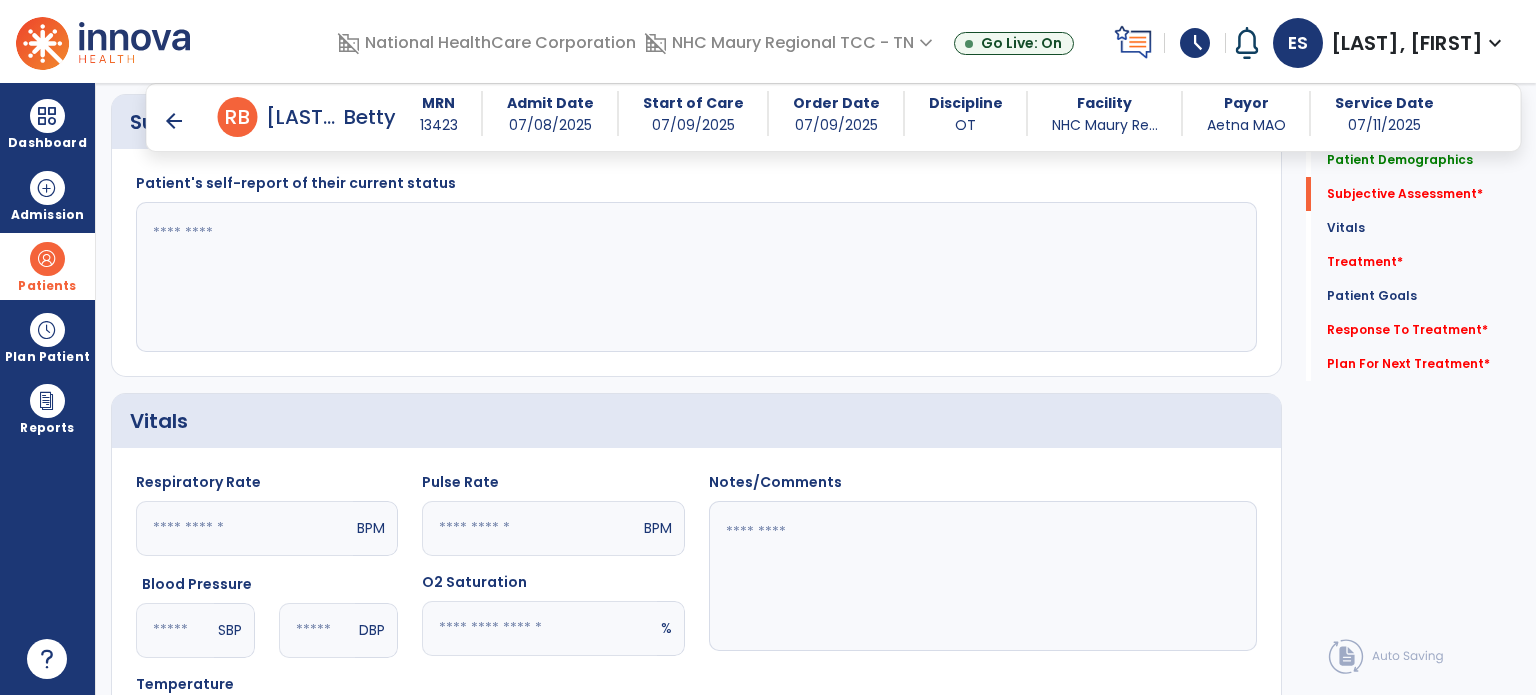 scroll, scrollTop: 543, scrollLeft: 0, axis: vertical 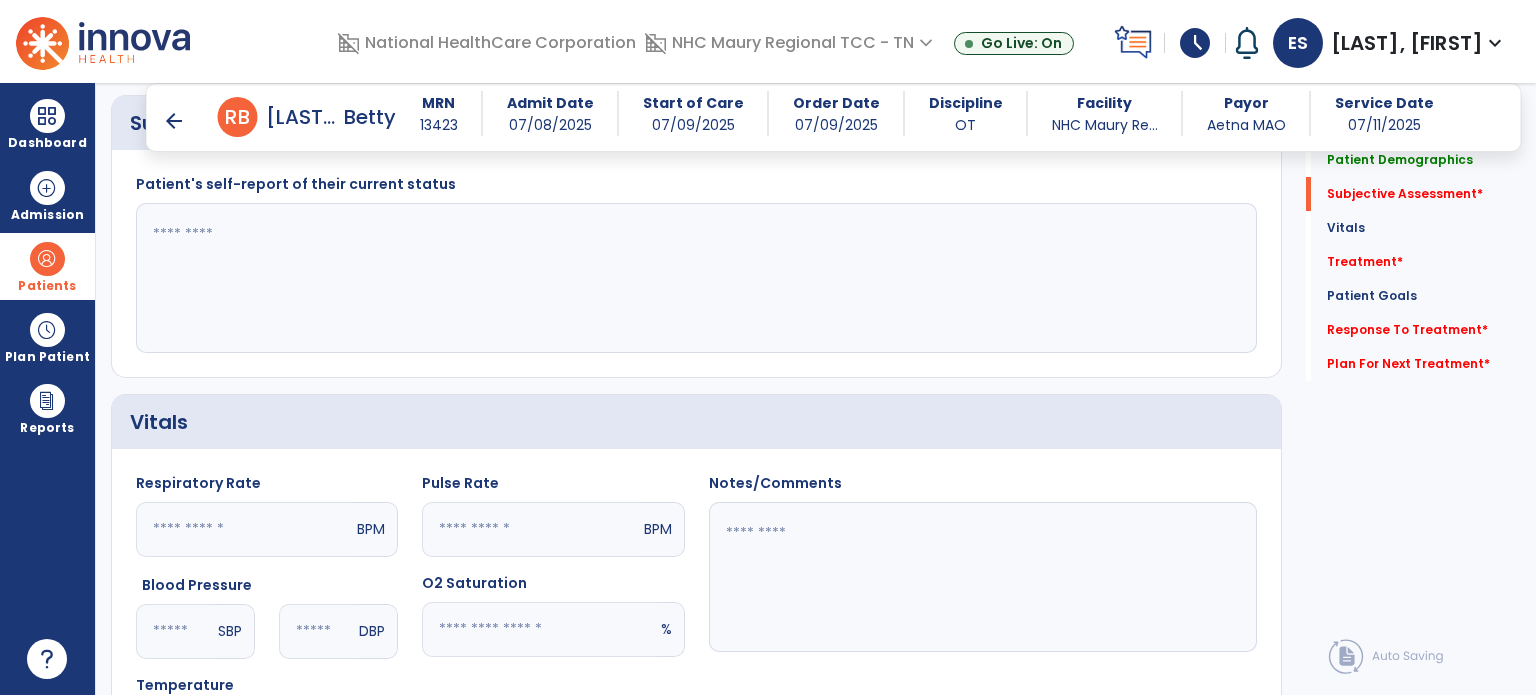 click 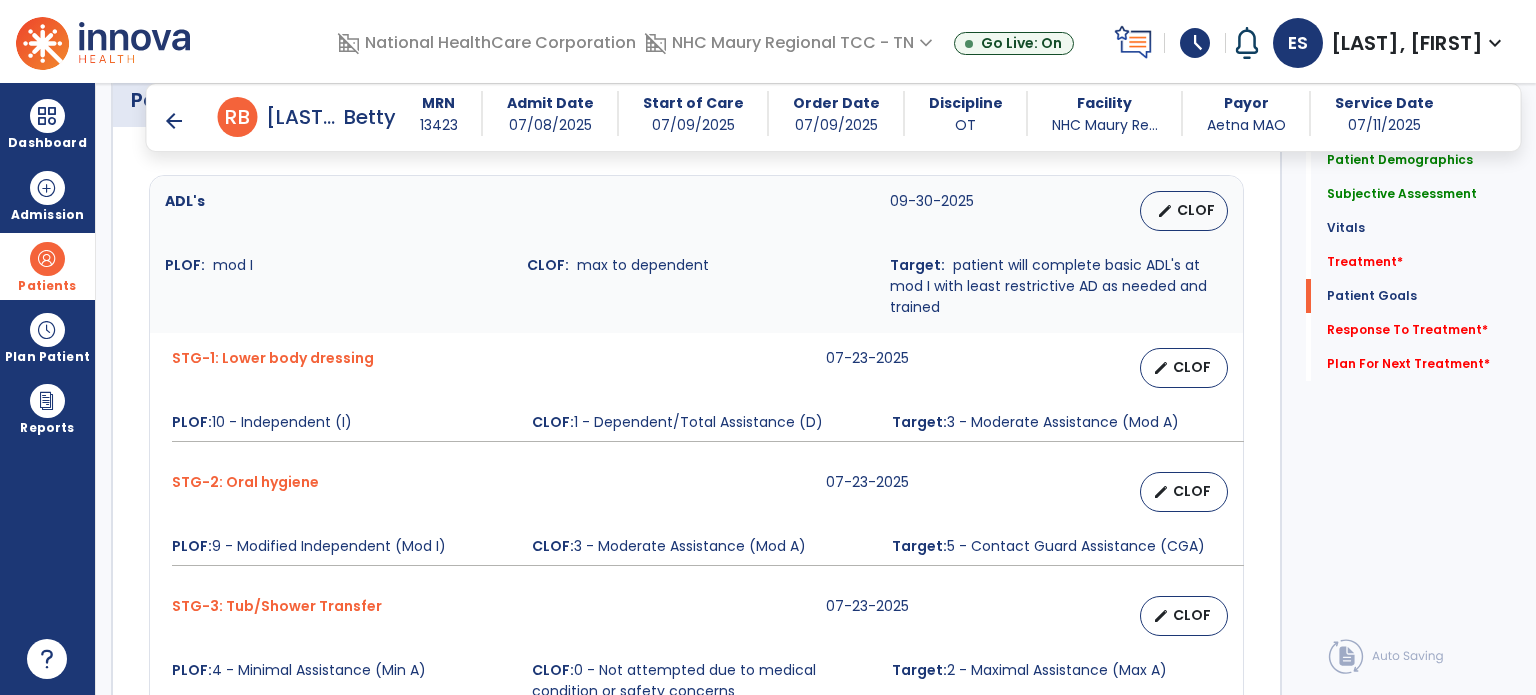 scroll, scrollTop: 1564, scrollLeft: 0, axis: vertical 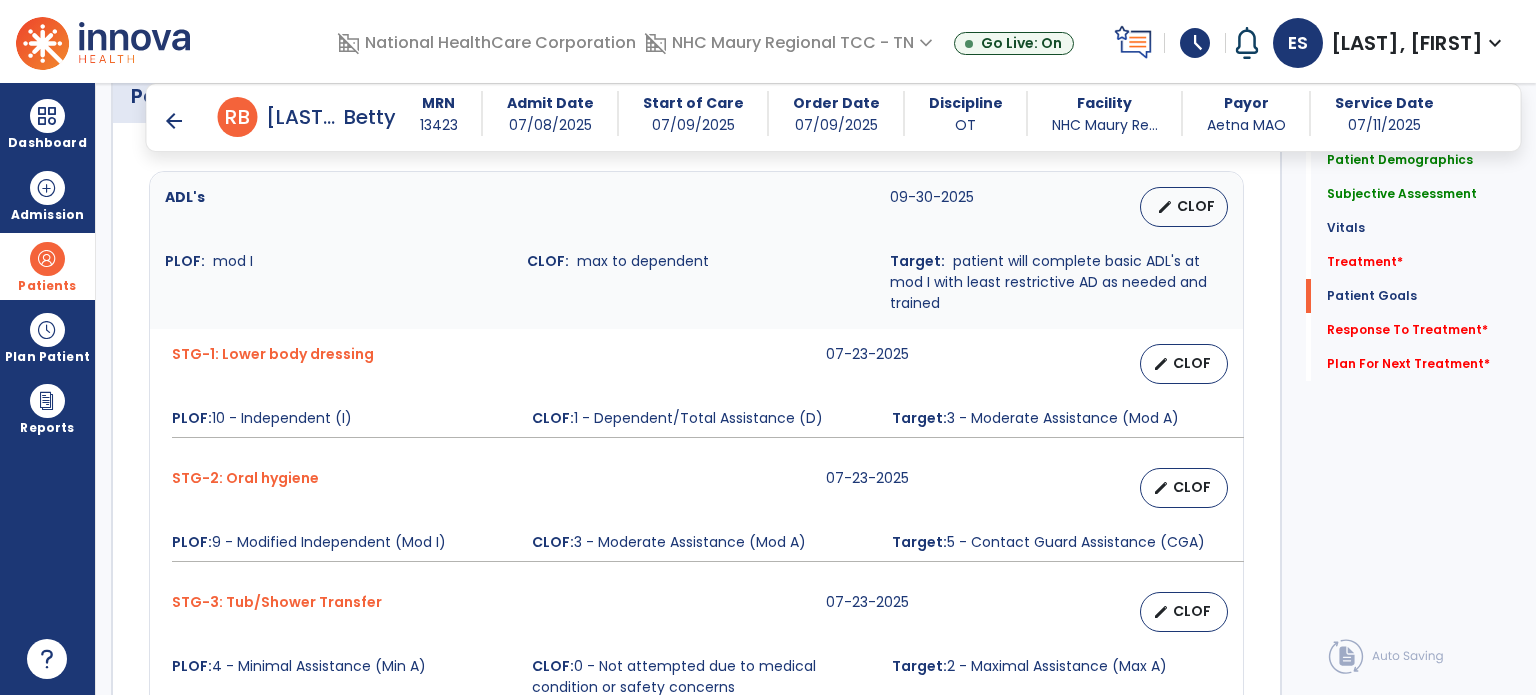 type on "**********" 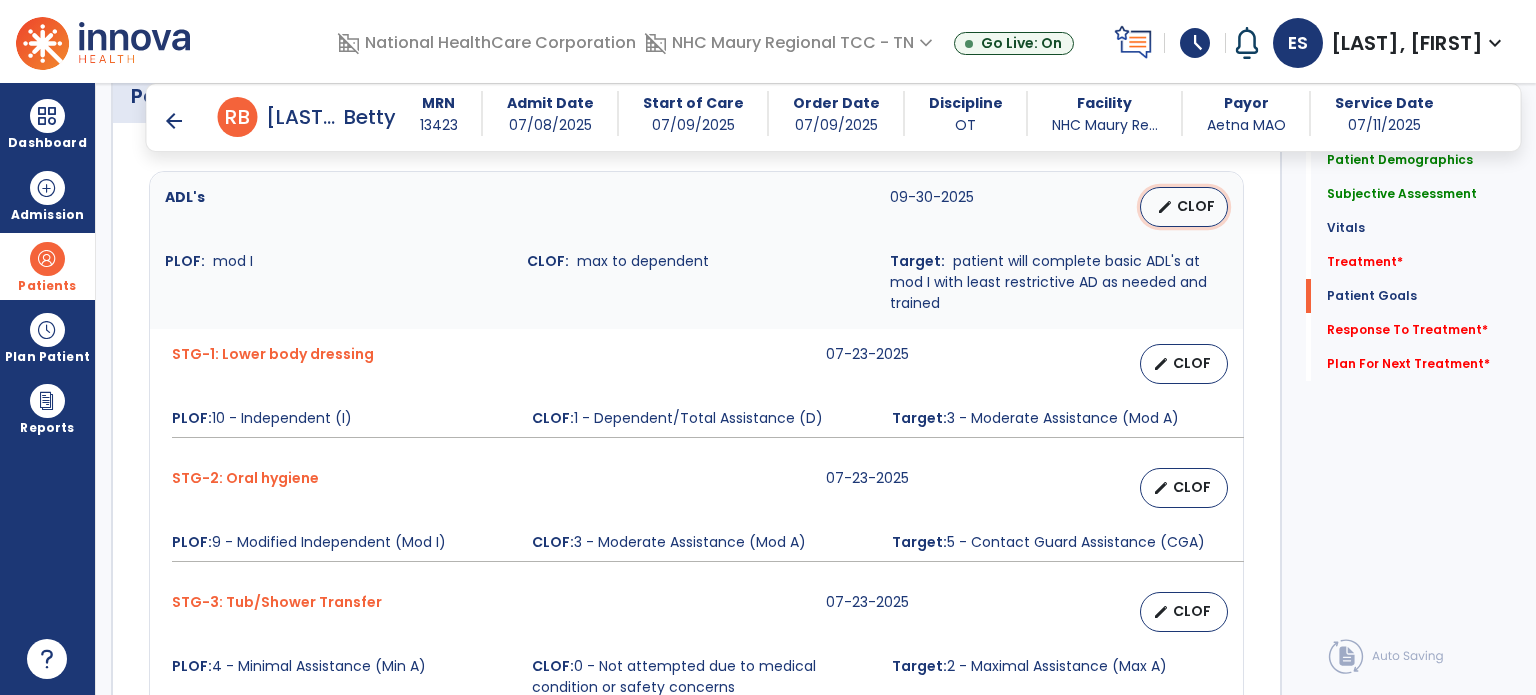 click on "CLOF" at bounding box center (1196, 206) 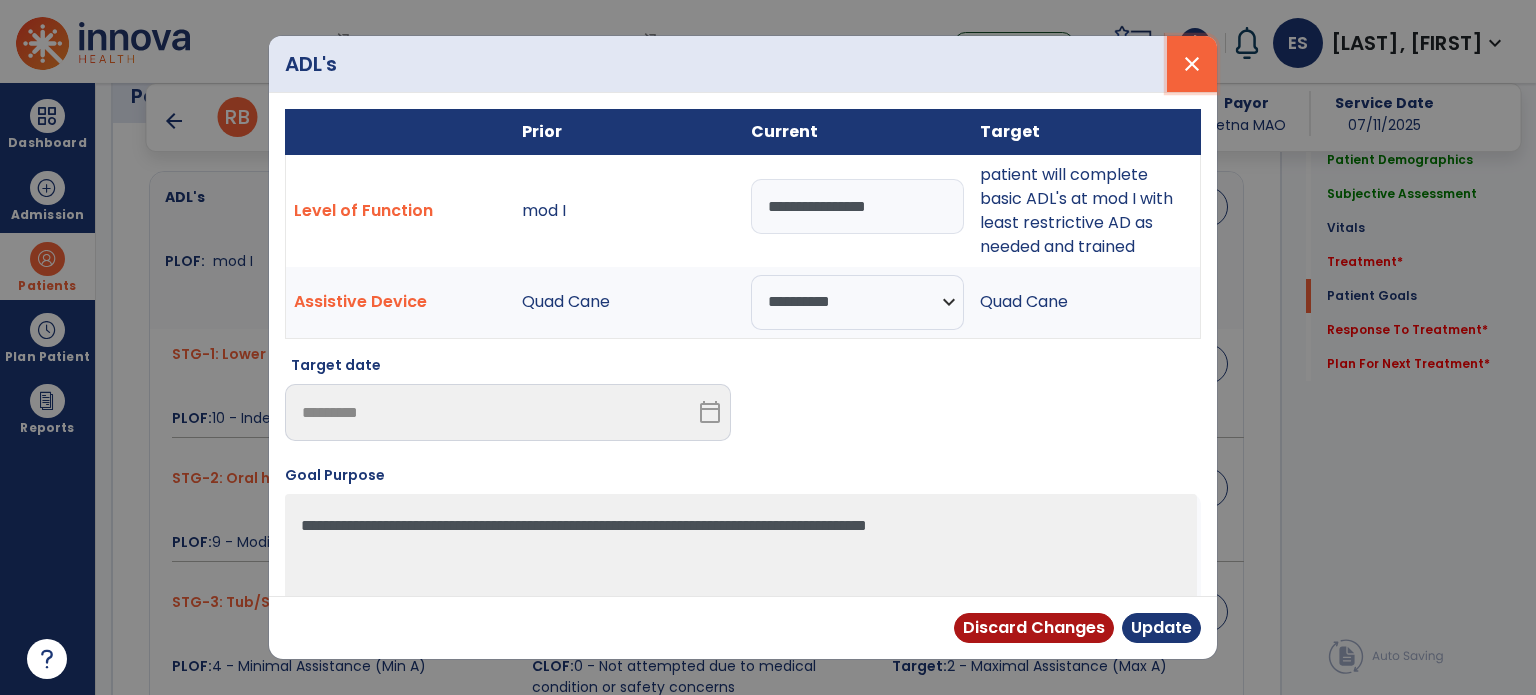 click on "close" at bounding box center [1192, 64] 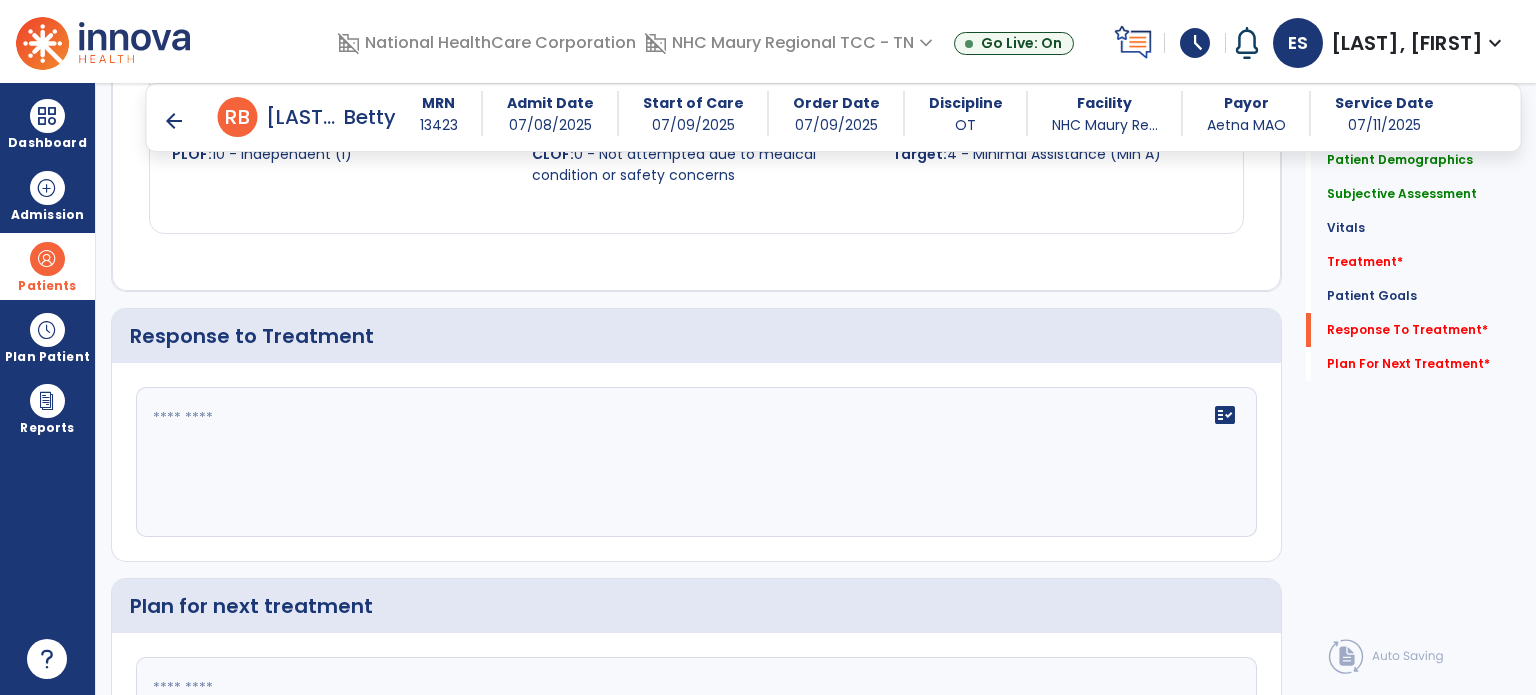 scroll, scrollTop: 3103, scrollLeft: 0, axis: vertical 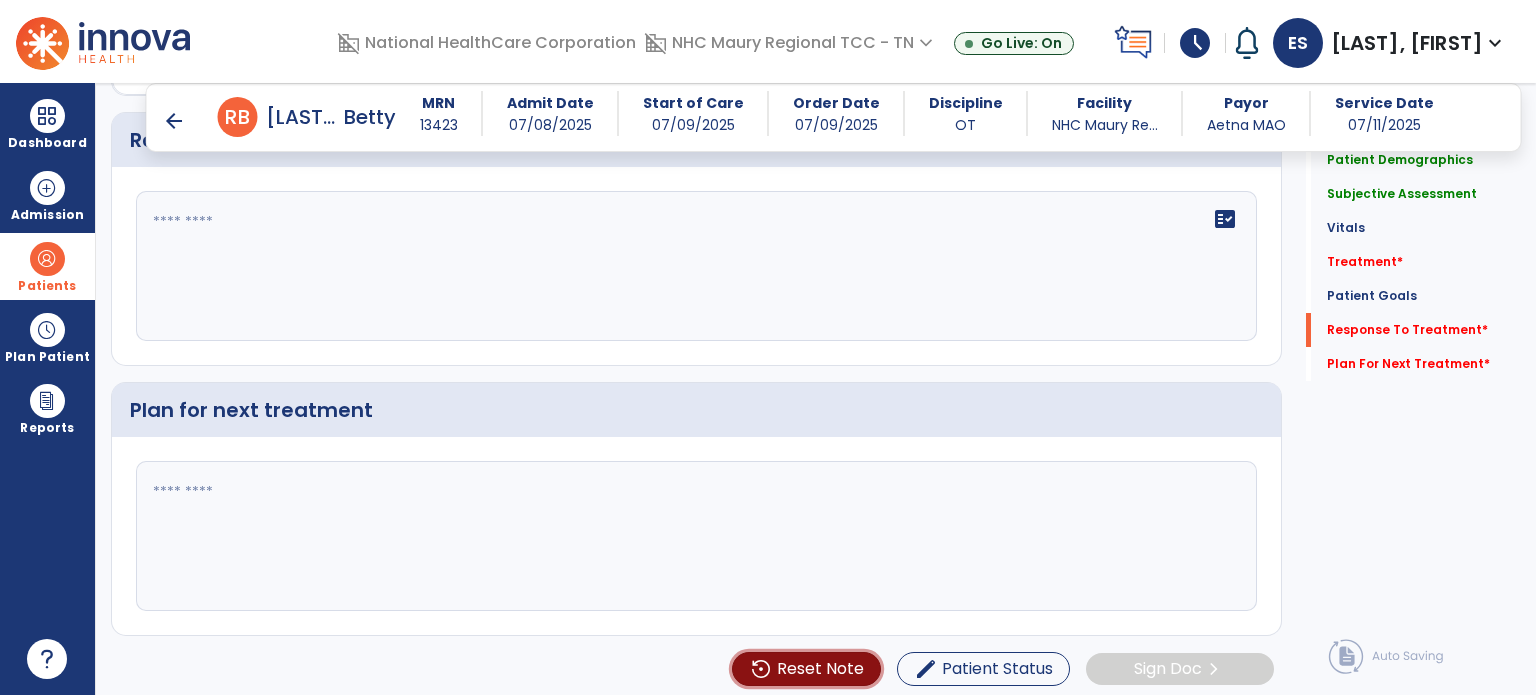 click on "Reset Note" 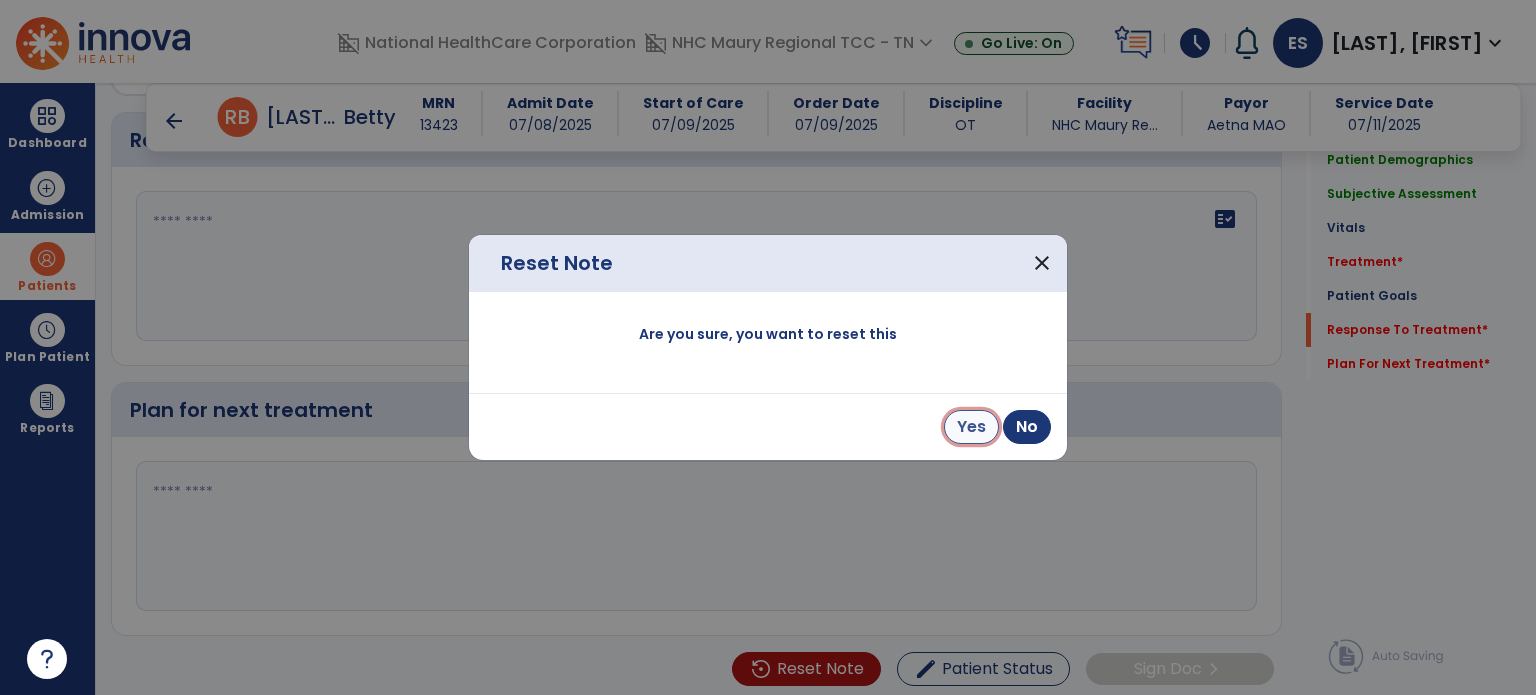 click on "Yes" at bounding box center (971, 427) 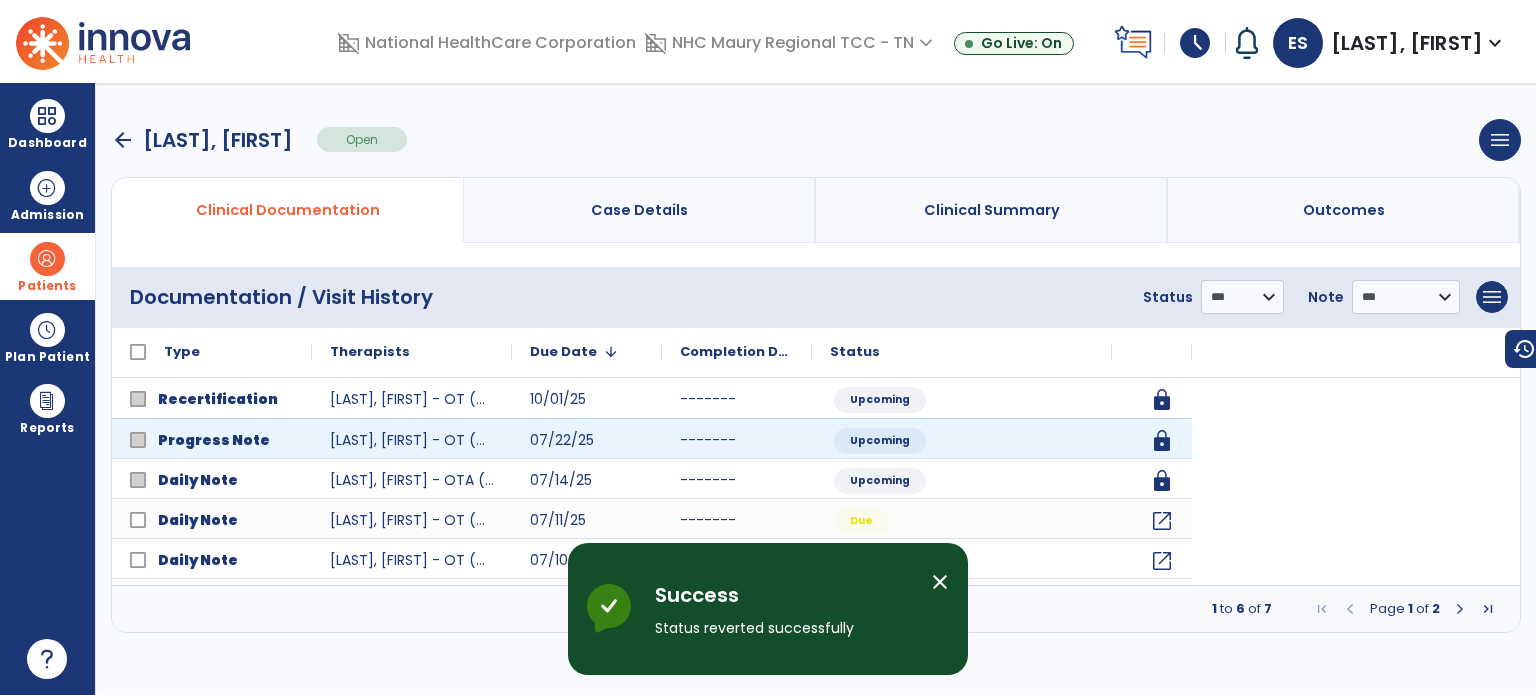 scroll, scrollTop: 0, scrollLeft: 0, axis: both 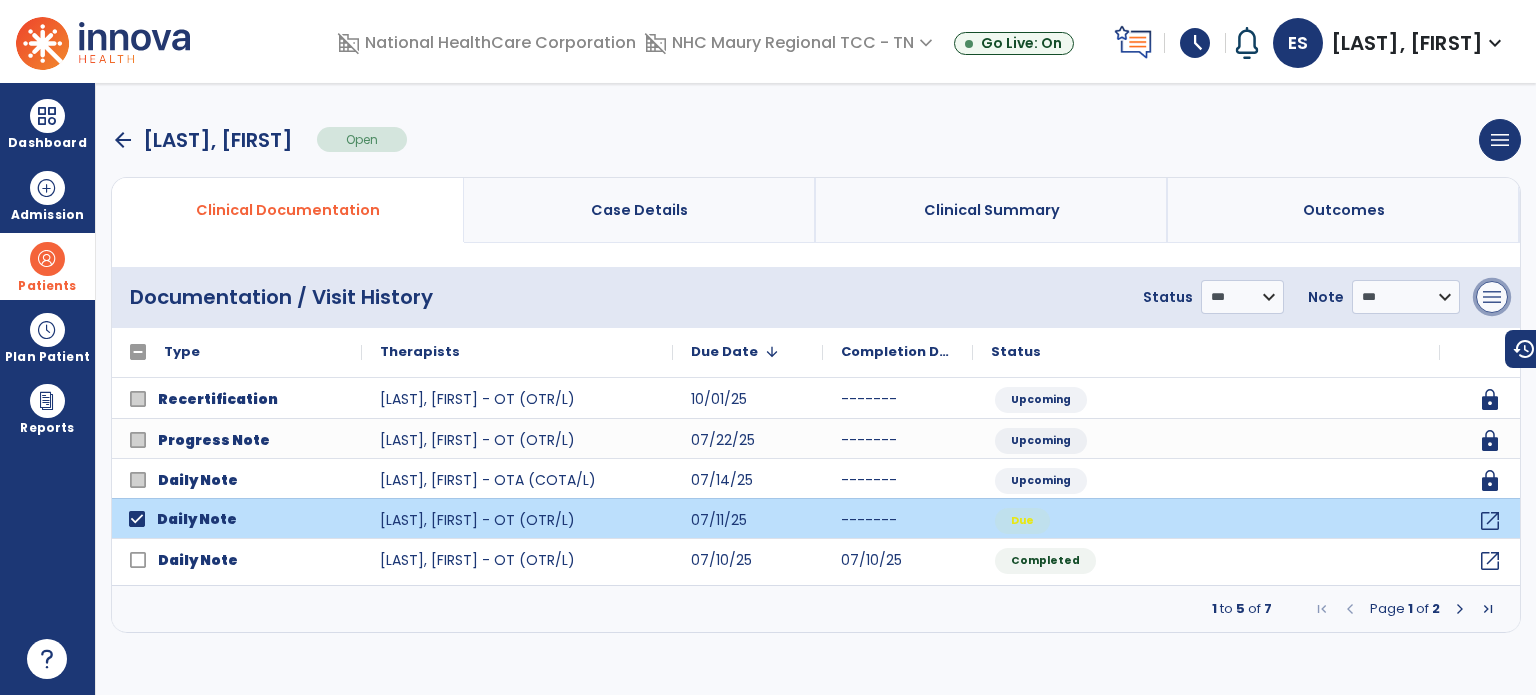 click on "menu" at bounding box center [1492, 297] 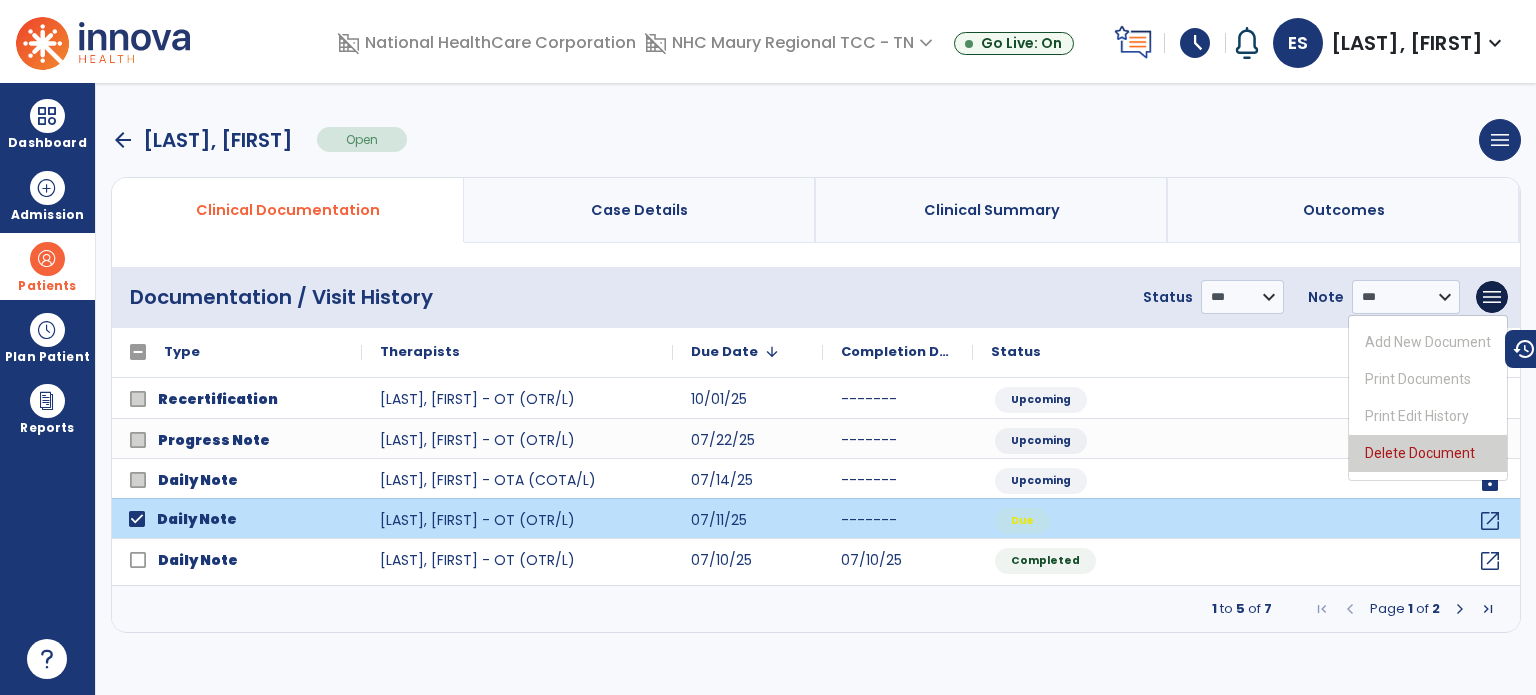 click on "Delete Document" at bounding box center [1428, 453] 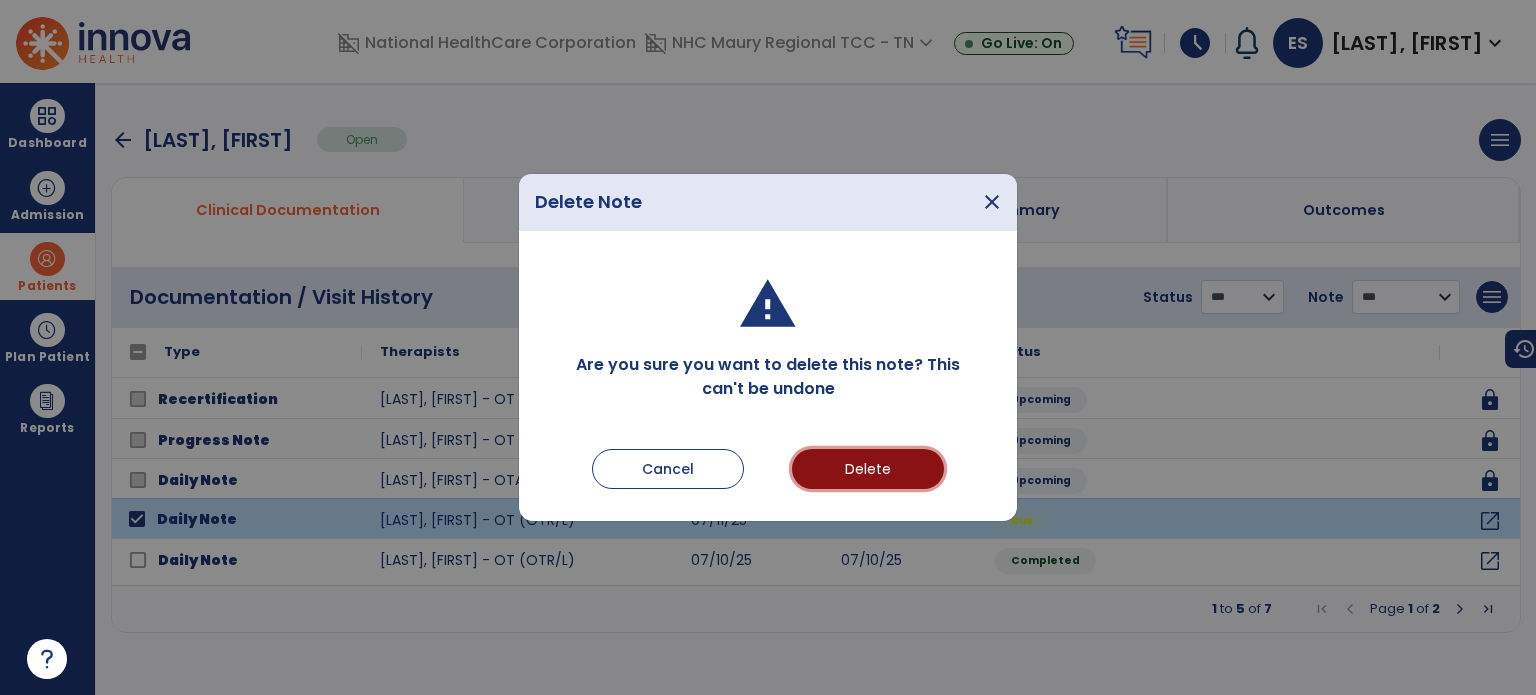 drag, startPoint x: 898, startPoint y: 465, endPoint x: 859, endPoint y: 473, distance: 39.812057 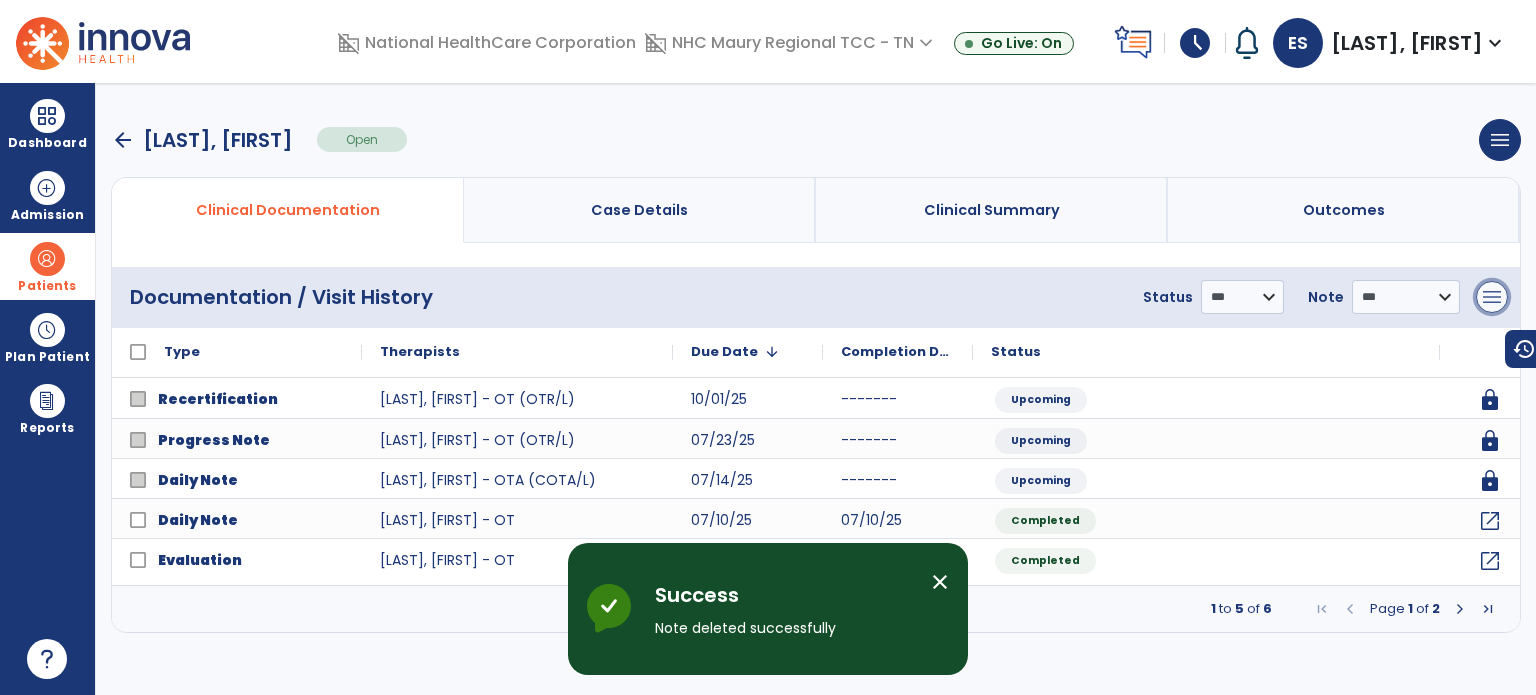 click on "menu" at bounding box center (1492, 297) 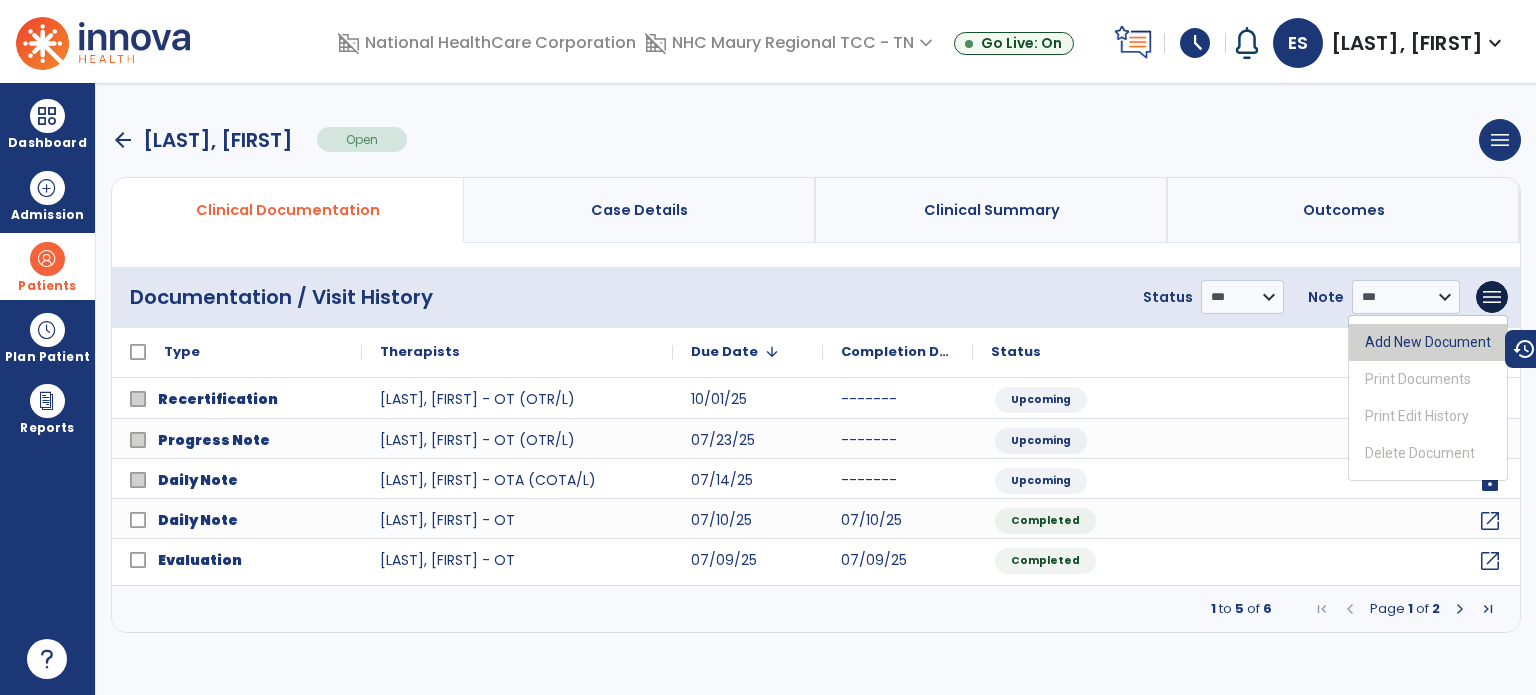 click on "Add New Document" at bounding box center (1428, 342) 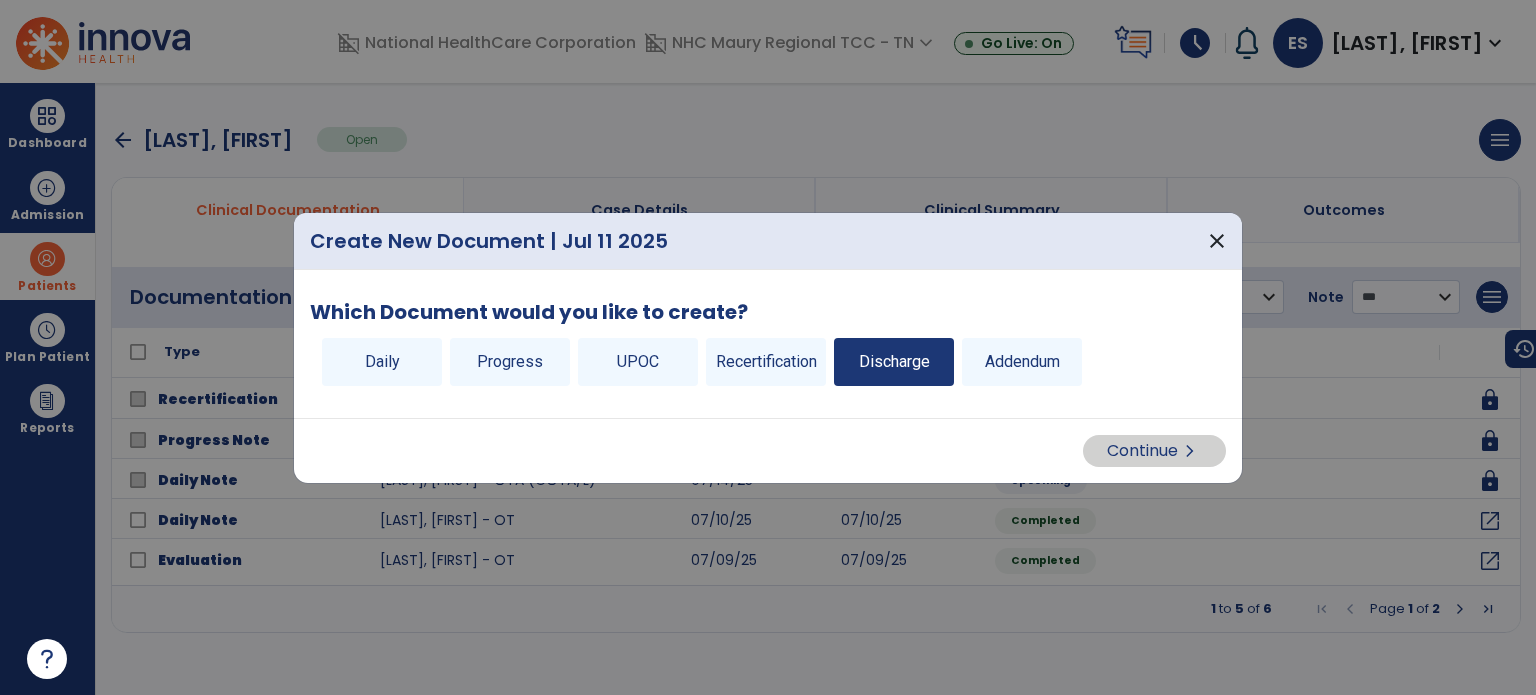 click on "Discharge" at bounding box center [894, 362] 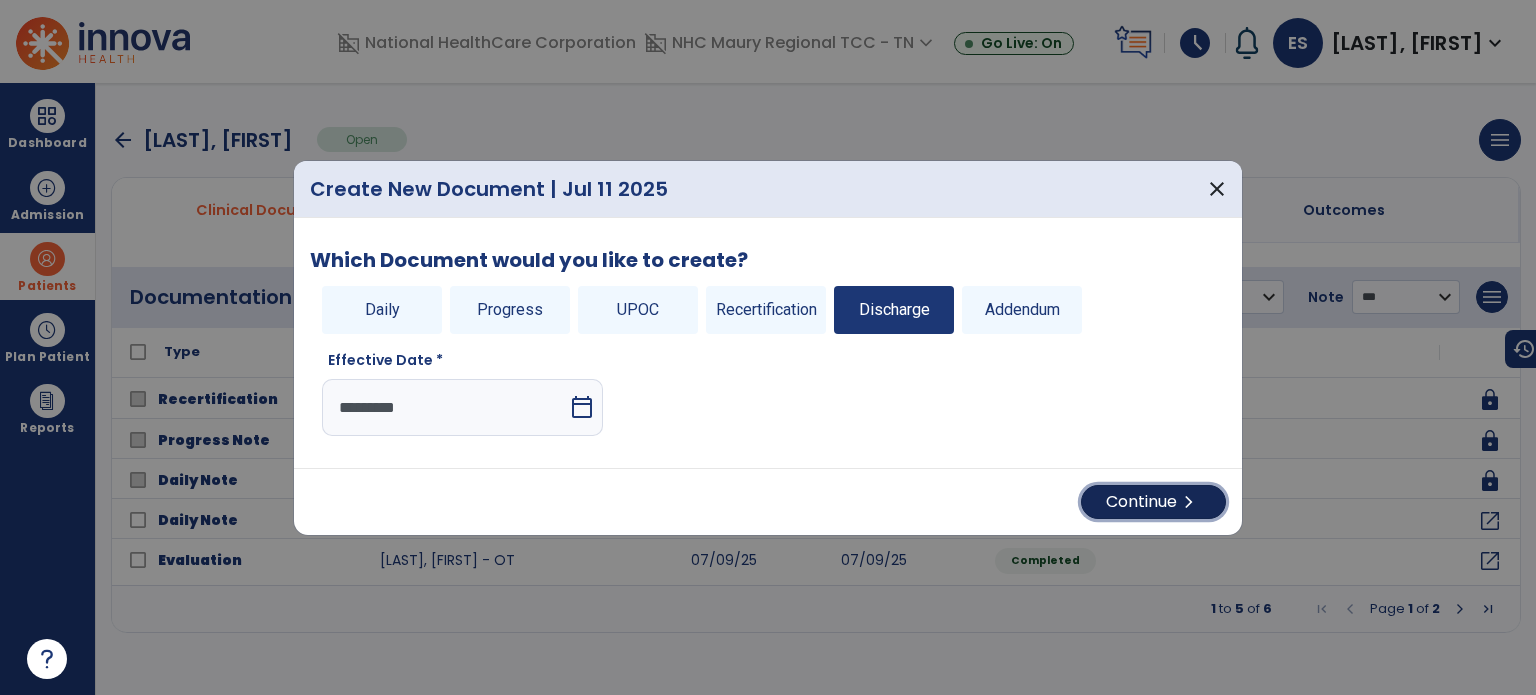 click on "Continue   chevron_right" at bounding box center (1153, 502) 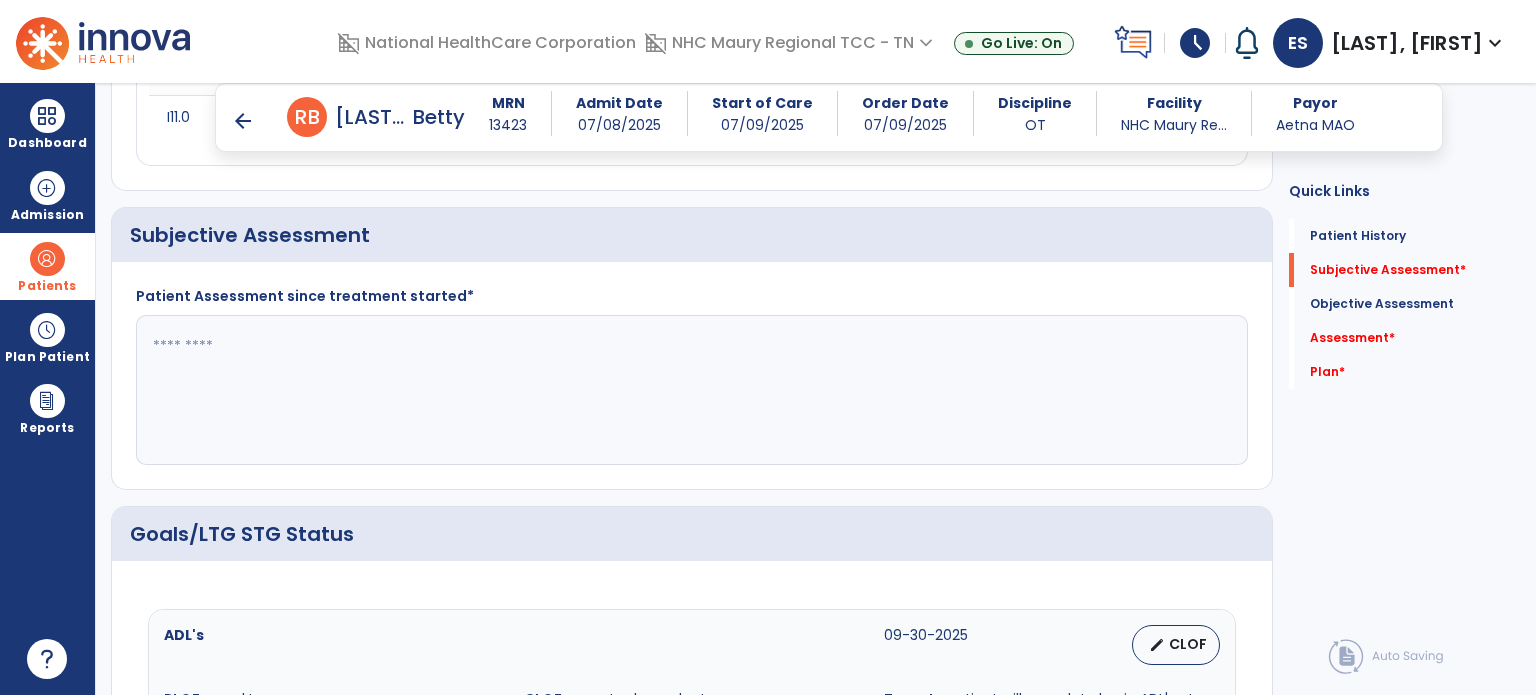 scroll, scrollTop: 408, scrollLeft: 0, axis: vertical 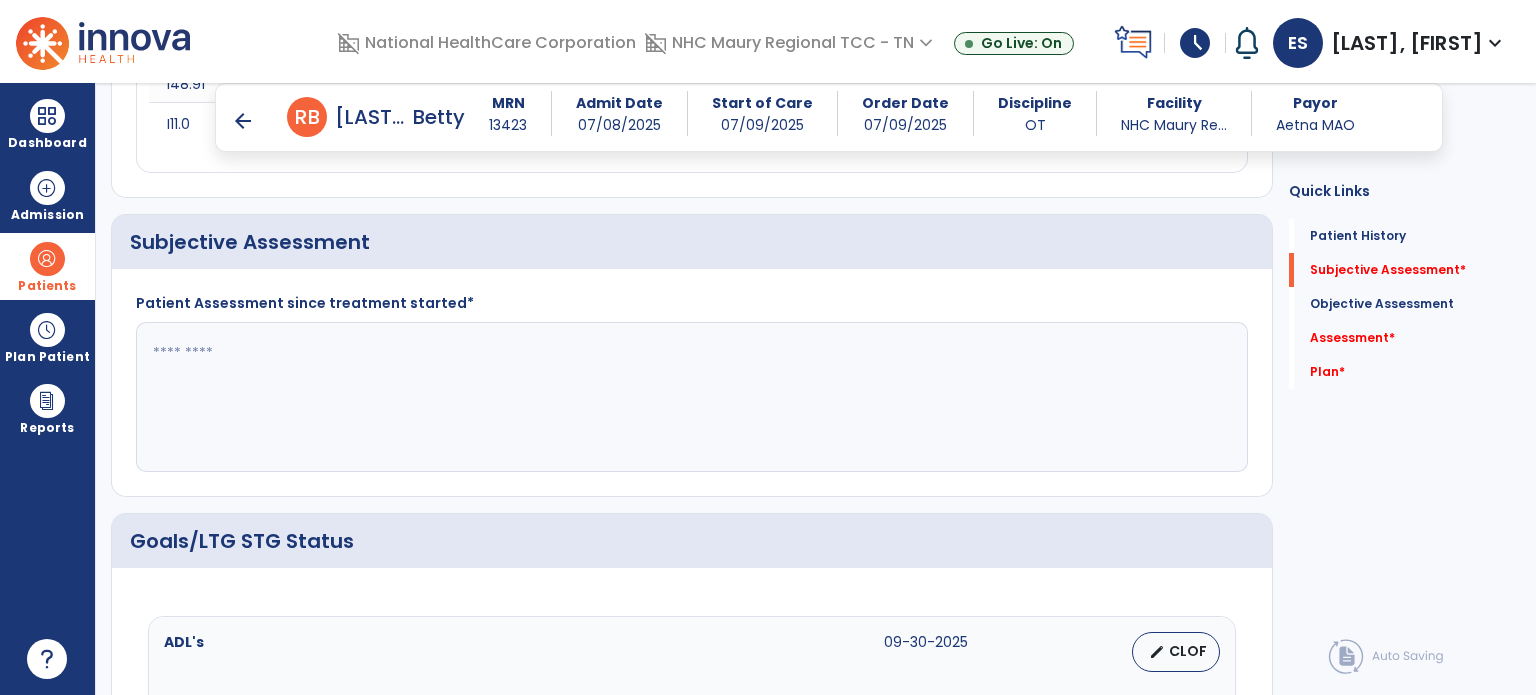 click 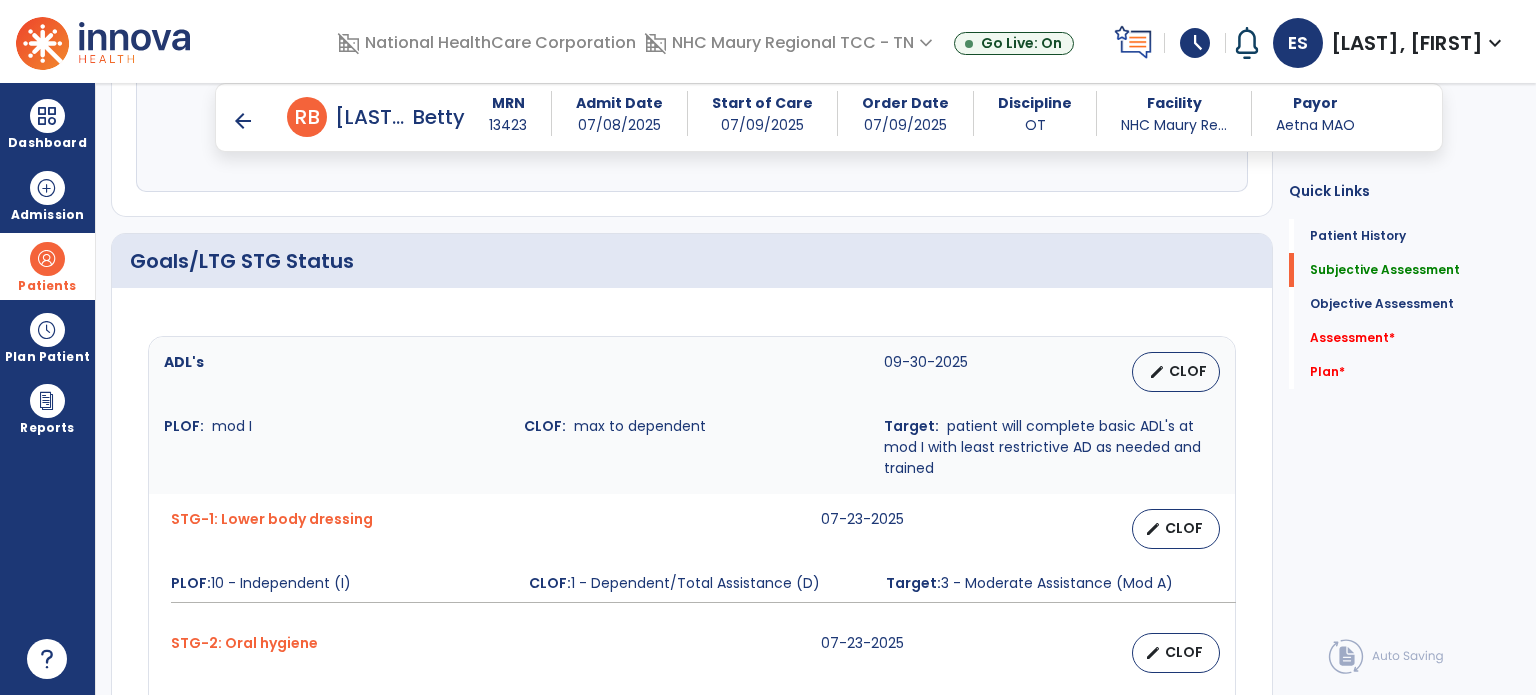 scroll, scrollTop: 676, scrollLeft: 0, axis: vertical 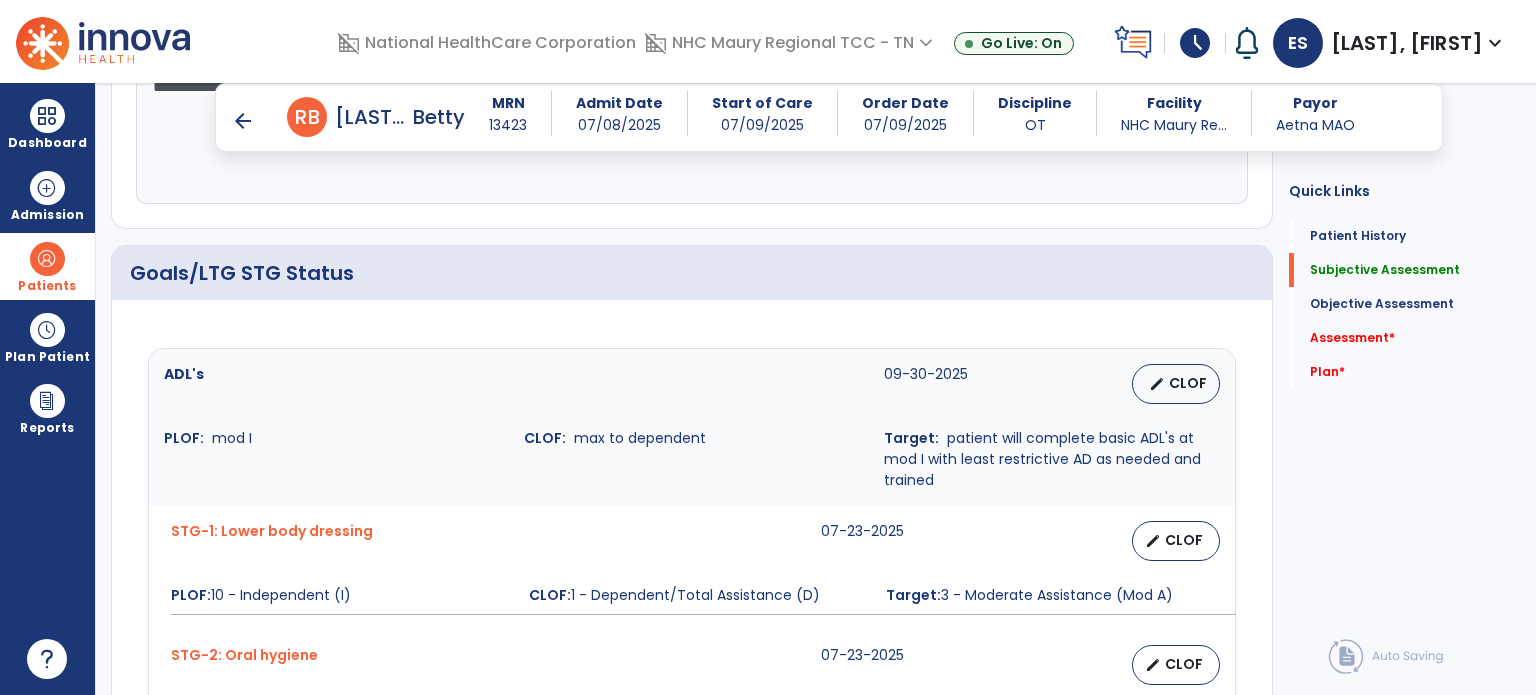 type on "**********" 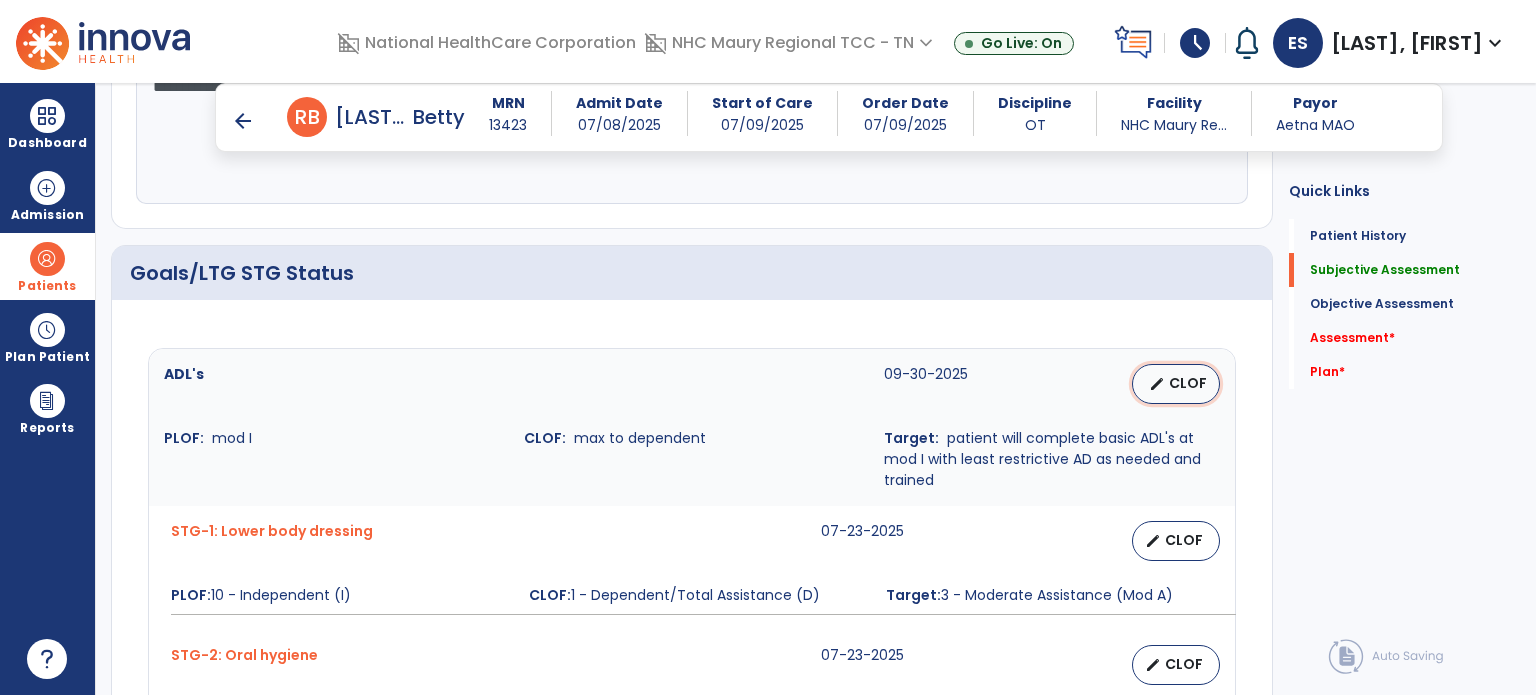 click on "edit   CLOF" at bounding box center (1176, 384) 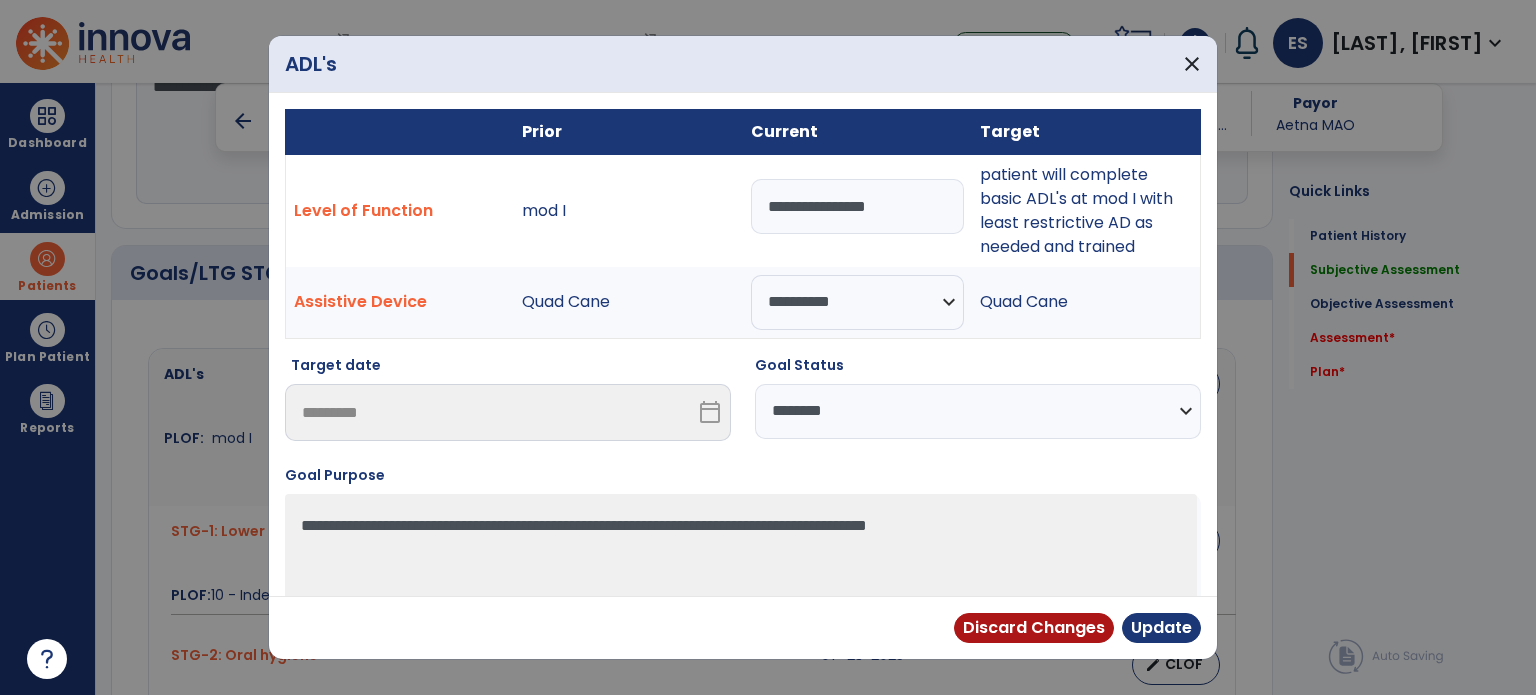 click on "**********" at bounding box center (978, 411) 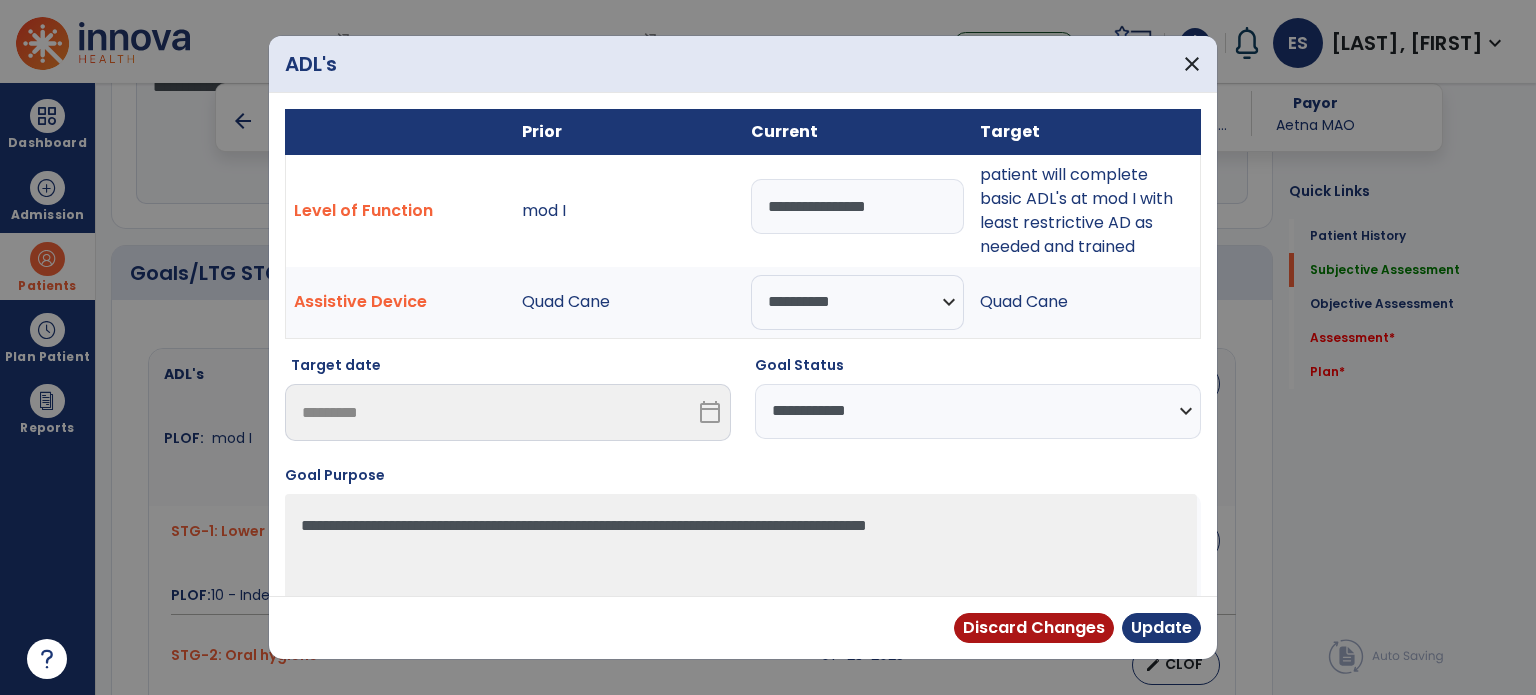 click on "**********" at bounding box center [978, 411] 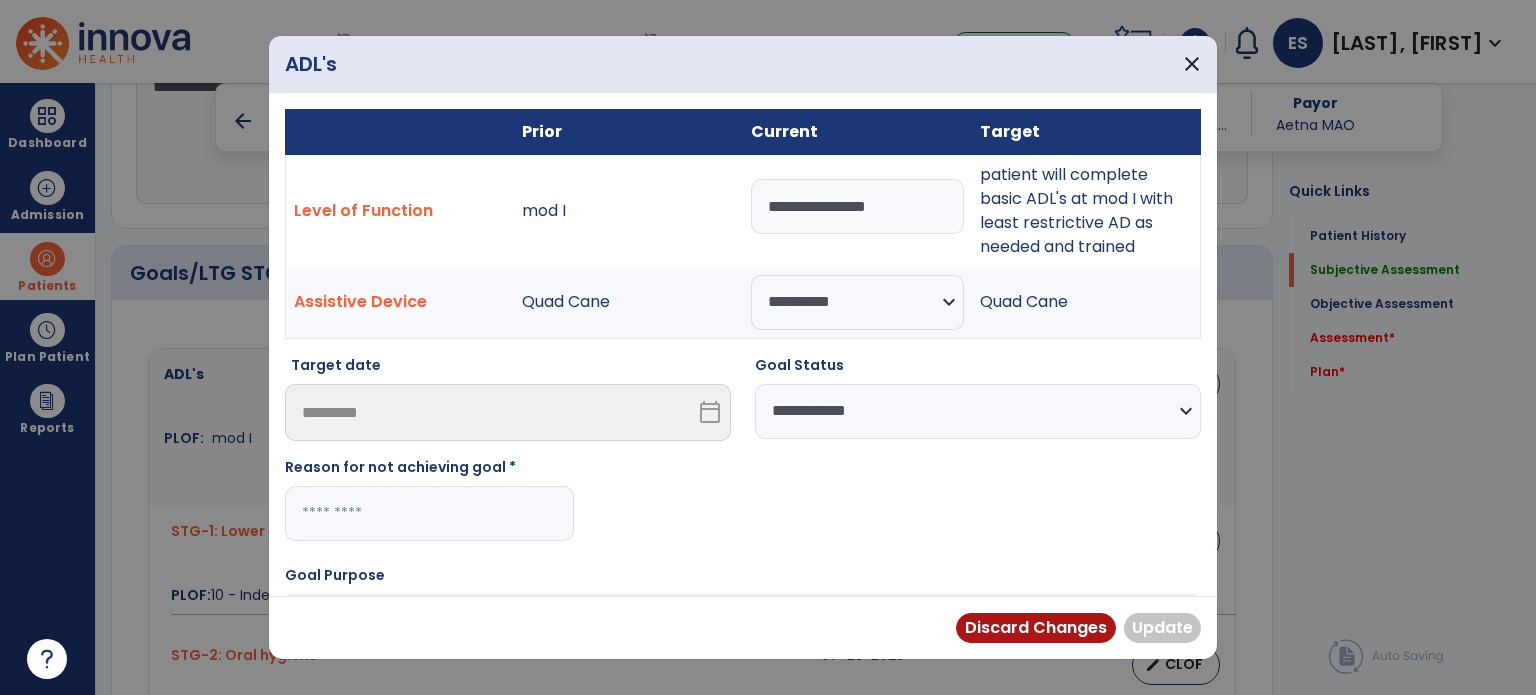 click at bounding box center [429, 513] 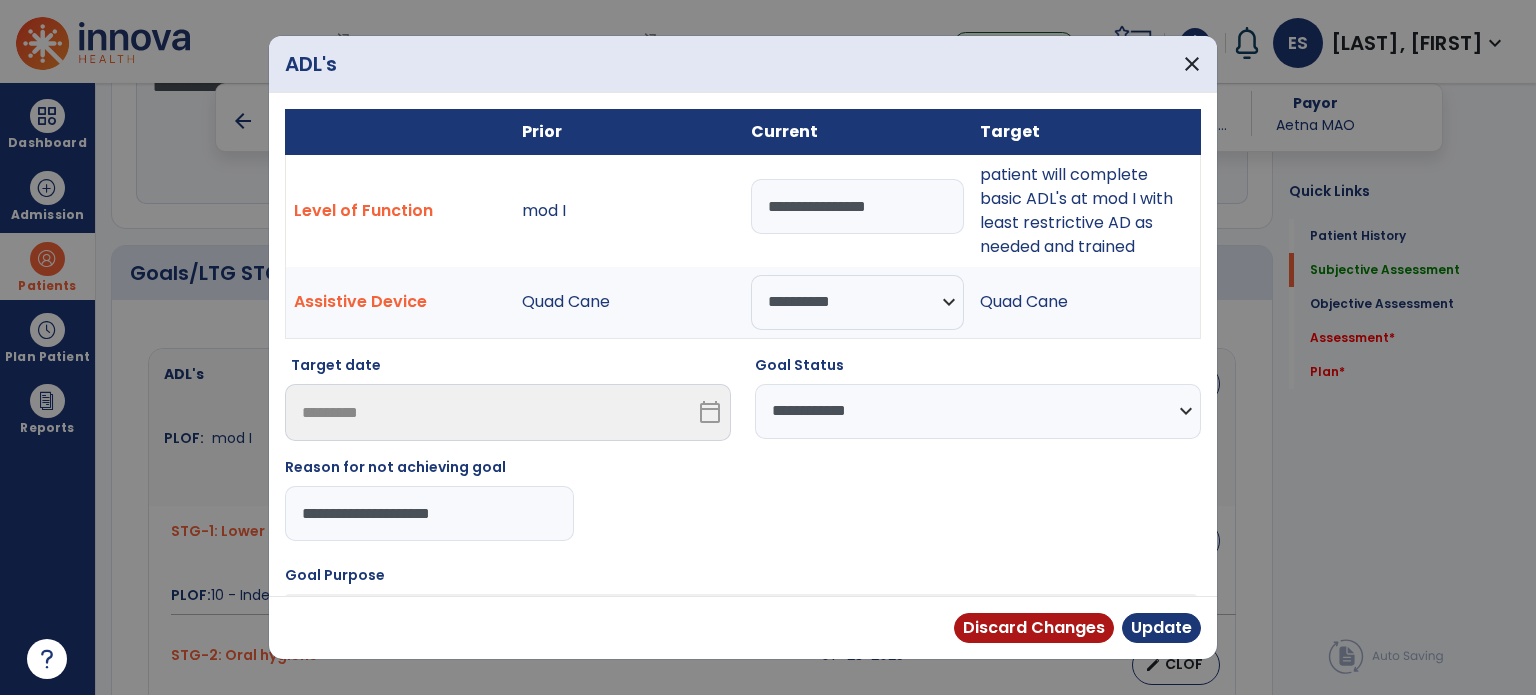 type on "**********" 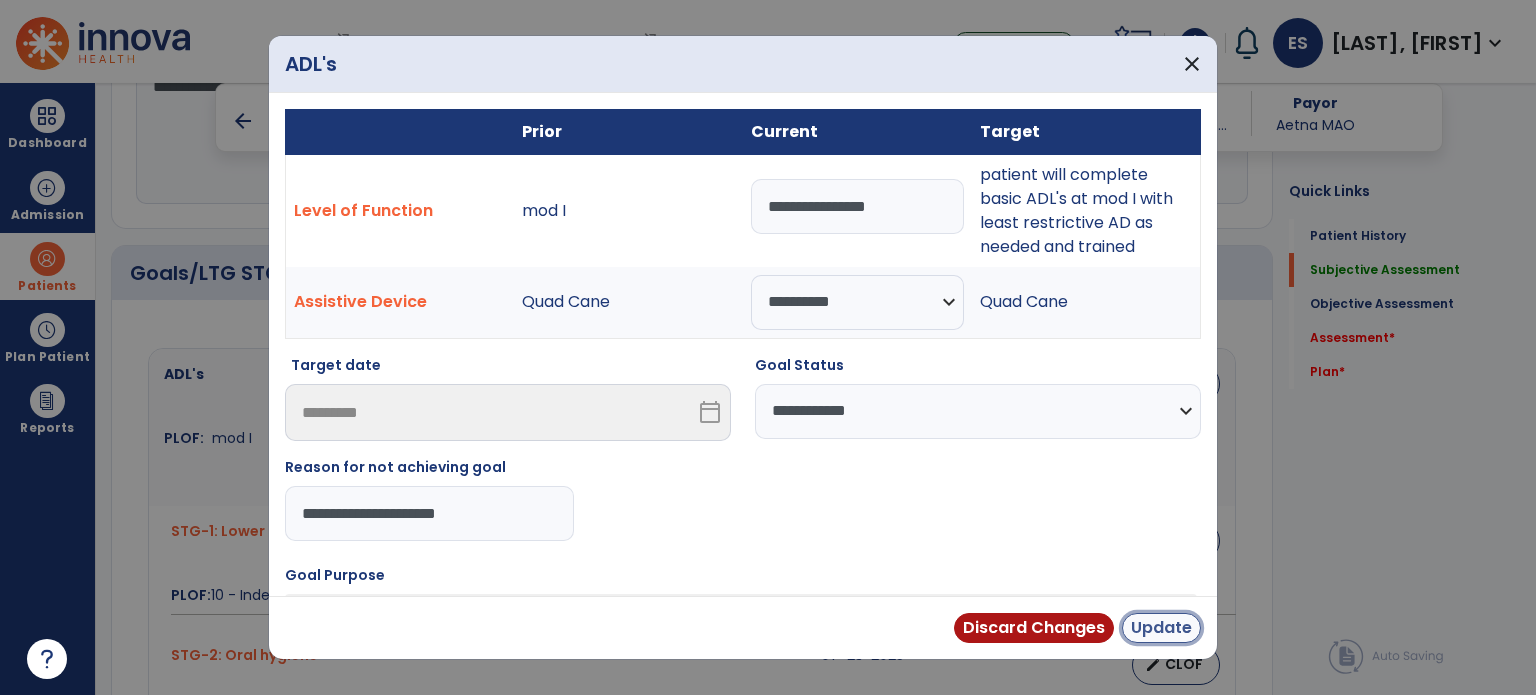 click on "Update" at bounding box center [1161, 628] 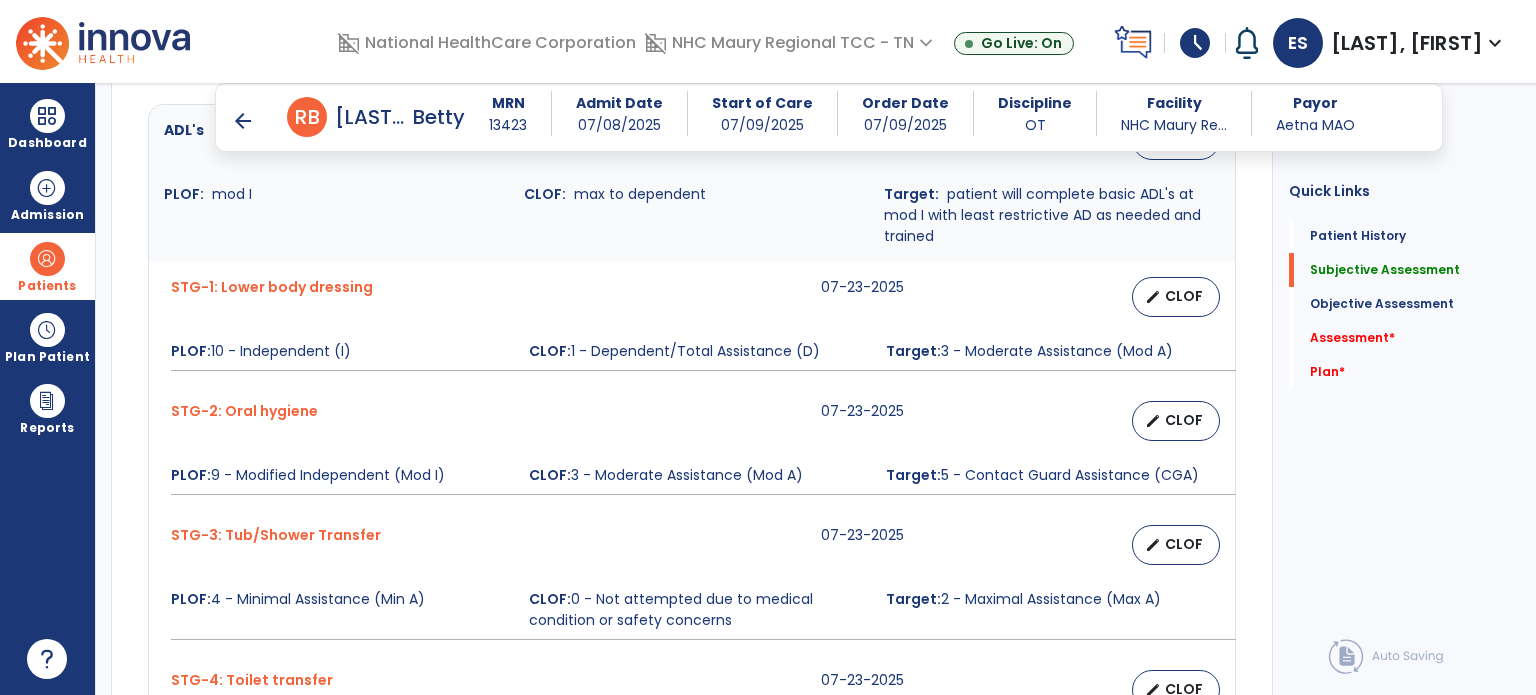 scroll, scrollTop: 928, scrollLeft: 0, axis: vertical 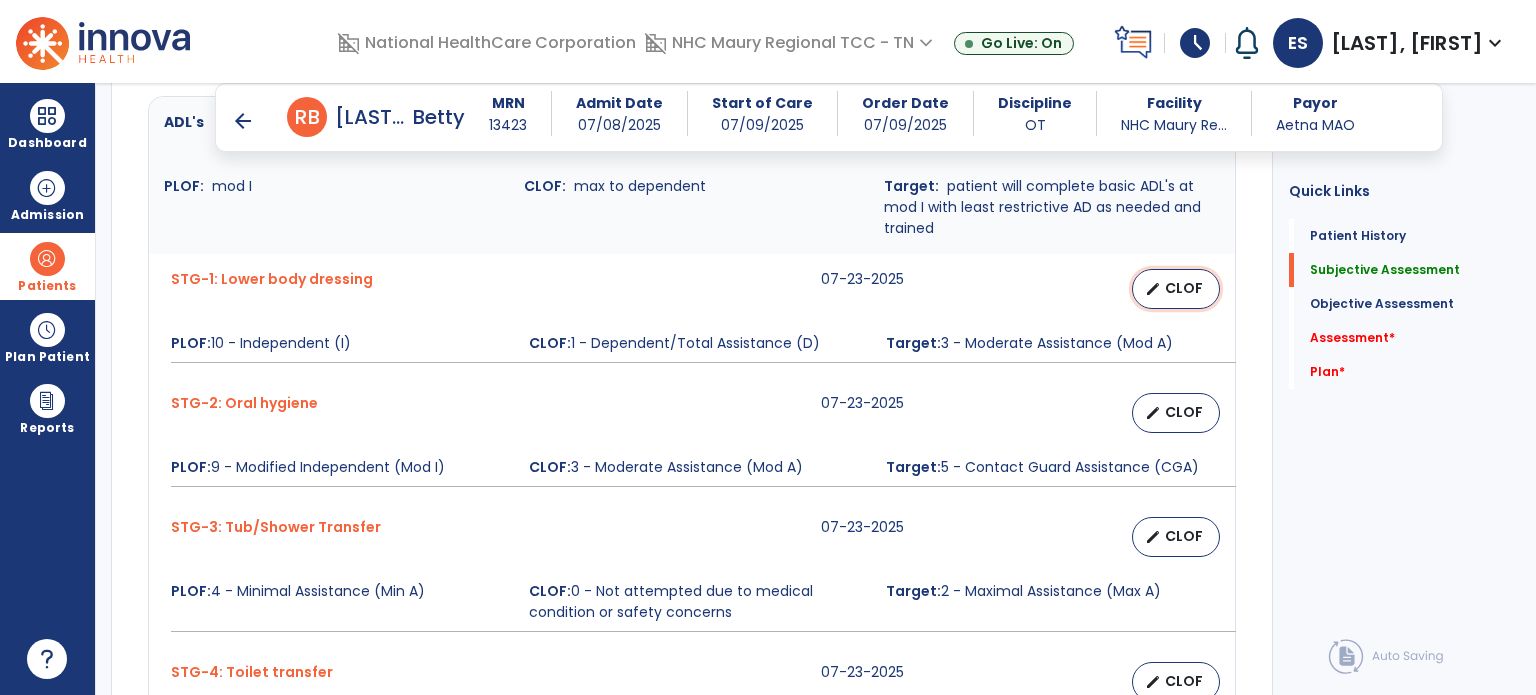 click on "edit" at bounding box center (1153, 289) 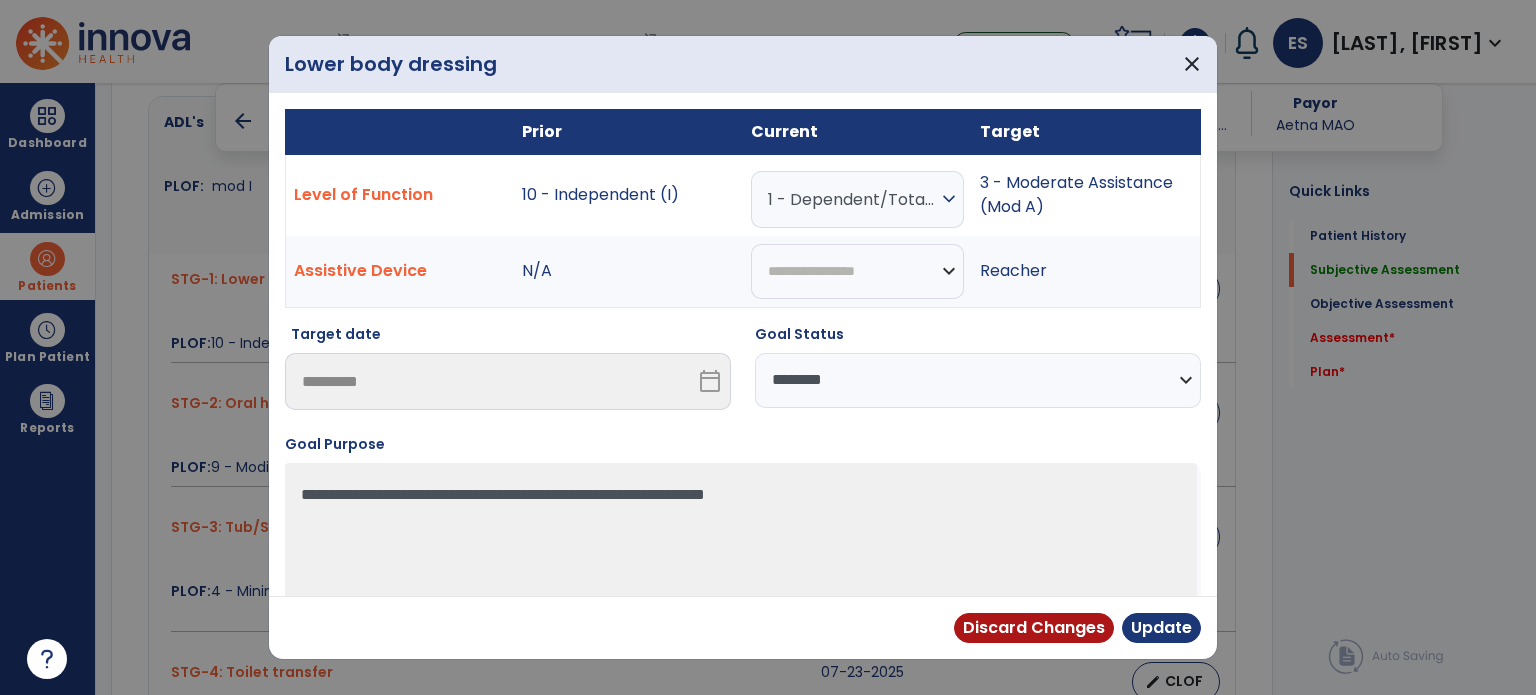 click on "**********" at bounding box center [978, 380] 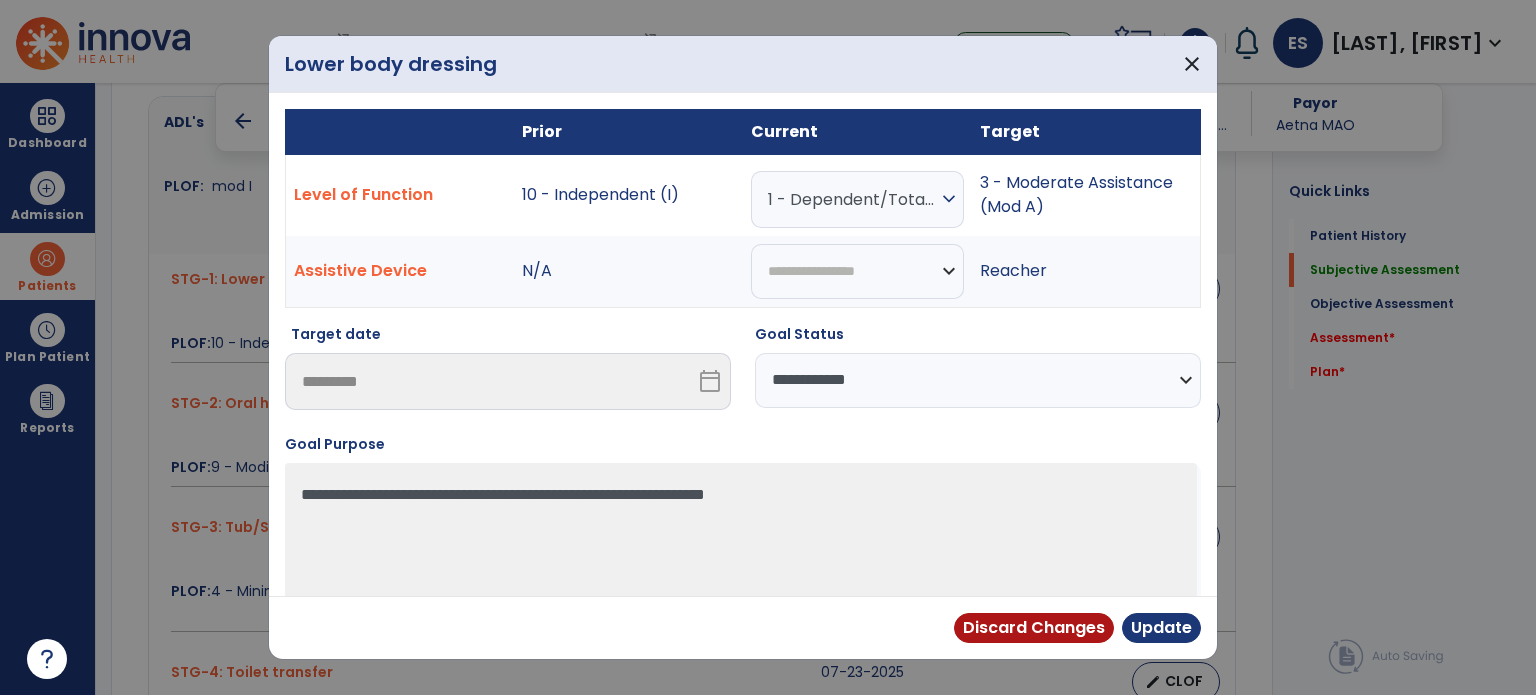 click on "**********" at bounding box center (978, 380) 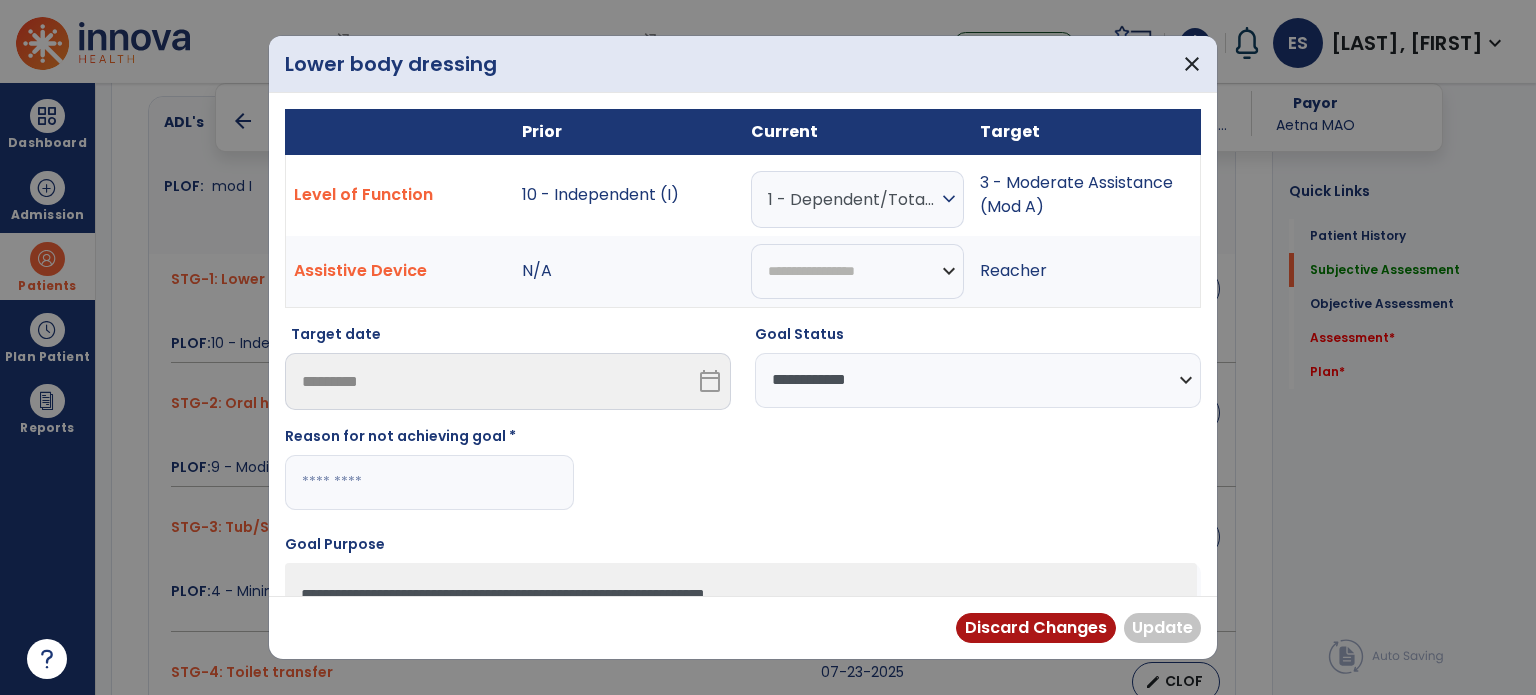 click at bounding box center (429, 482) 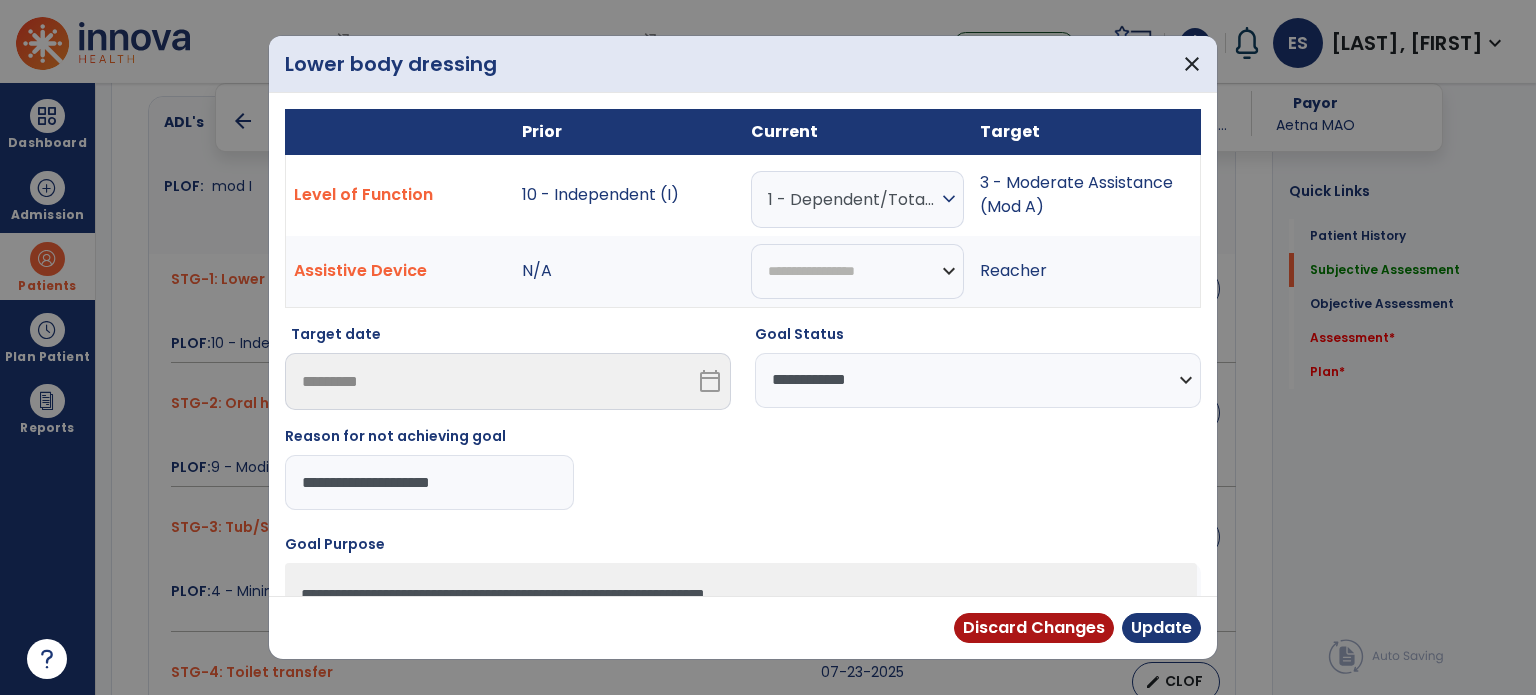 type on "**********" 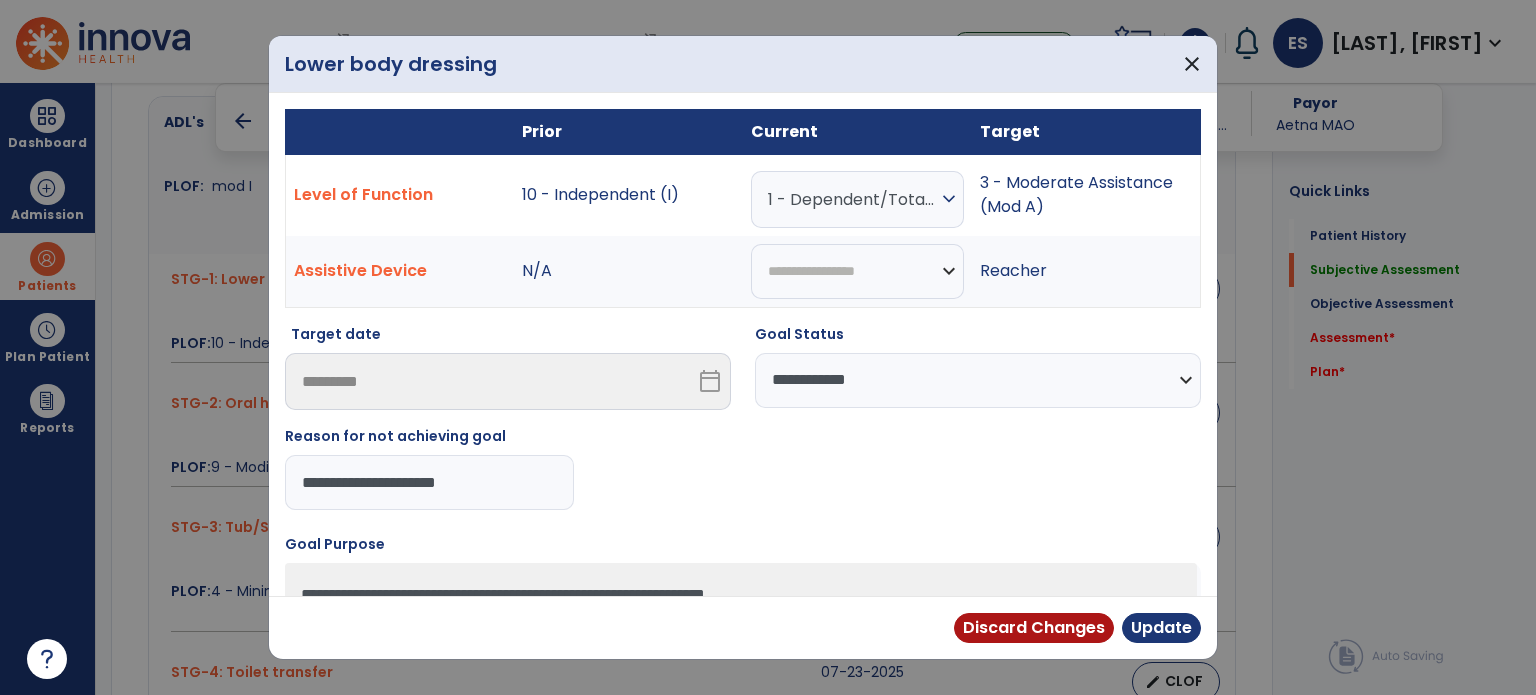 drag, startPoint x: 304, startPoint y: 484, endPoint x: 496, endPoint y: 540, distance: 200 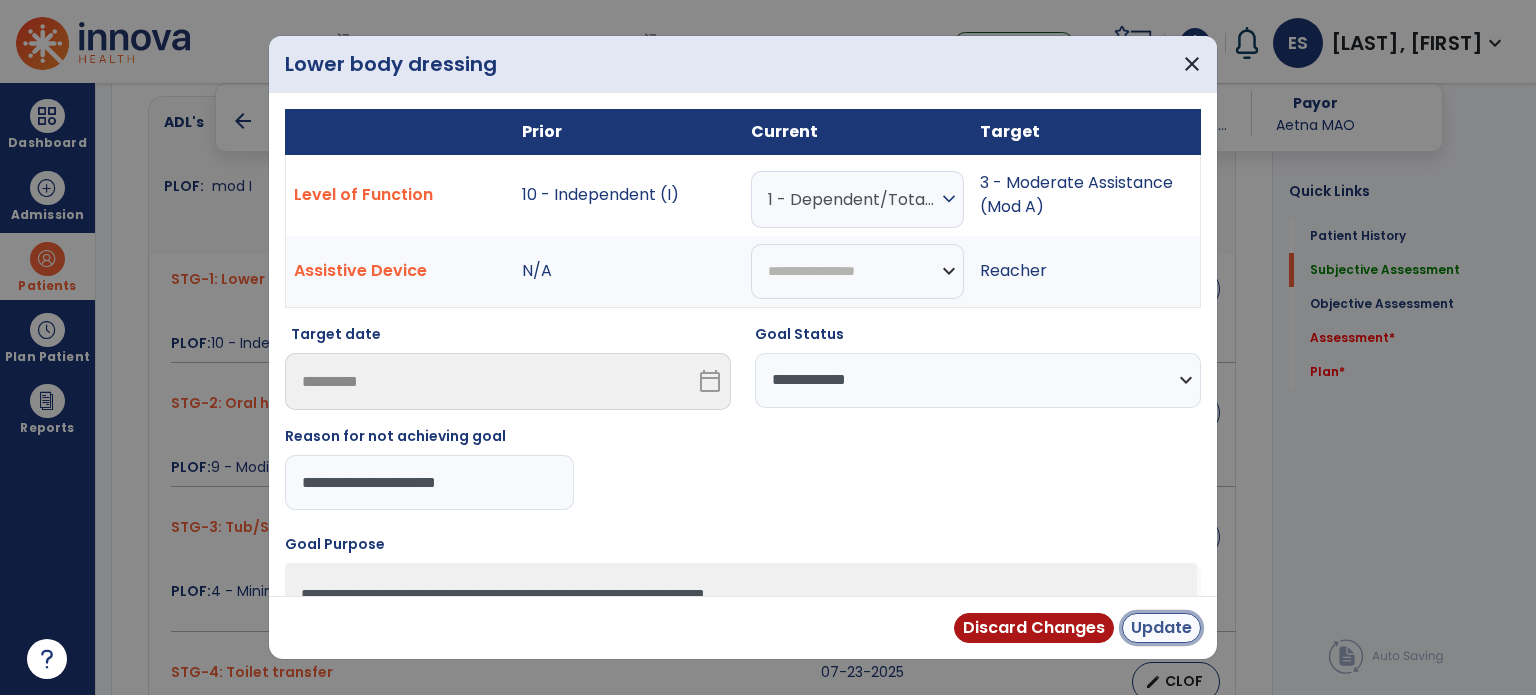 click on "Update" at bounding box center (1161, 628) 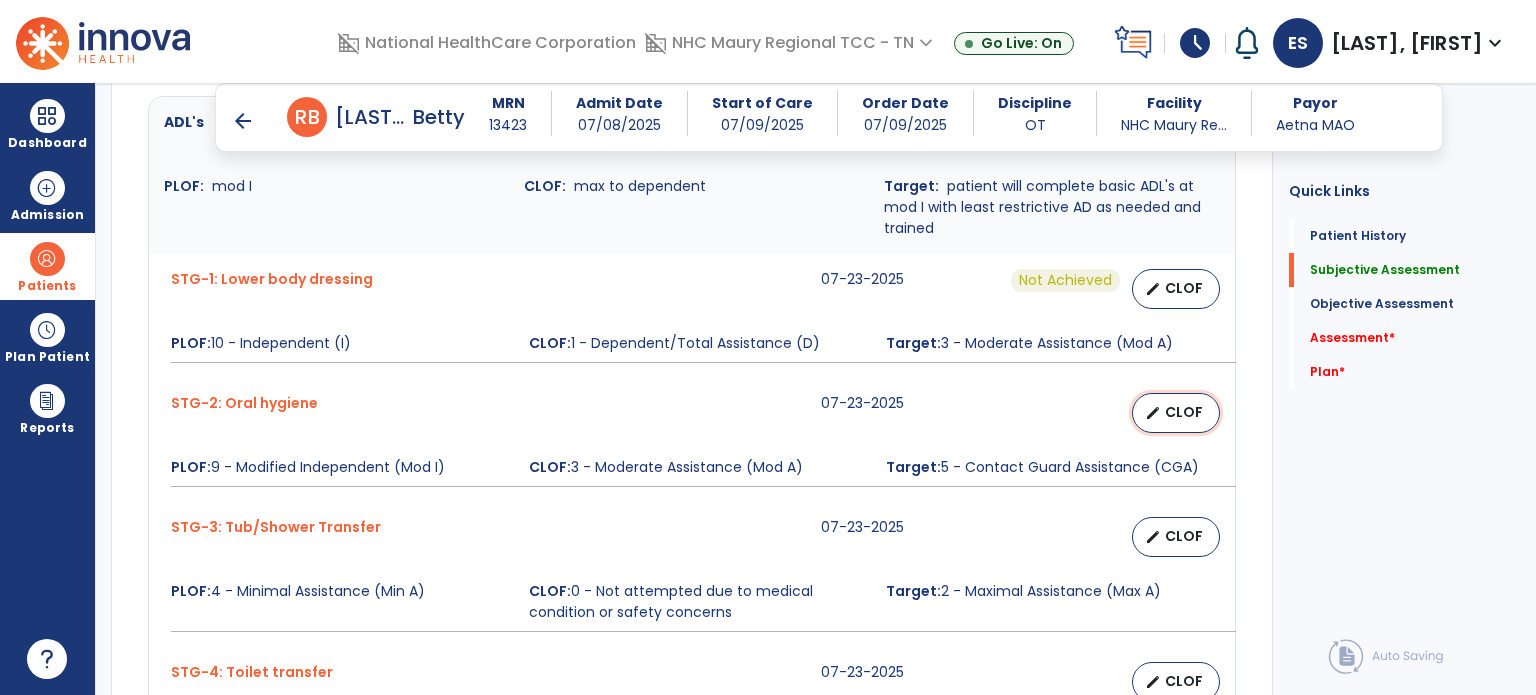 click on "CLOF" at bounding box center [1184, 412] 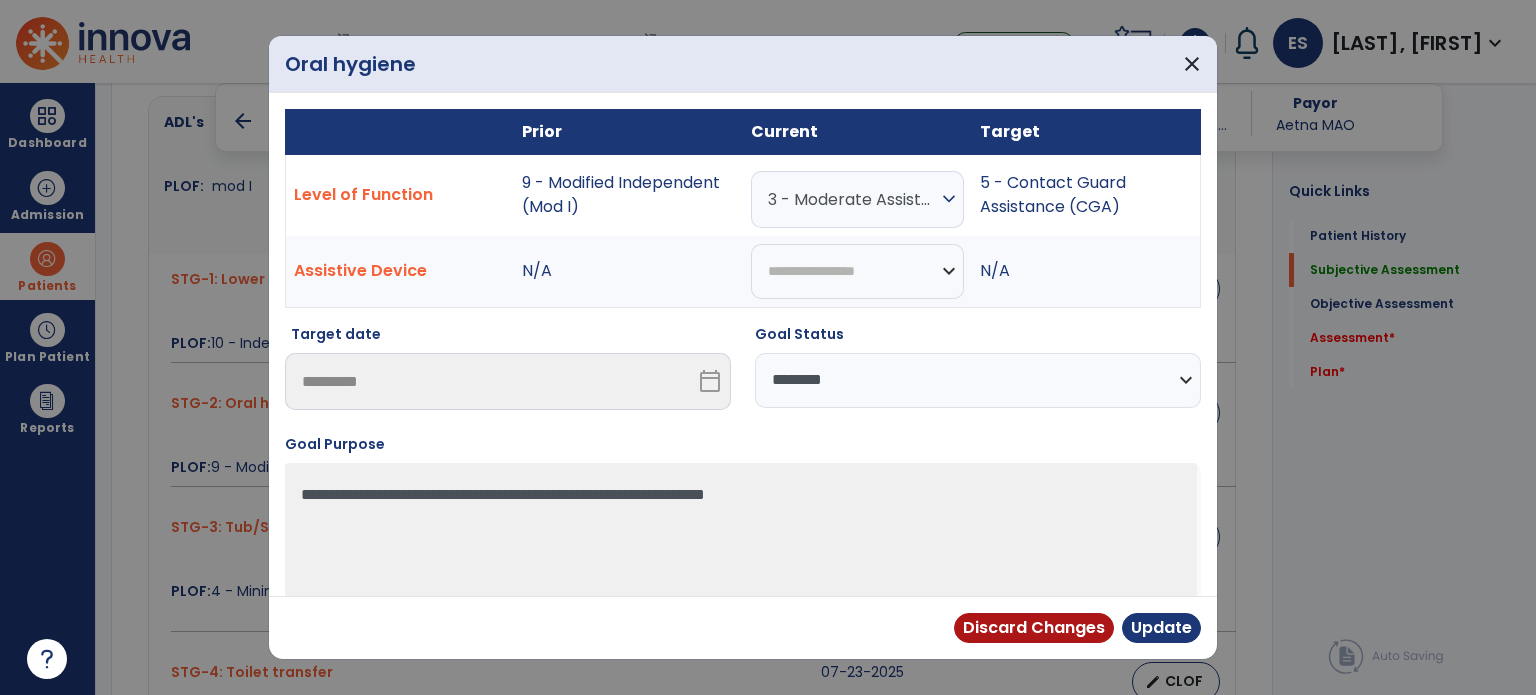 click on "**********" at bounding box center (978, 380) 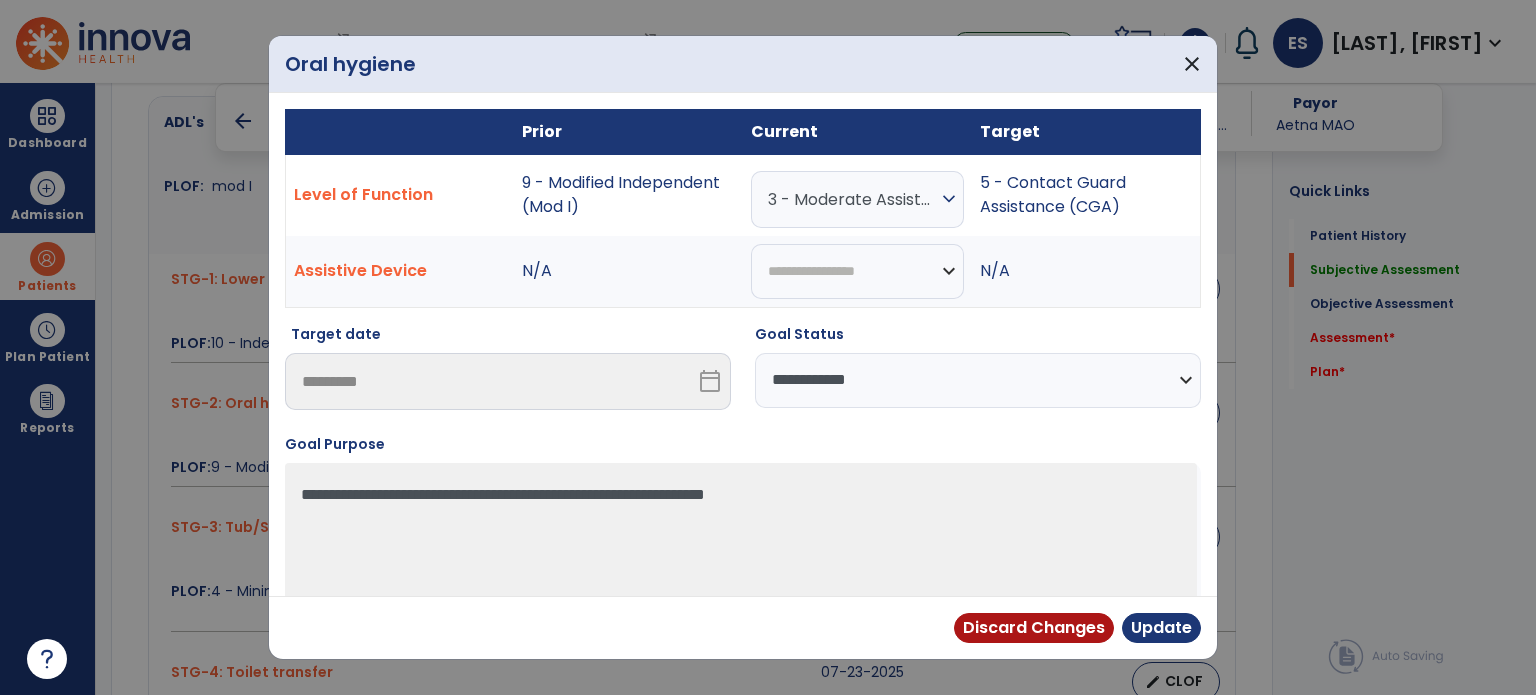click on "**********" at bounding box center (978, 380) 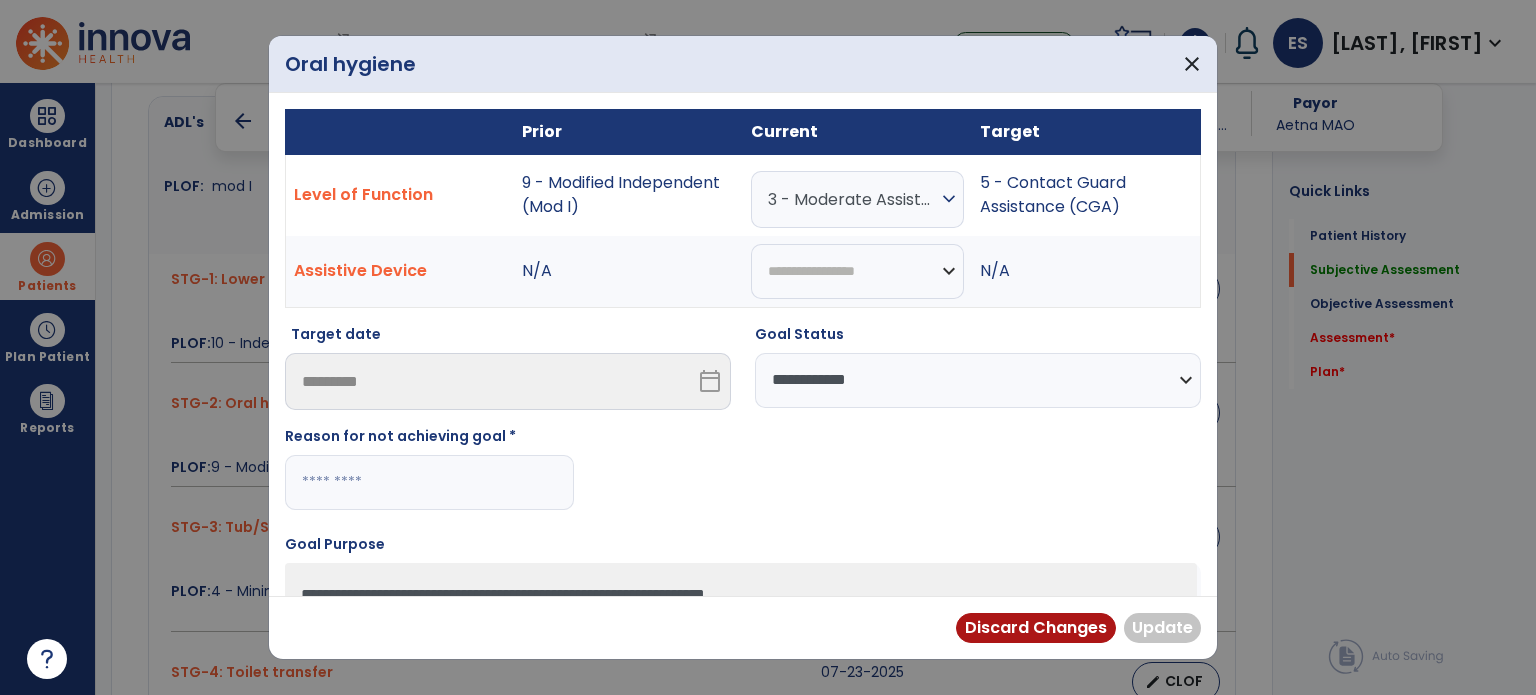 click on "Reason for not achieving goal *" at bounding box center [429, 476] 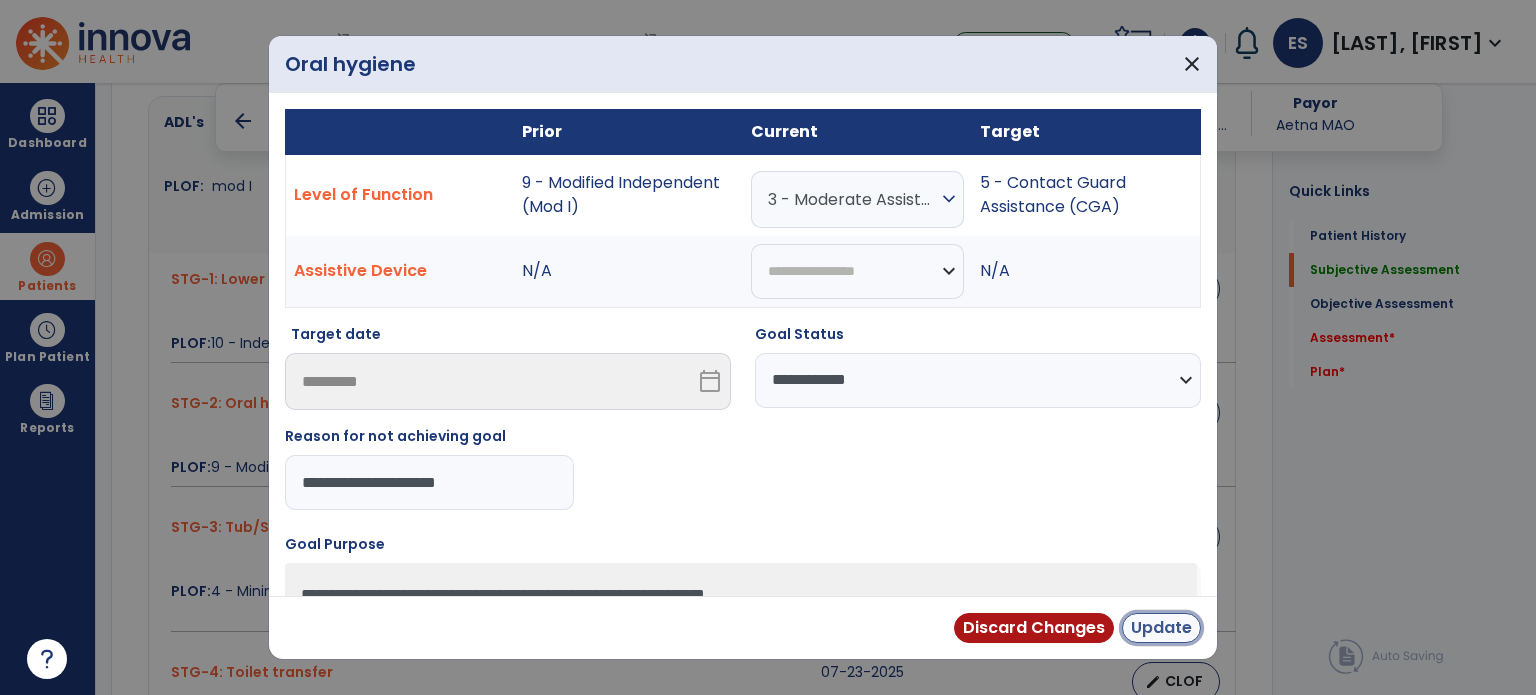 click on "Update" at bounding box center [1161, 628] 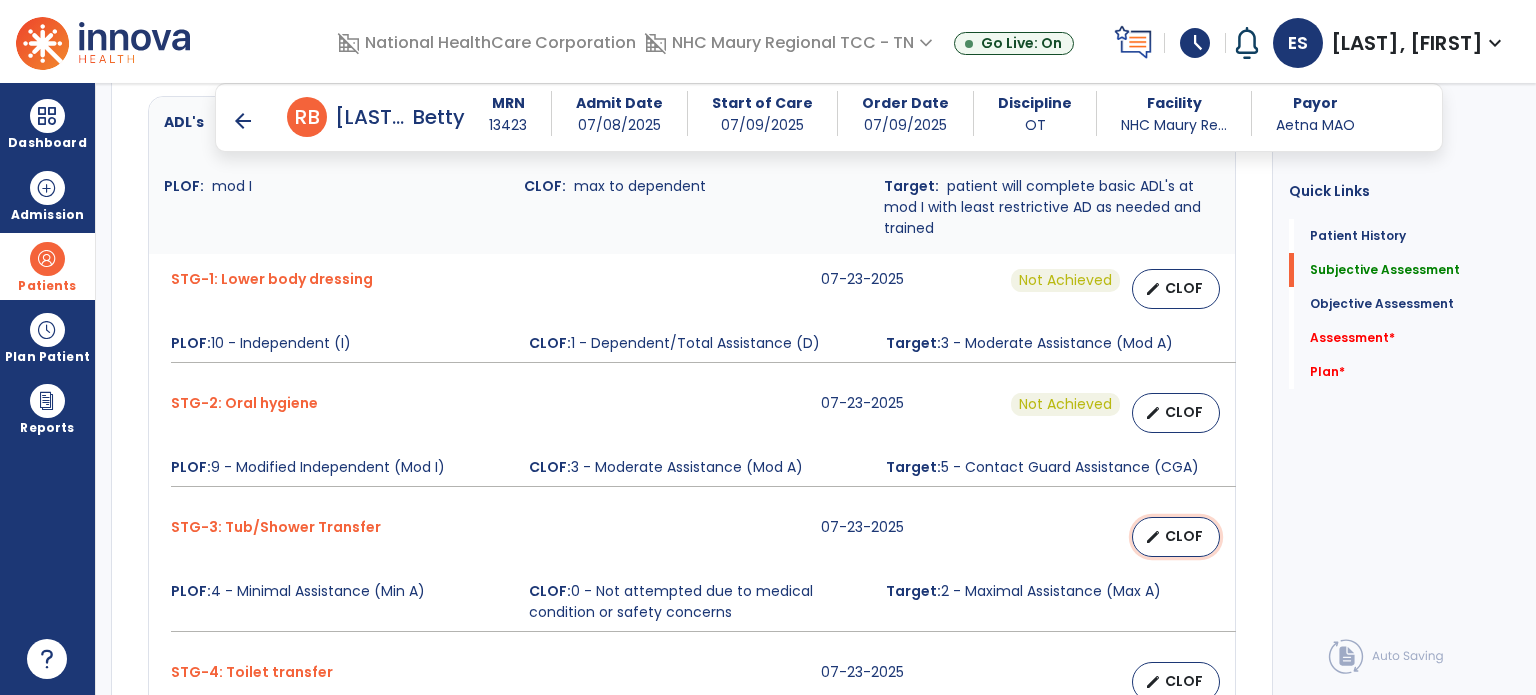 click on "CLOF" at bounding box center [1184, 536] 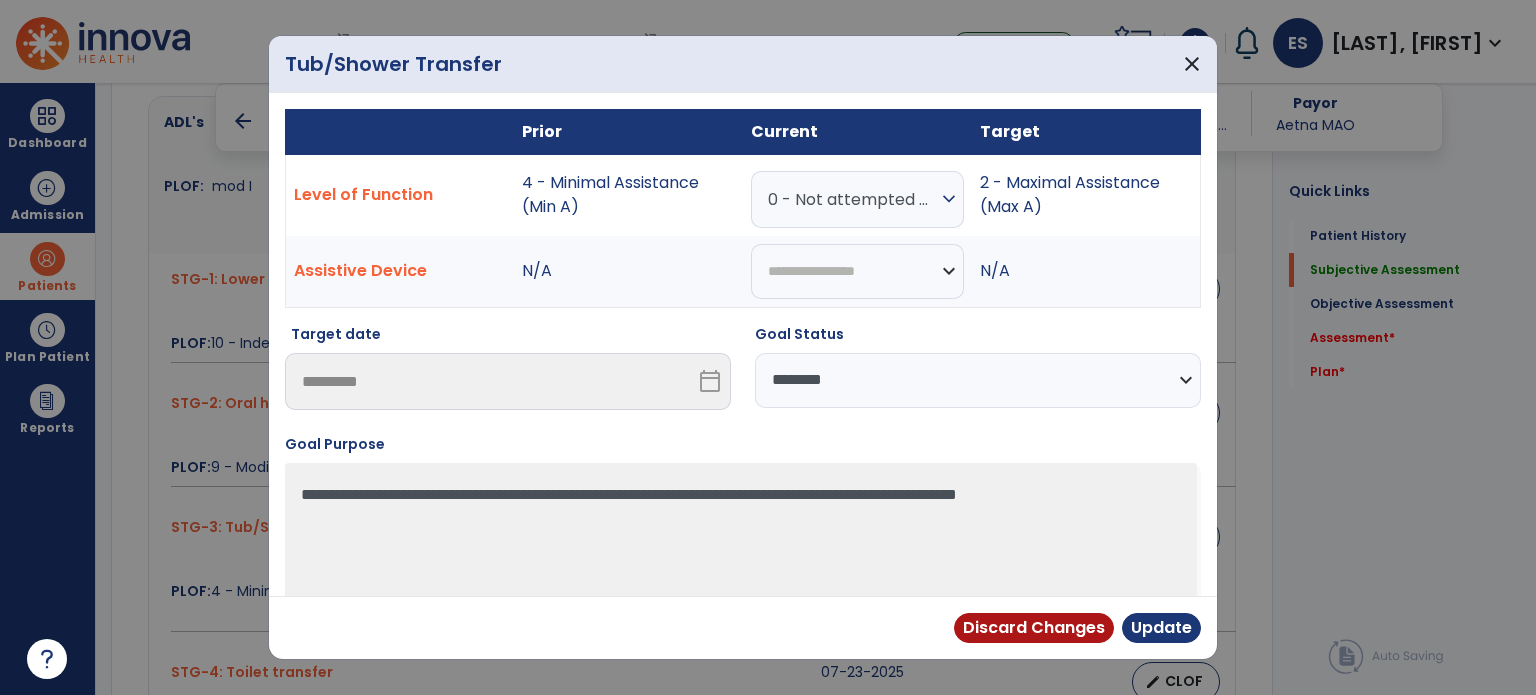 click on "**********" at bounding box center (978, 380) 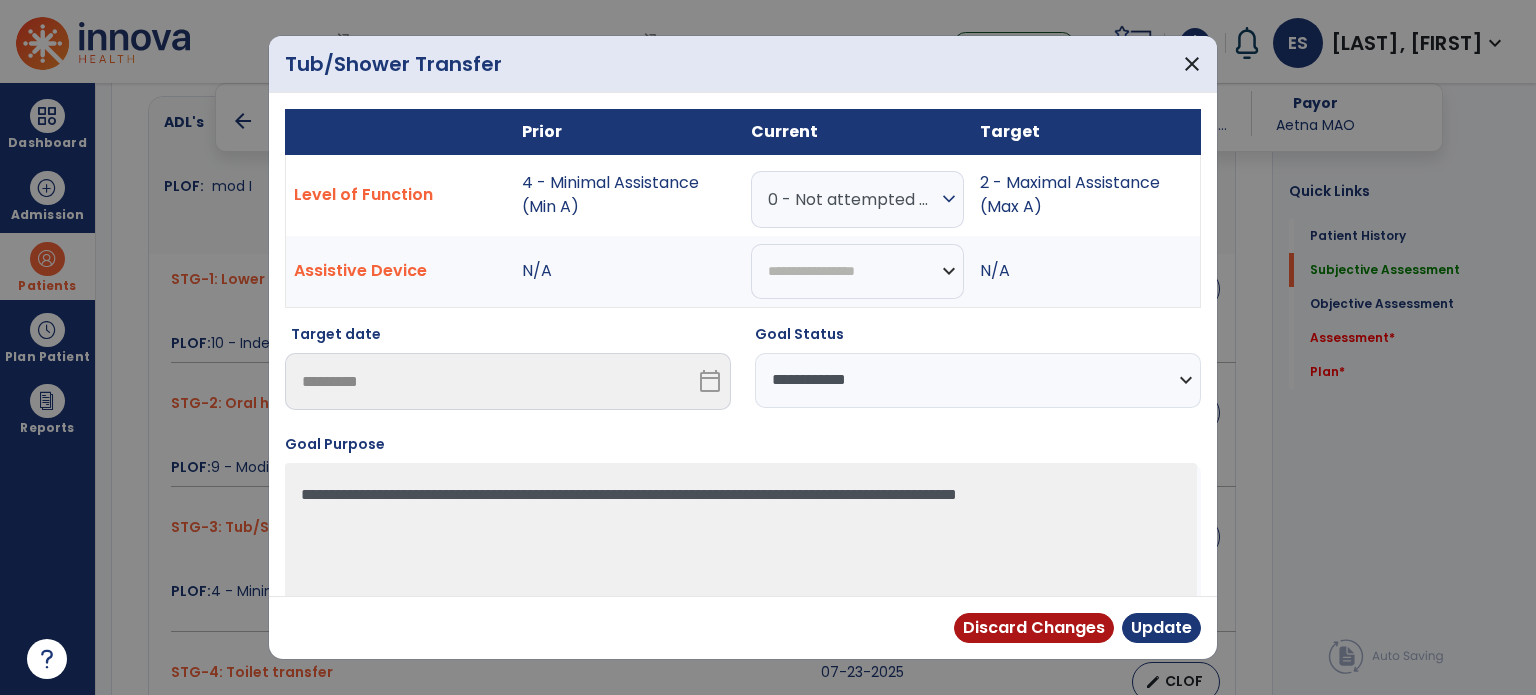 click on "**********" at bounding box center [978, 380] 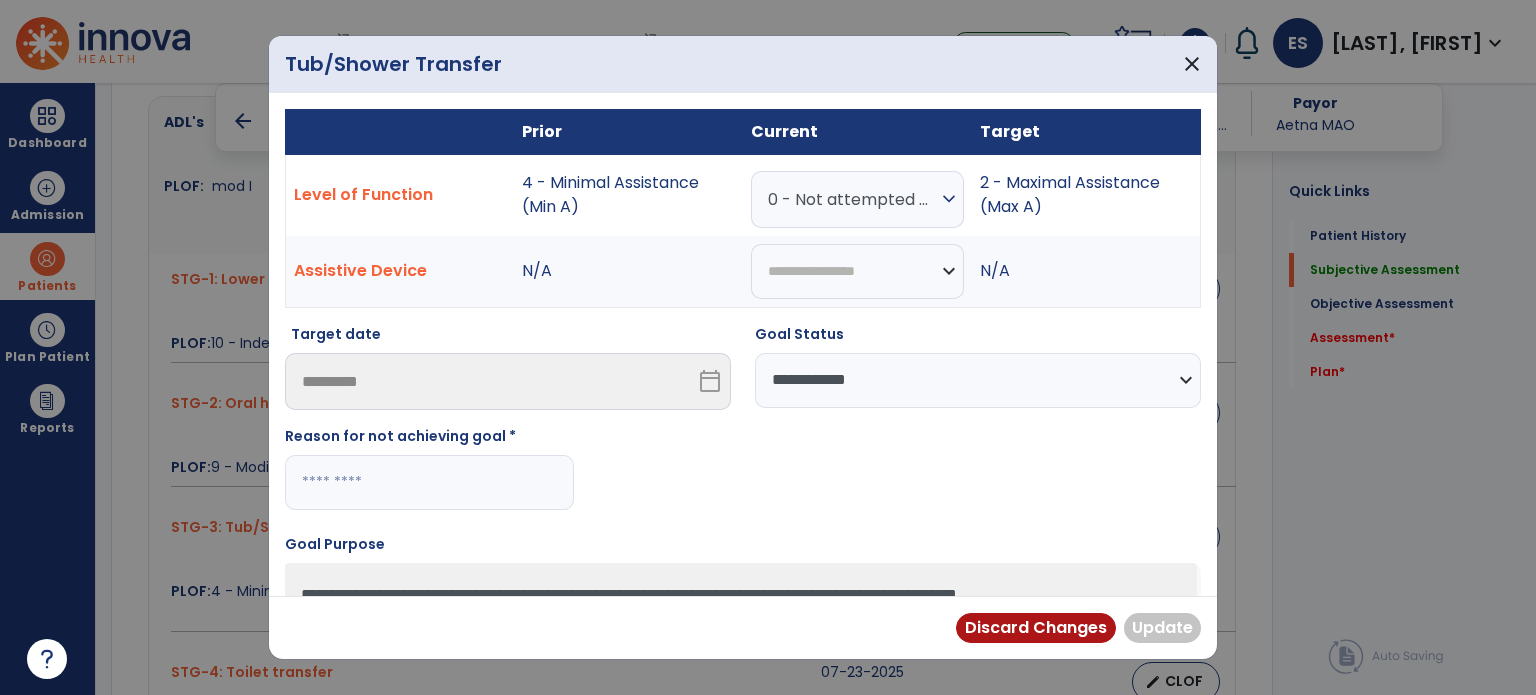 click at bounding box center (429, 482) 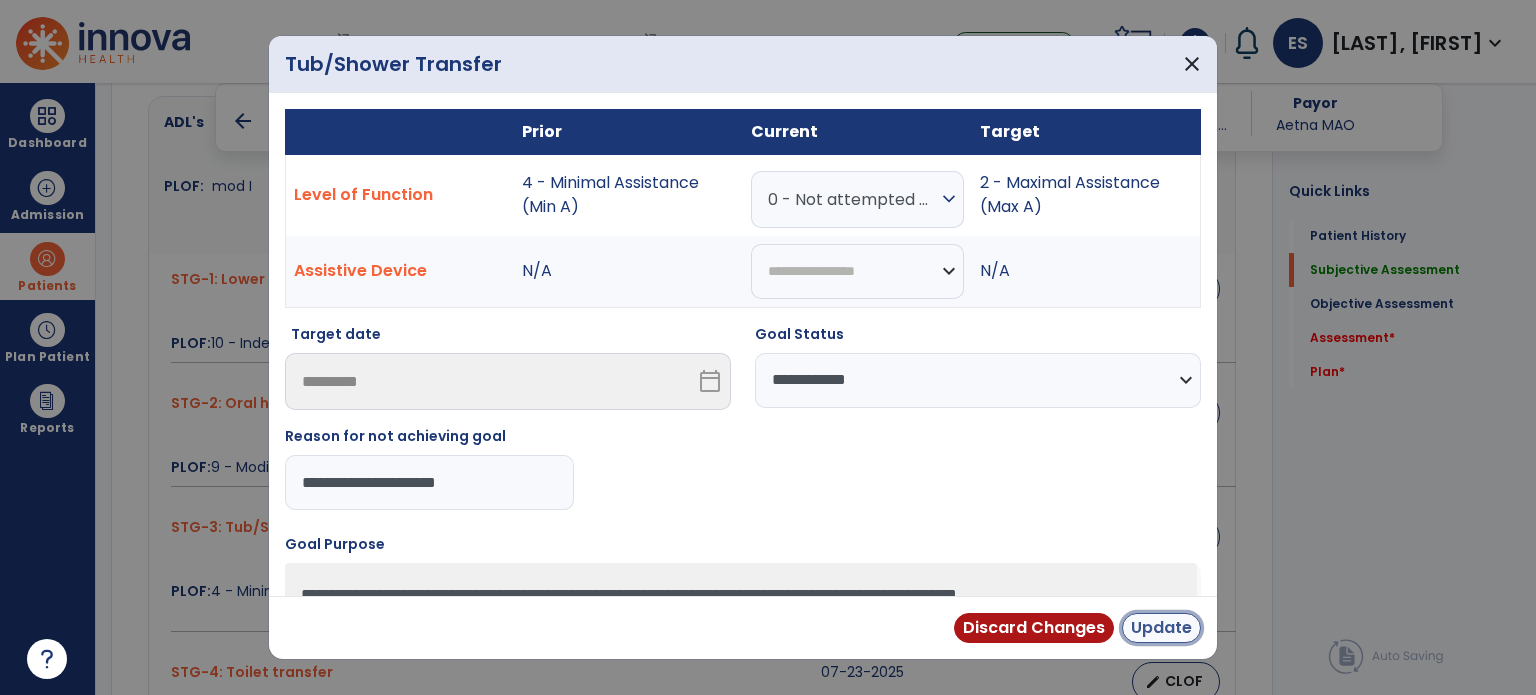 click on "Update" at bounding box center (1161, 628) 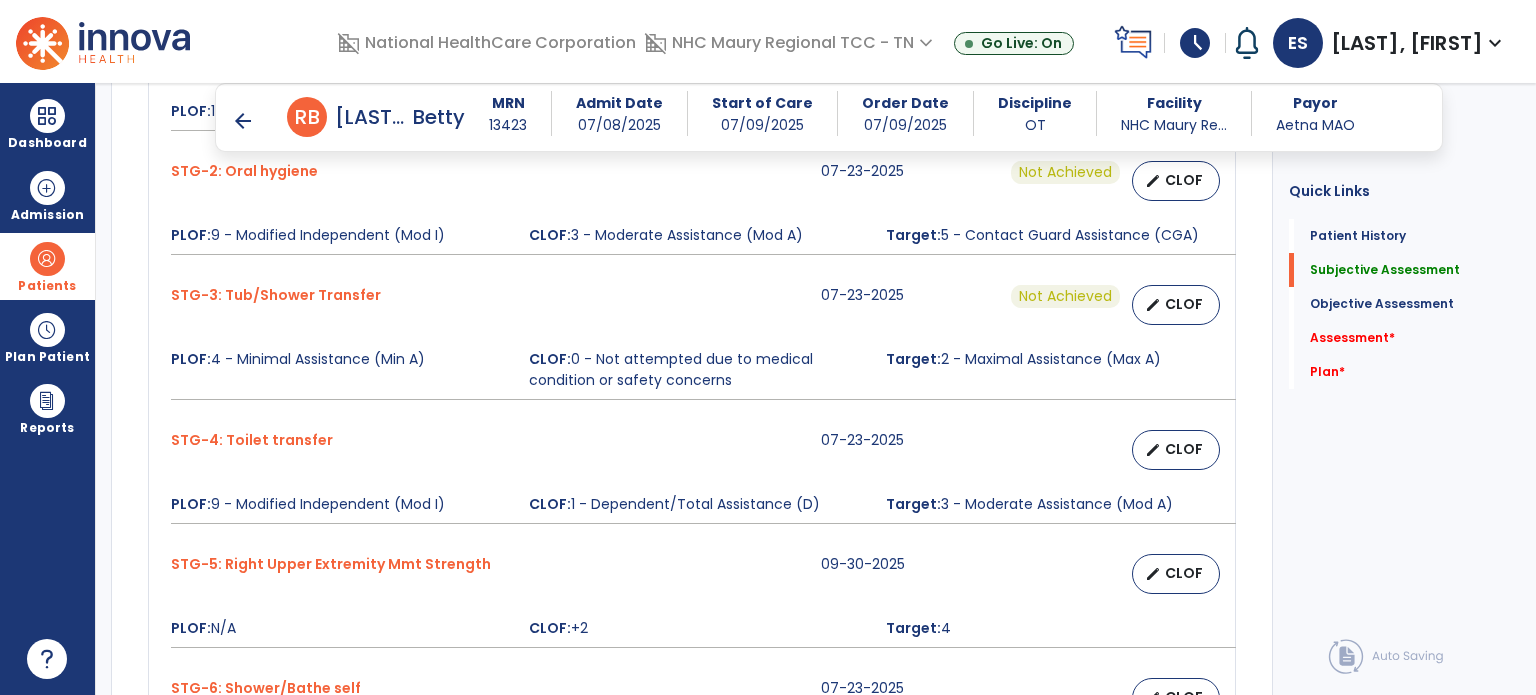 scroll, scrollTop: 1168, scrollLeft: 0, axis: vertical 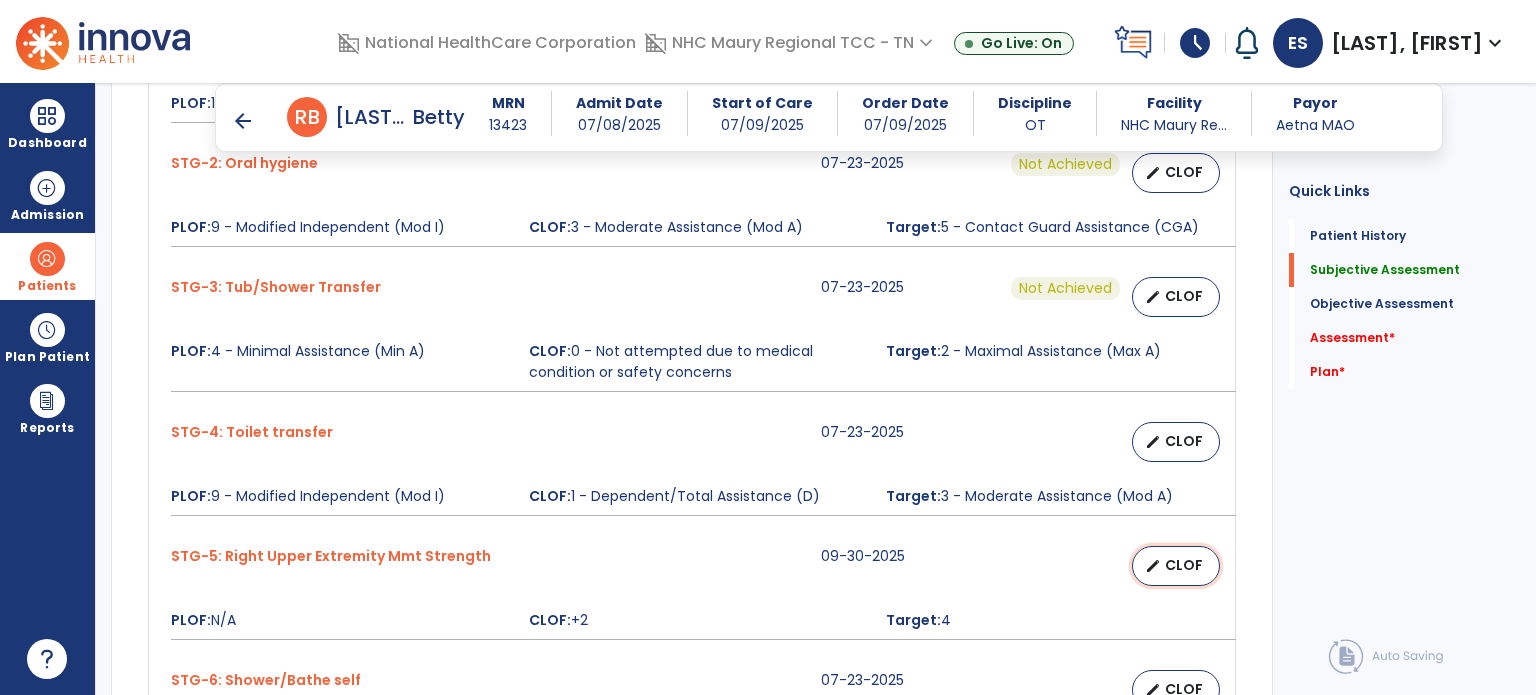 click on "CLOF" at bounding box center (1184, 565) 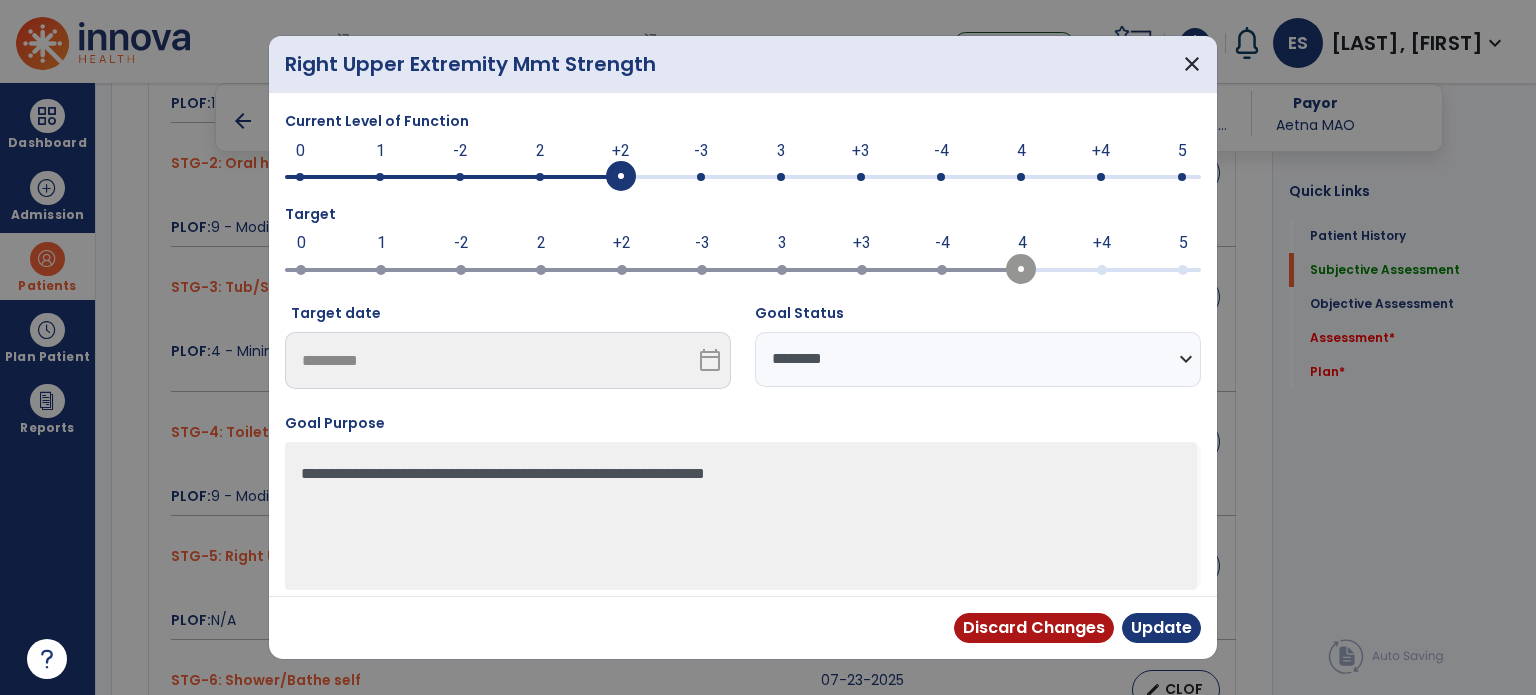 click on "**********" at bounding box center (978, 359) 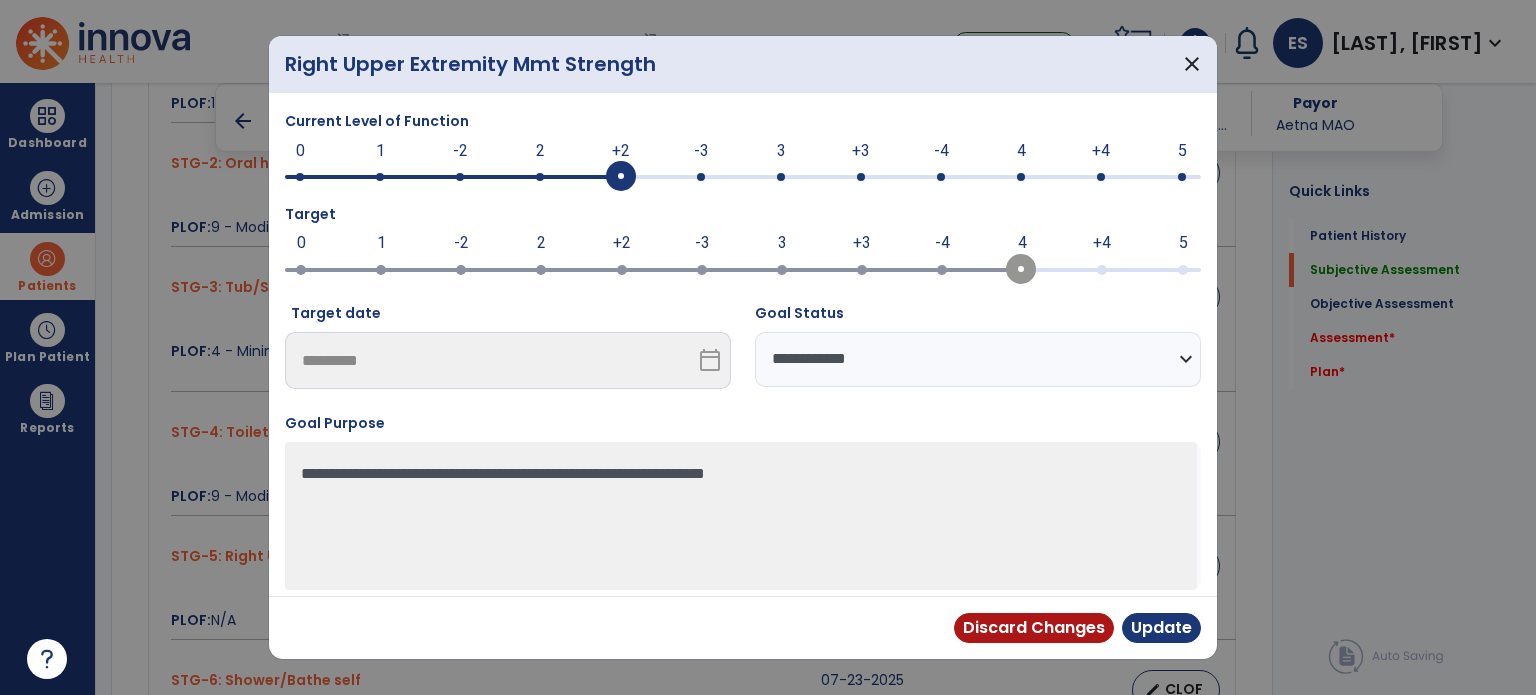 click on "**********" at bounding box center (978, 359) 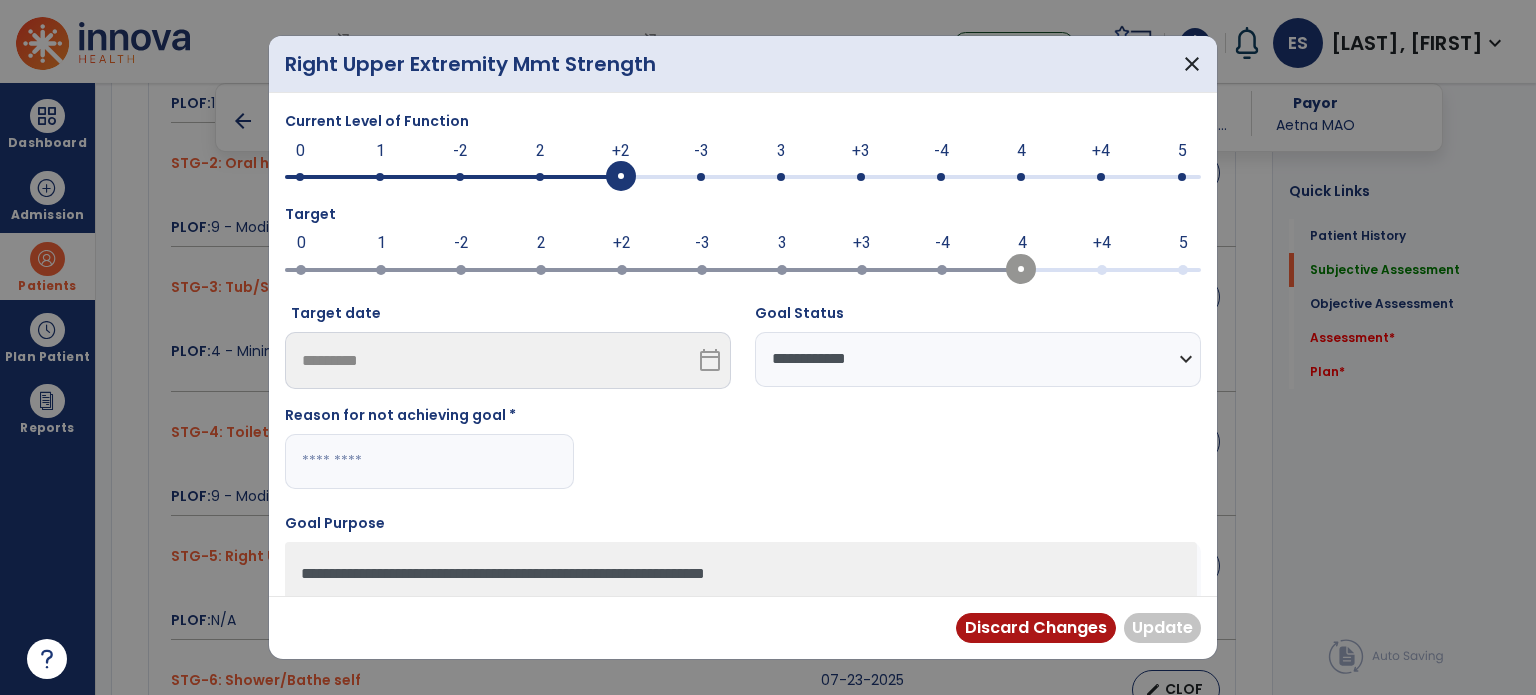 click at bounding box center (429, 461) 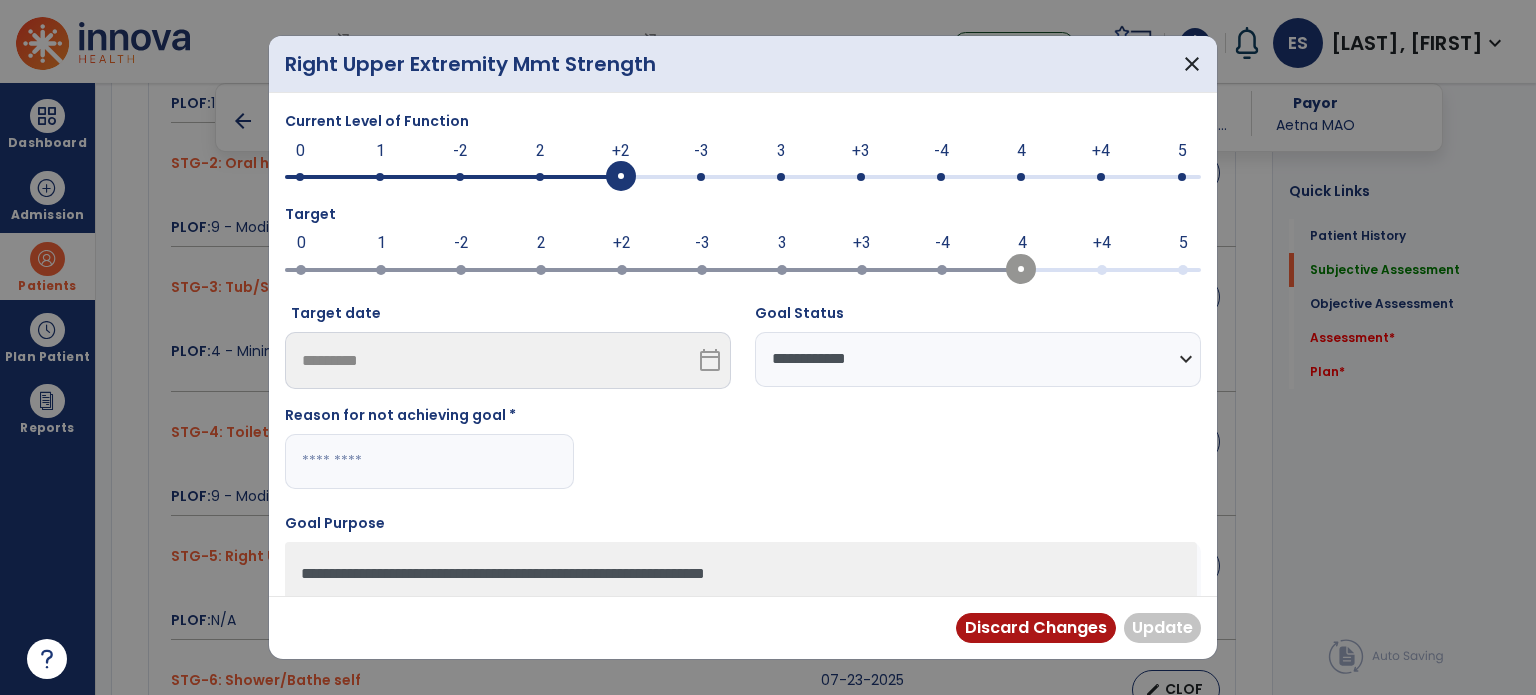 paste on "**********" 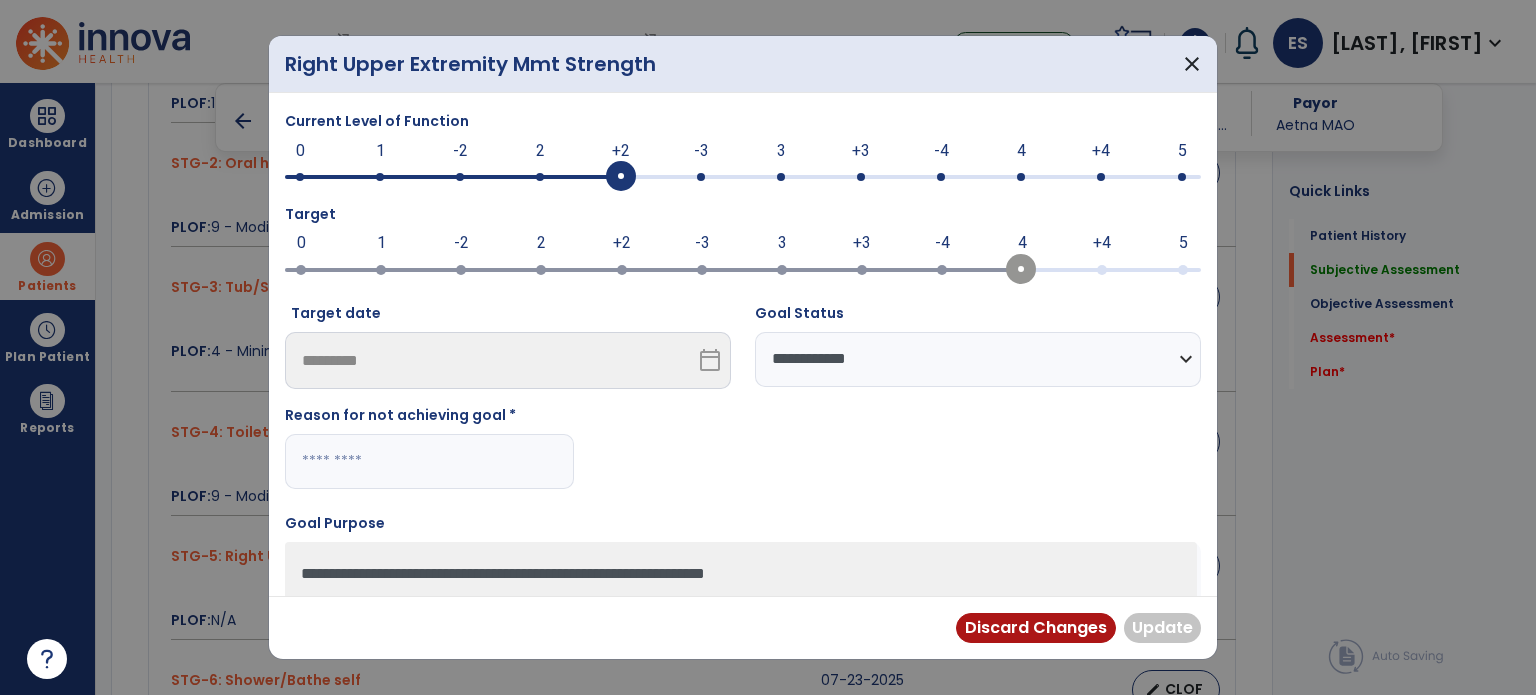 type on "**********" 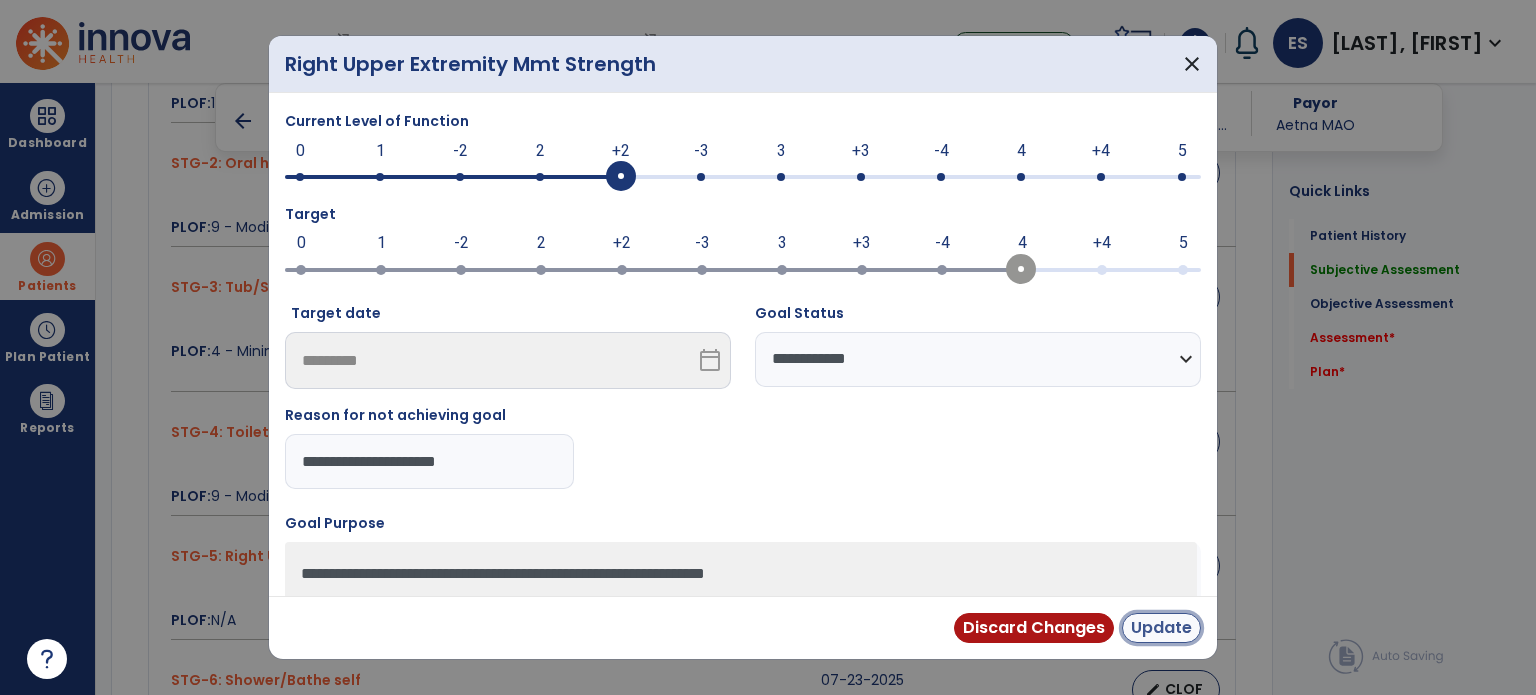 click on "Update" at bounding box center [1161, 628] 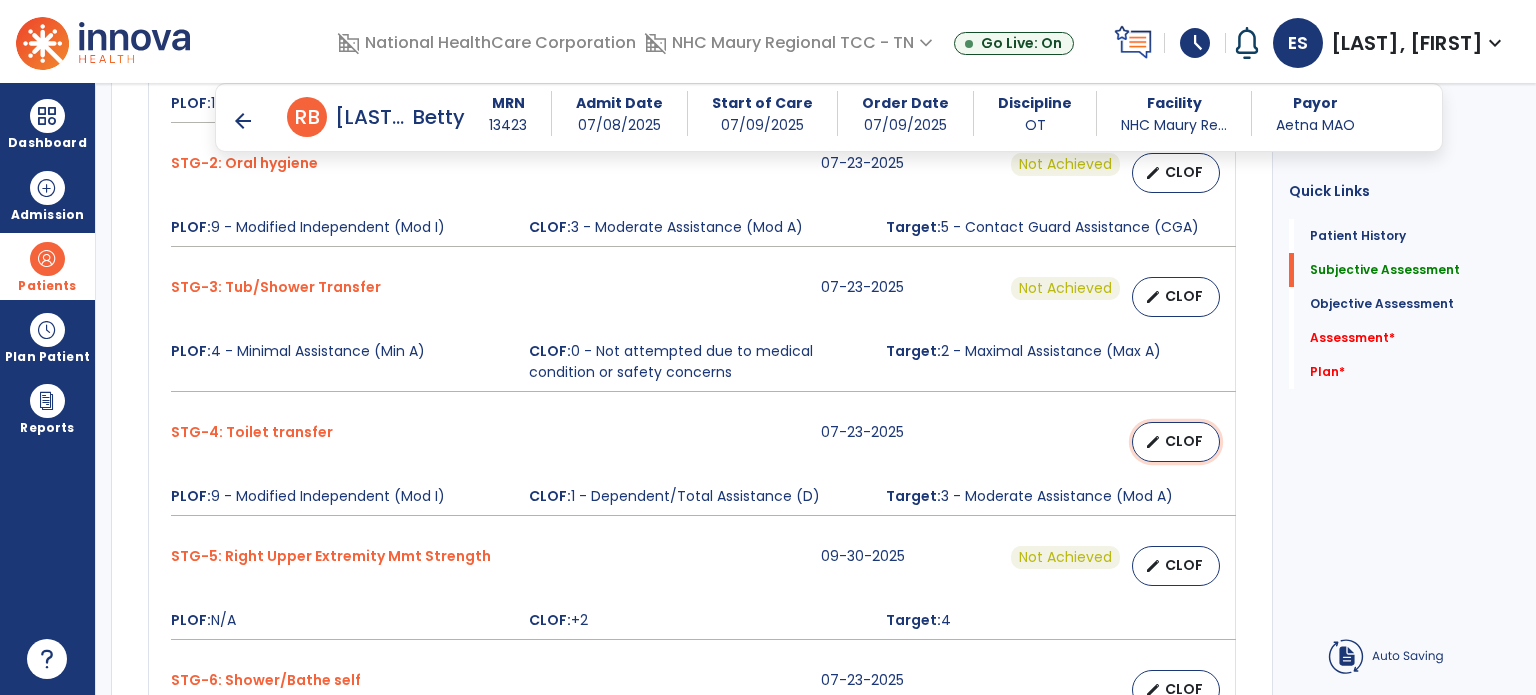 click on "CLOF" at bounding box center [1184, 441] 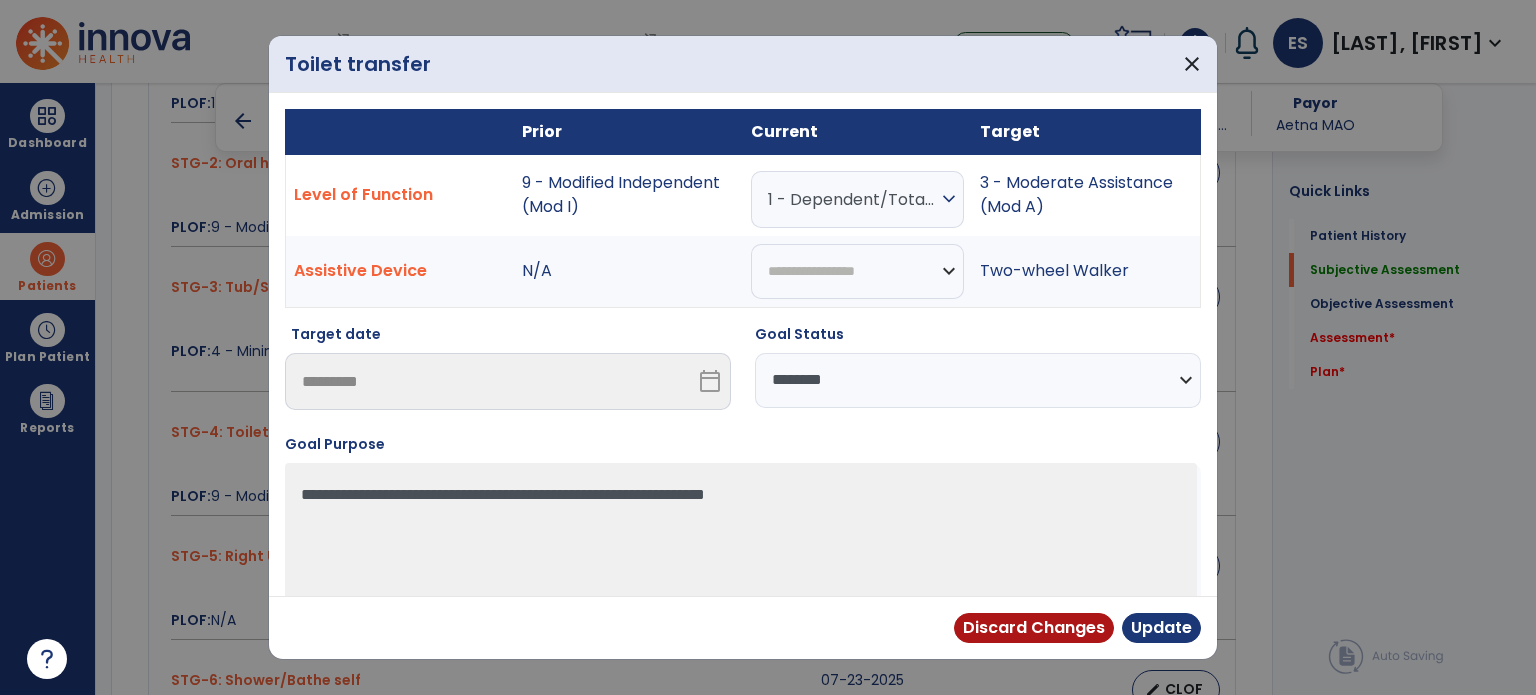 click on "**********" at bounding box center (978, 380) 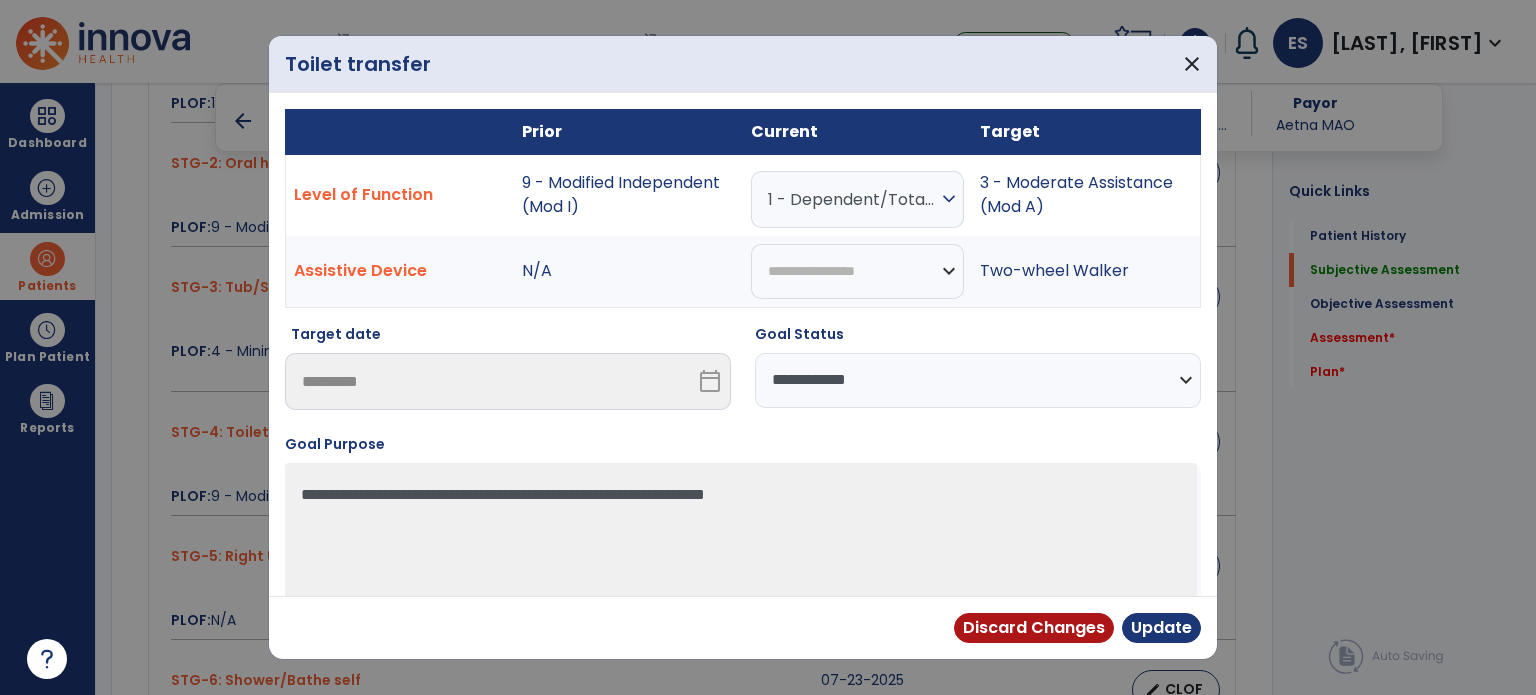 click on "**********" at bounding box center (978, 380) 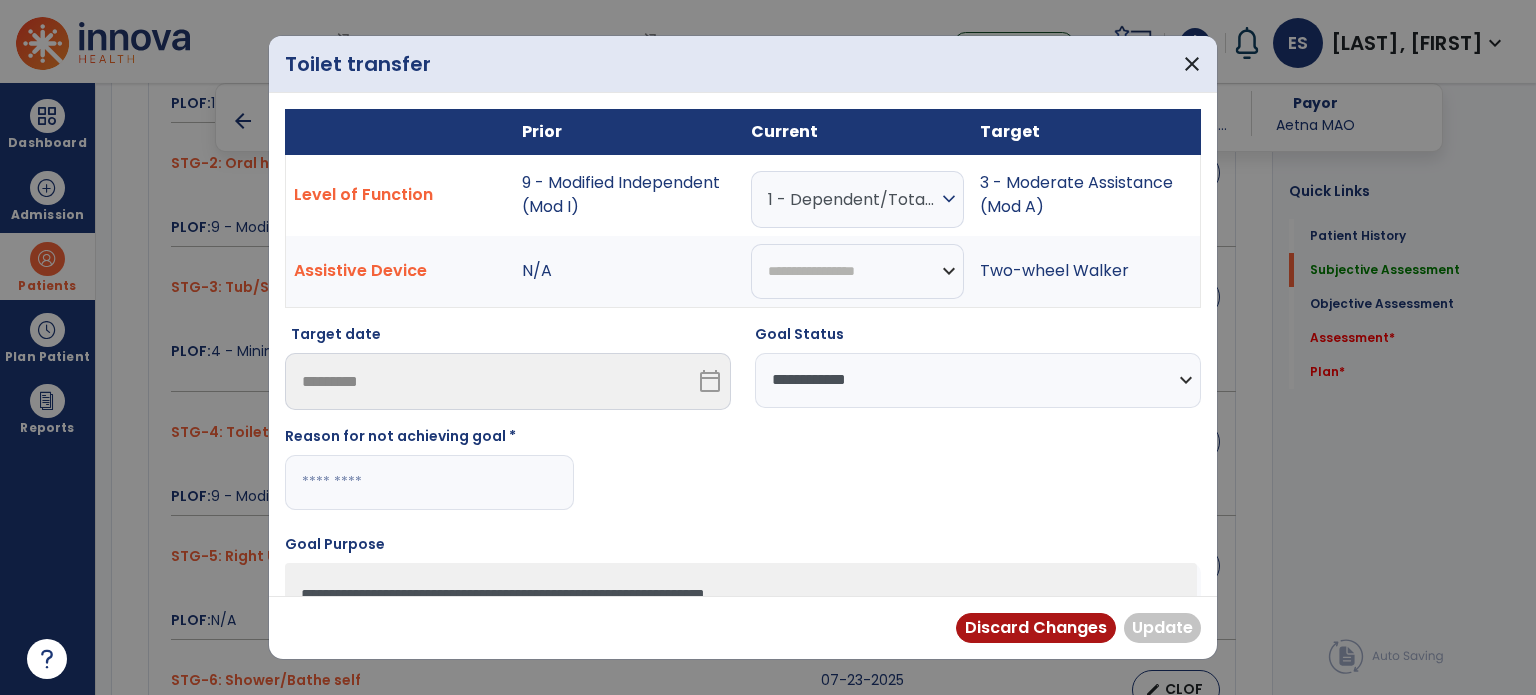 click at bounding box center (429, 482) 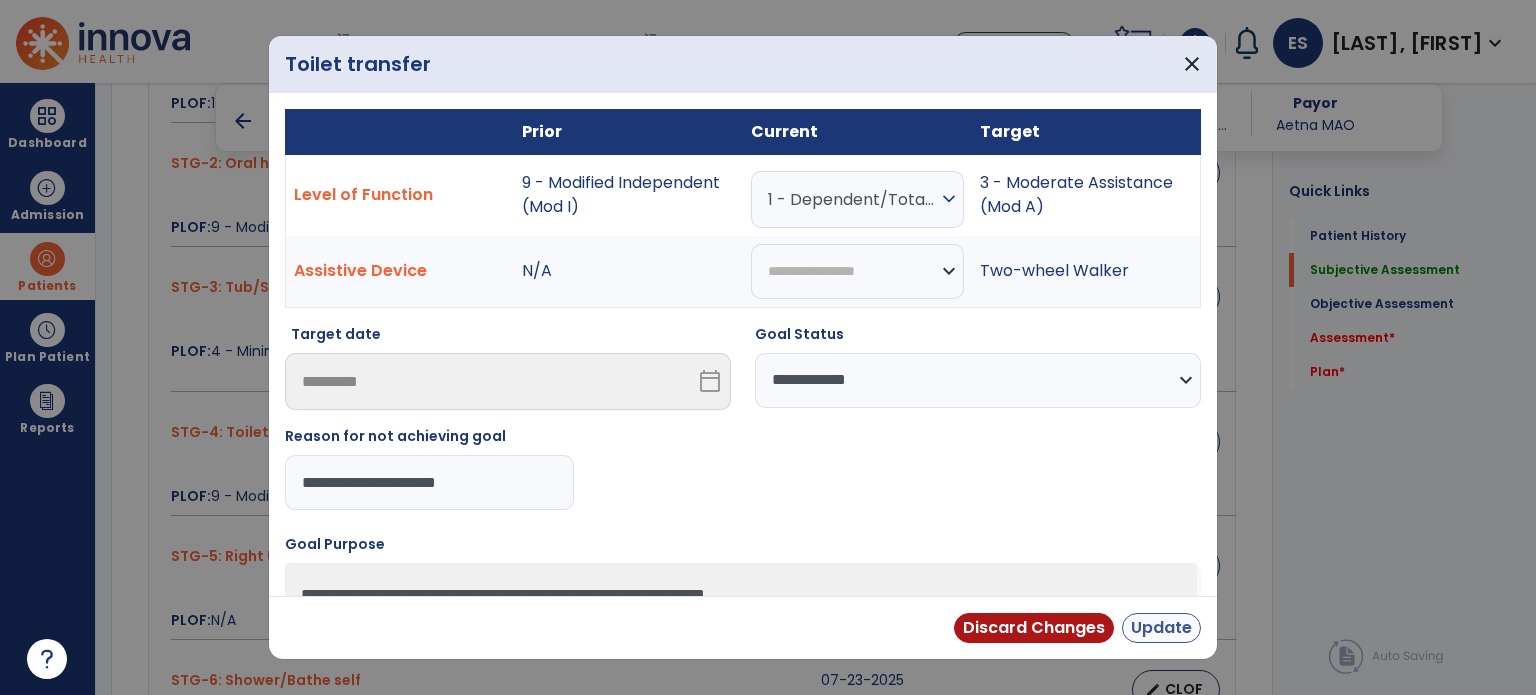 type on "**********" 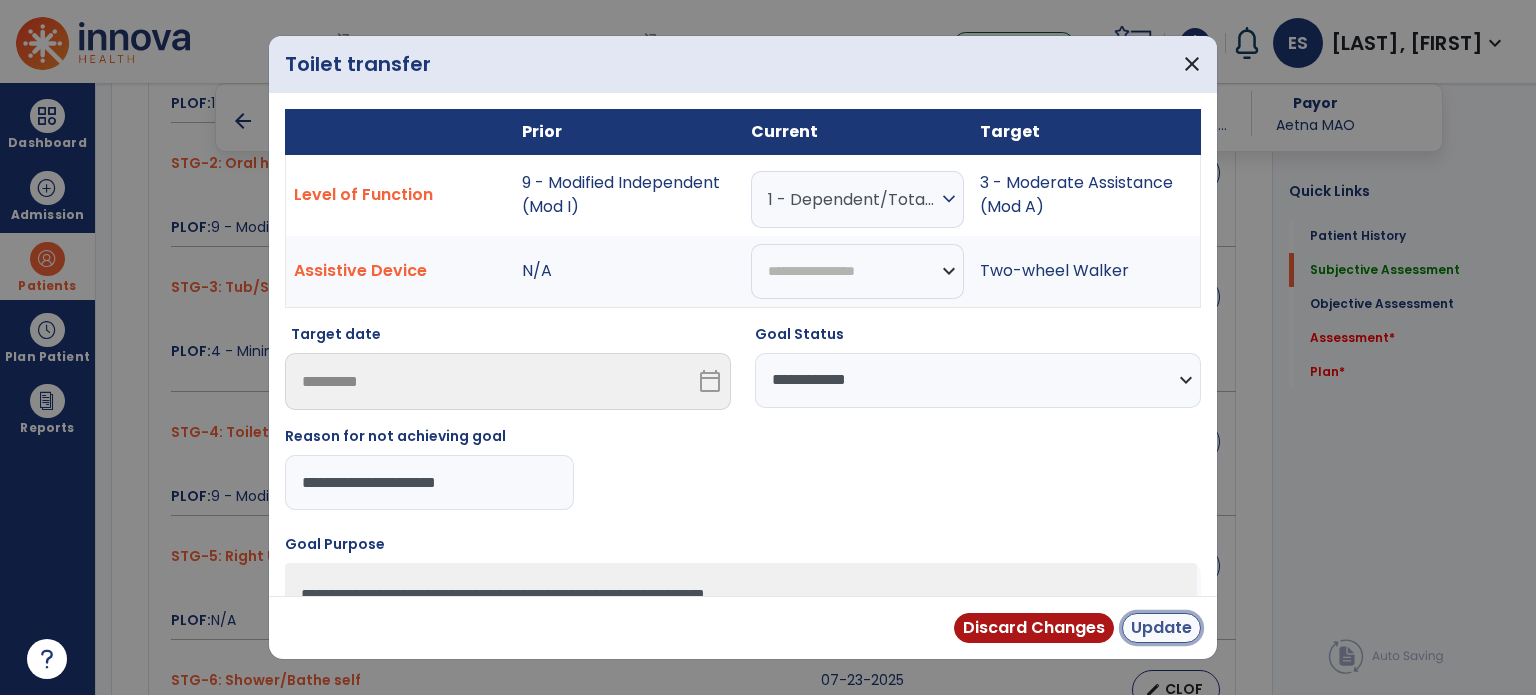 click on "Update" at bounding box center (1161, 628) 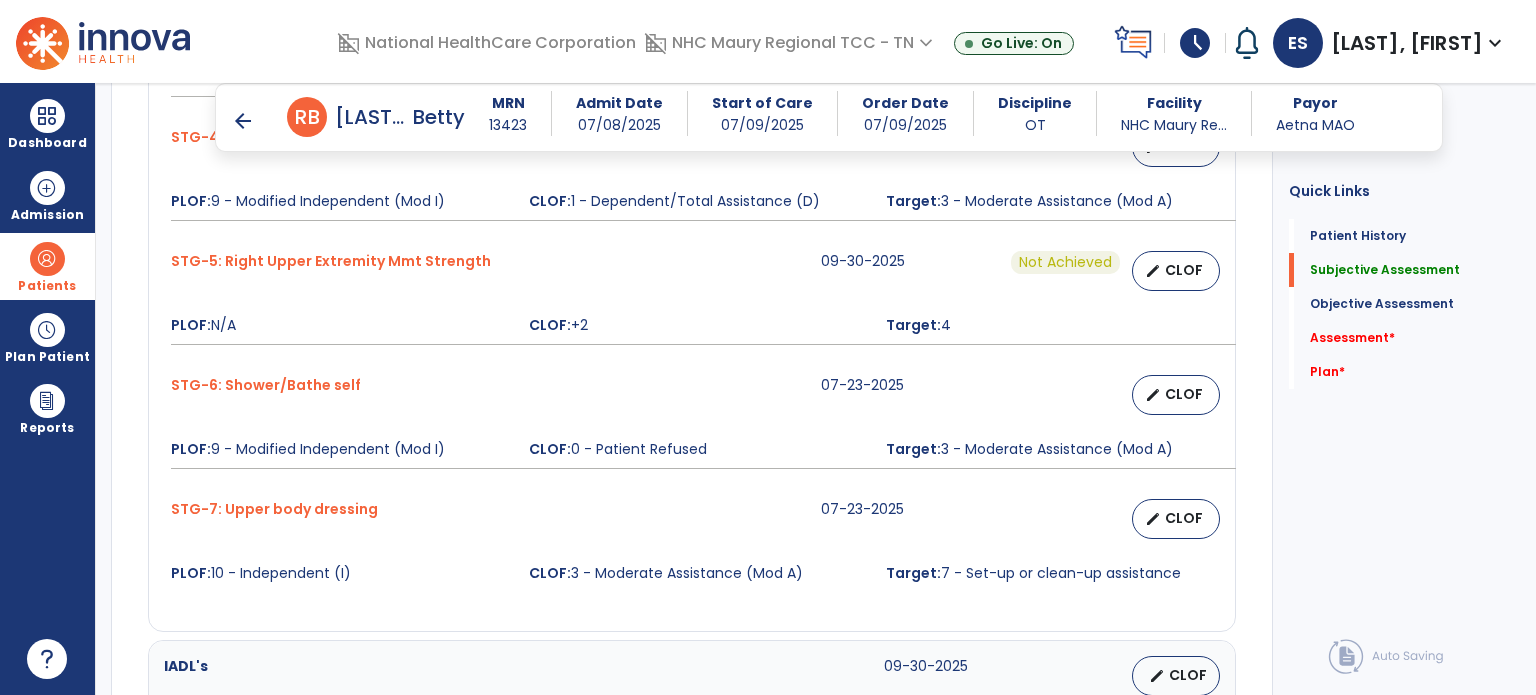 scroll, scrollTop: 1508, scrollLeft: 0, axis: vertical 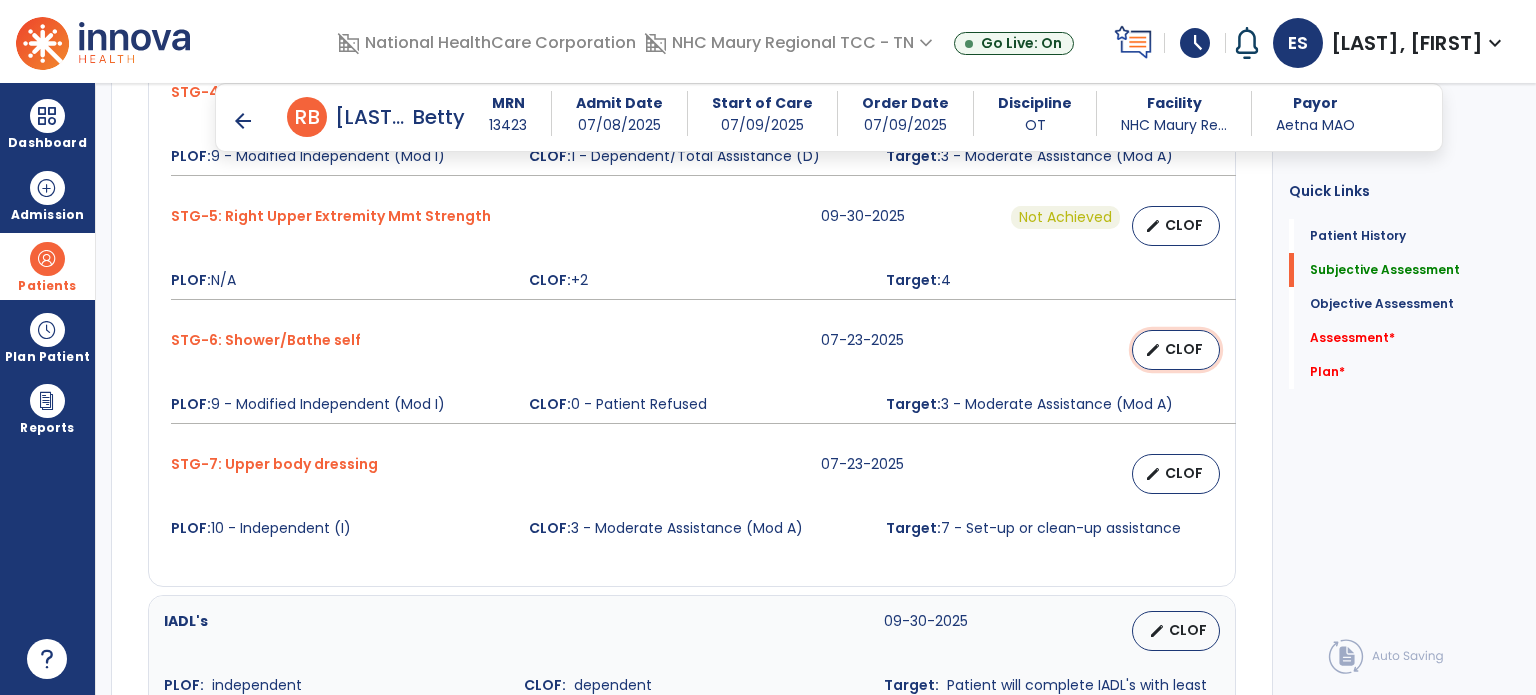 click on "CLOF" at bounding box center [1184, 349] 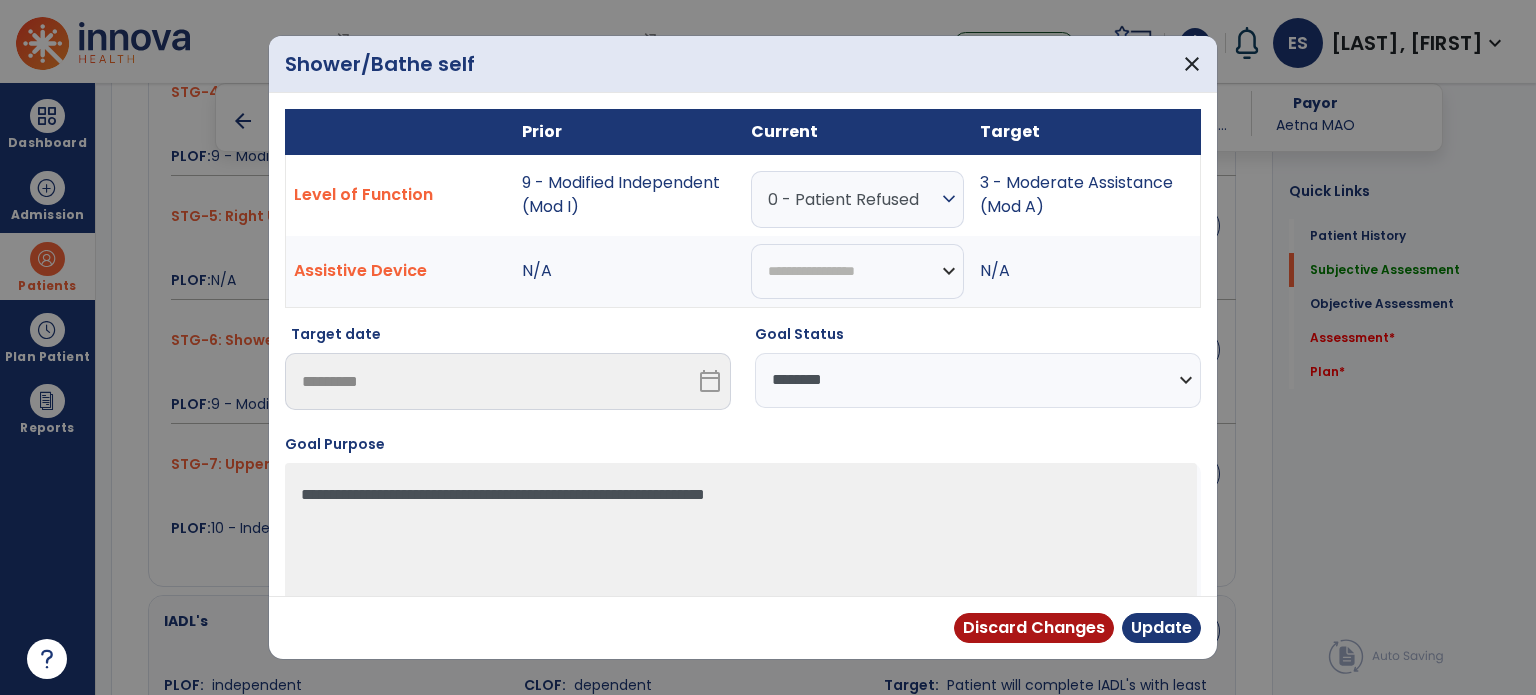 click on "**********" at bounding box center [978, 380] 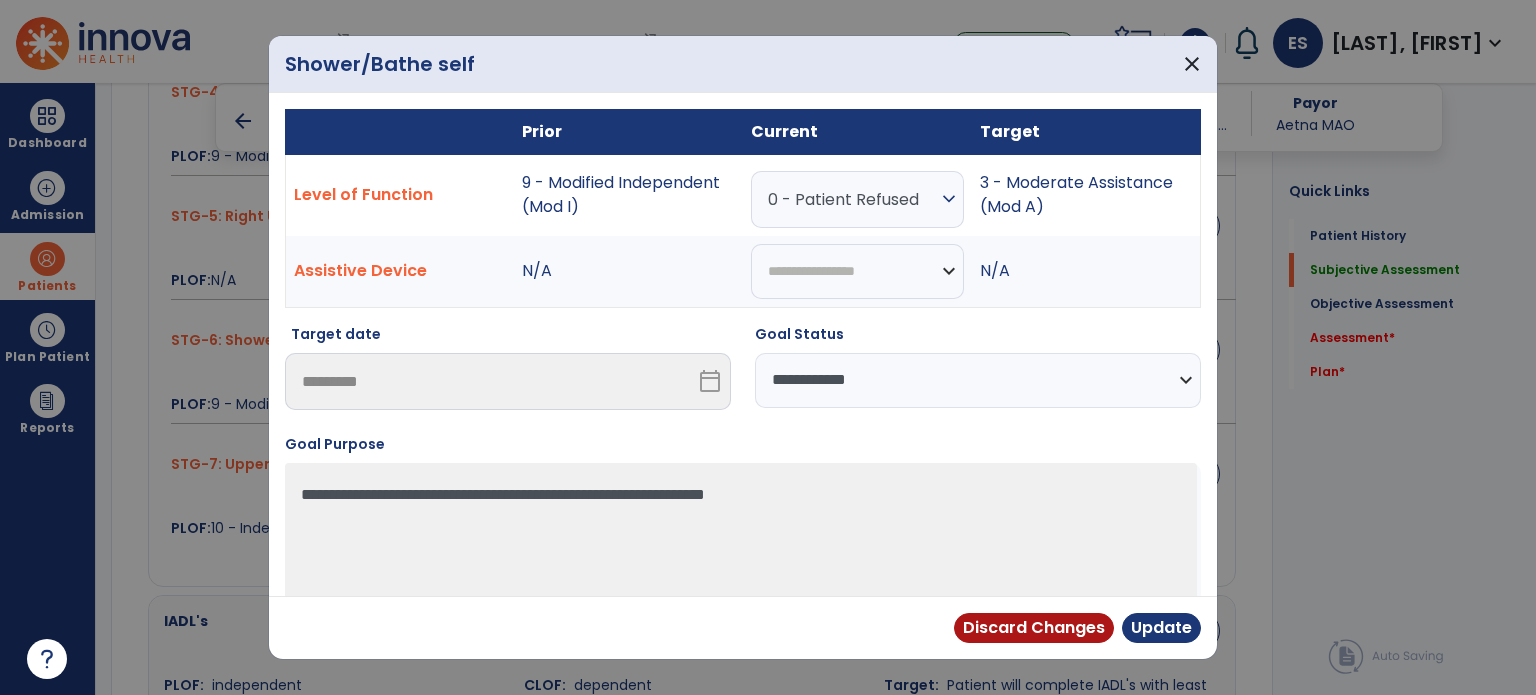click on "**********" at bounding box center [978, 380] 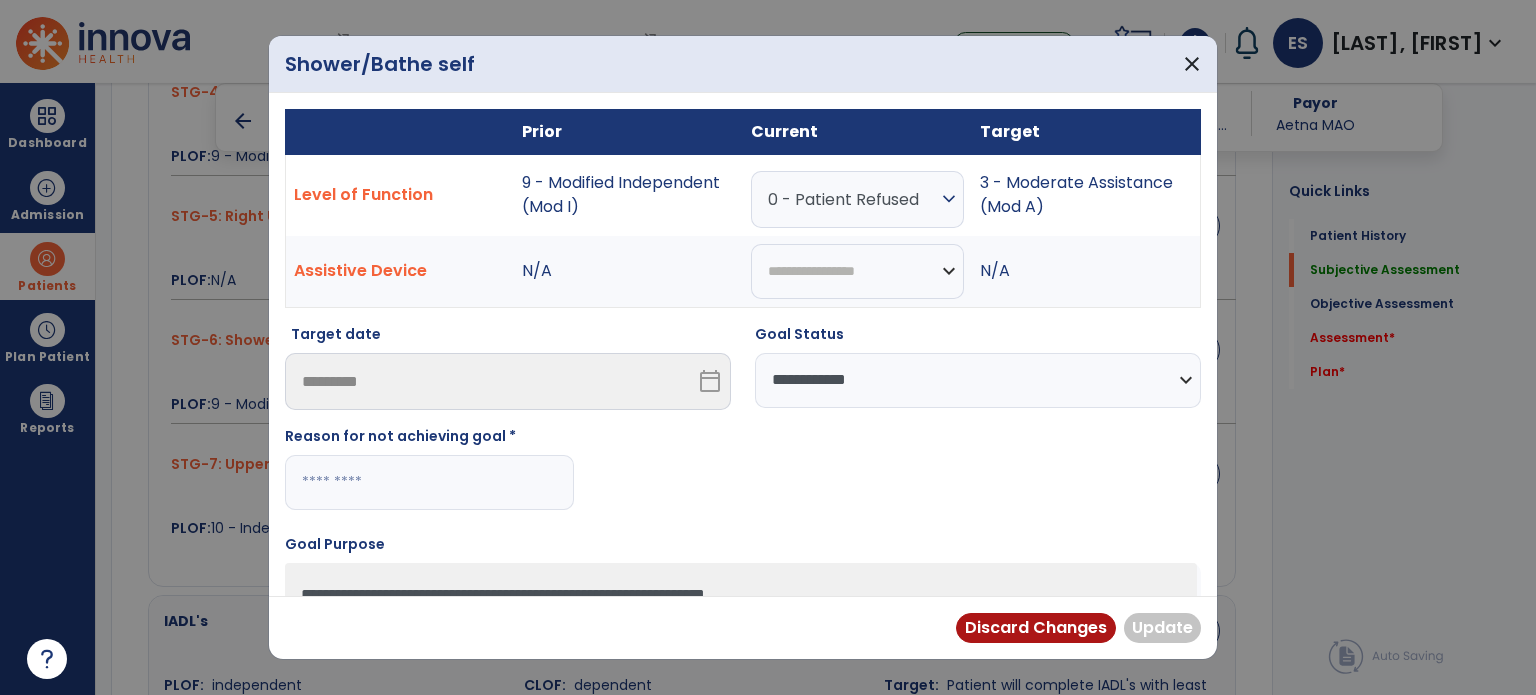click at bounding box center [429, 482] 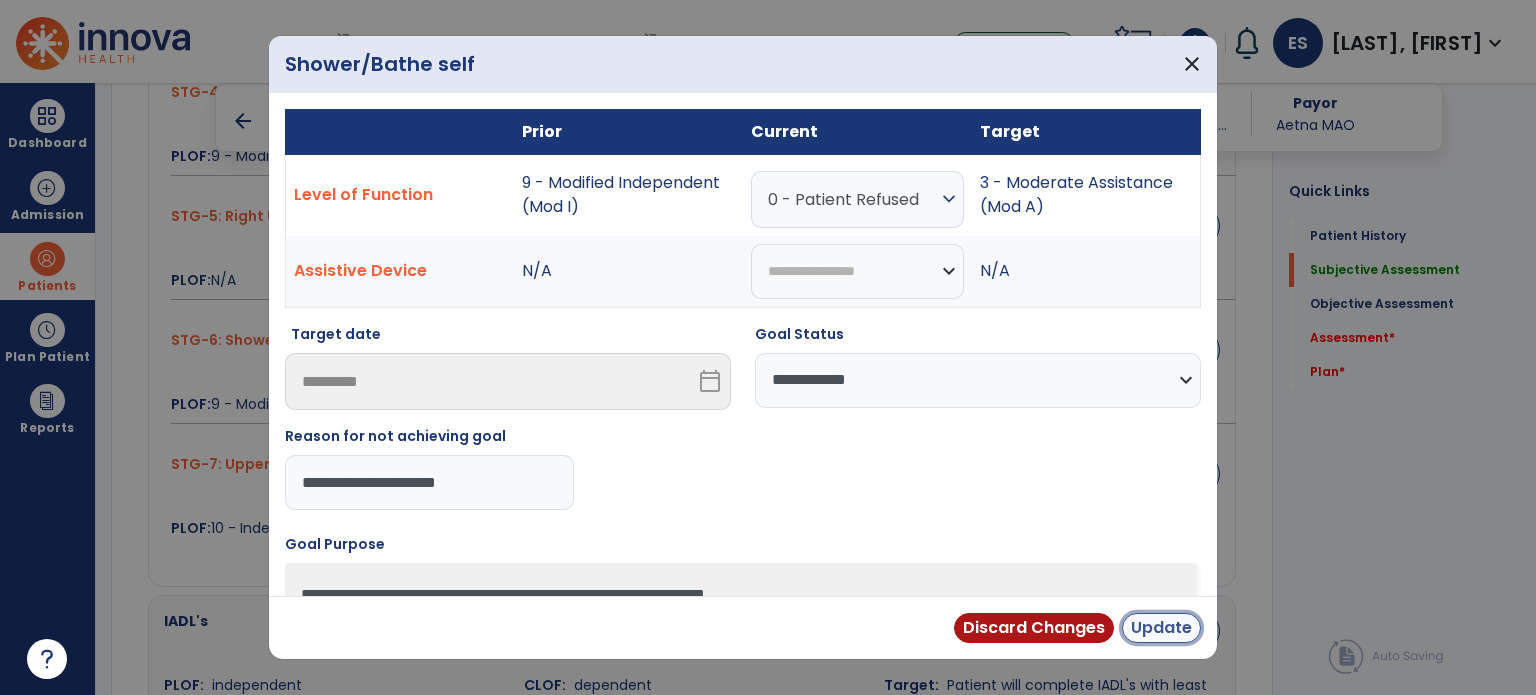click on "Update" at bounding box center (1161, 628) 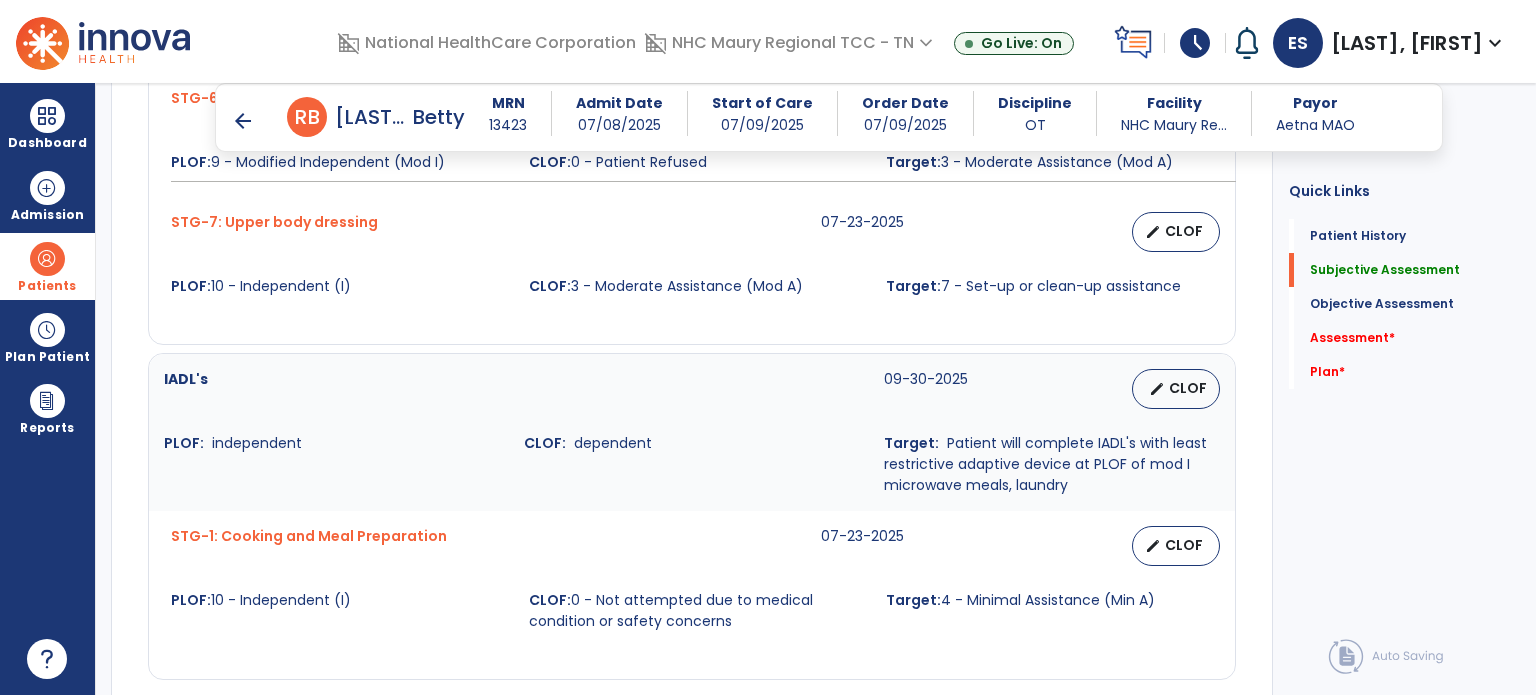 scroll, scrollTop: 1760, scrollLeft: 0, axis: vertical 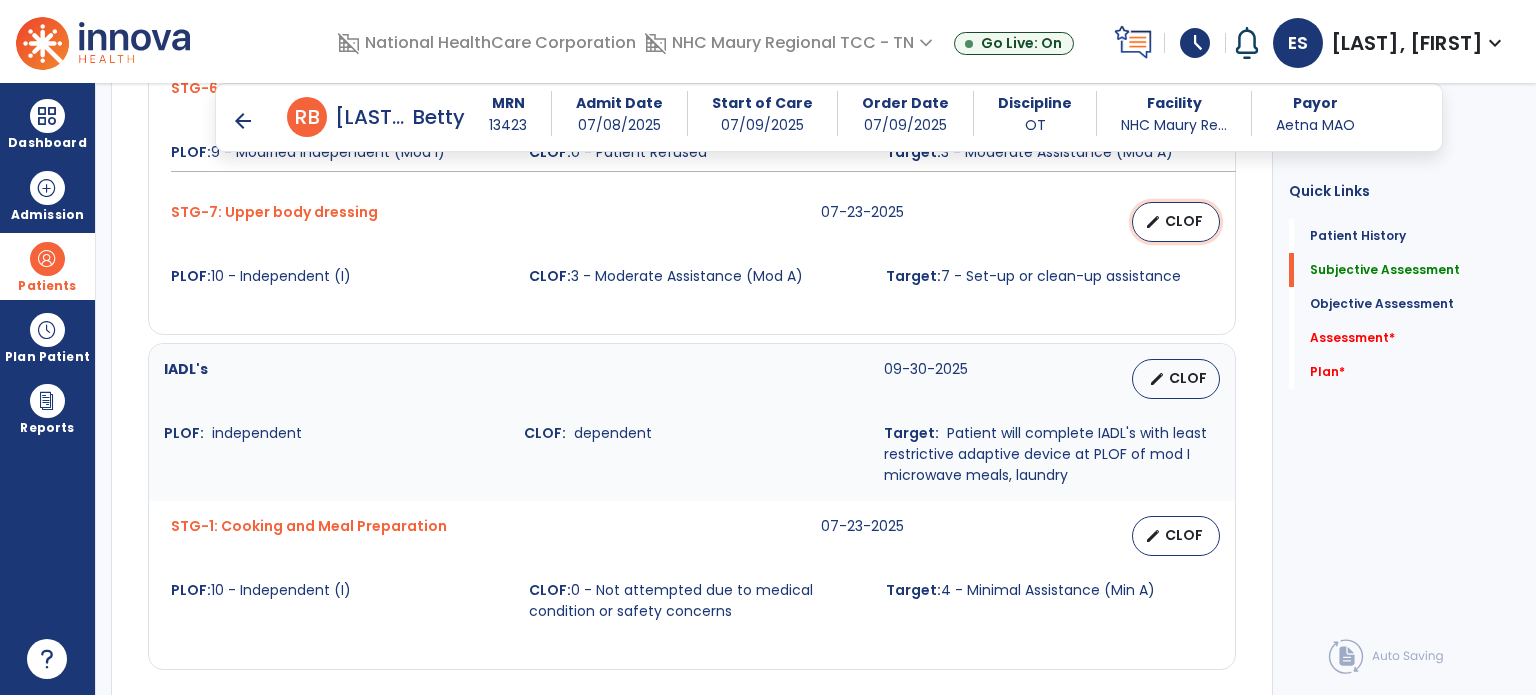 click on "edit" at bounding box center (1153, 222) 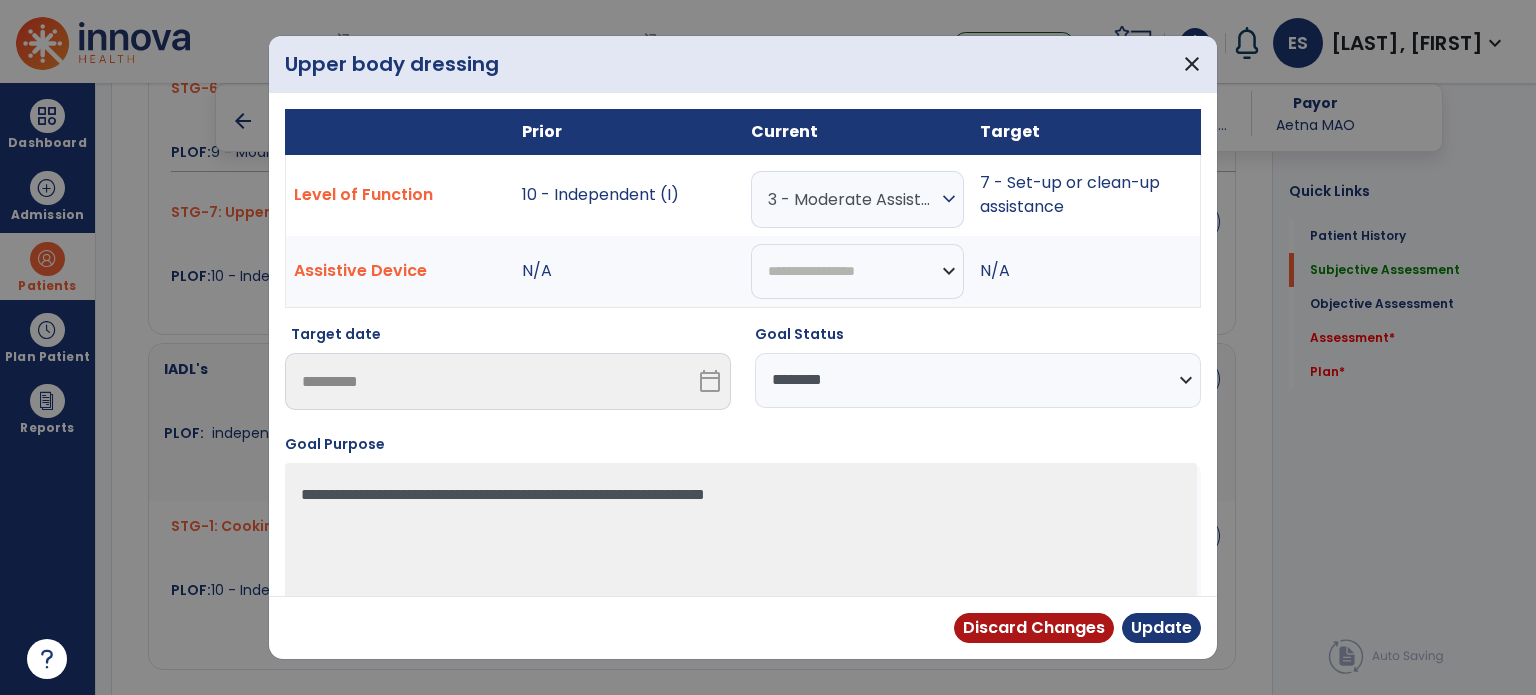 click on "**********" at bounding box center (978, 380) 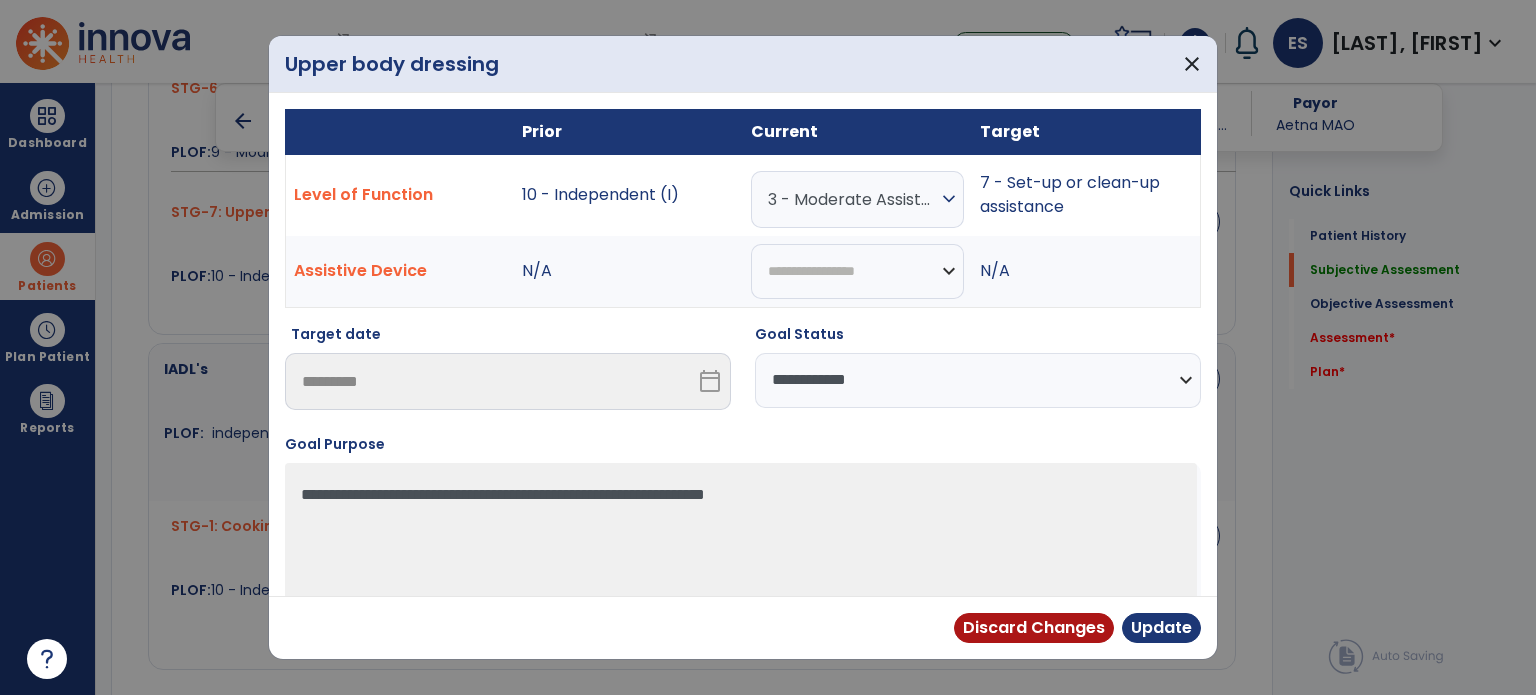 click on "**********" at bounding box center [978, 380] 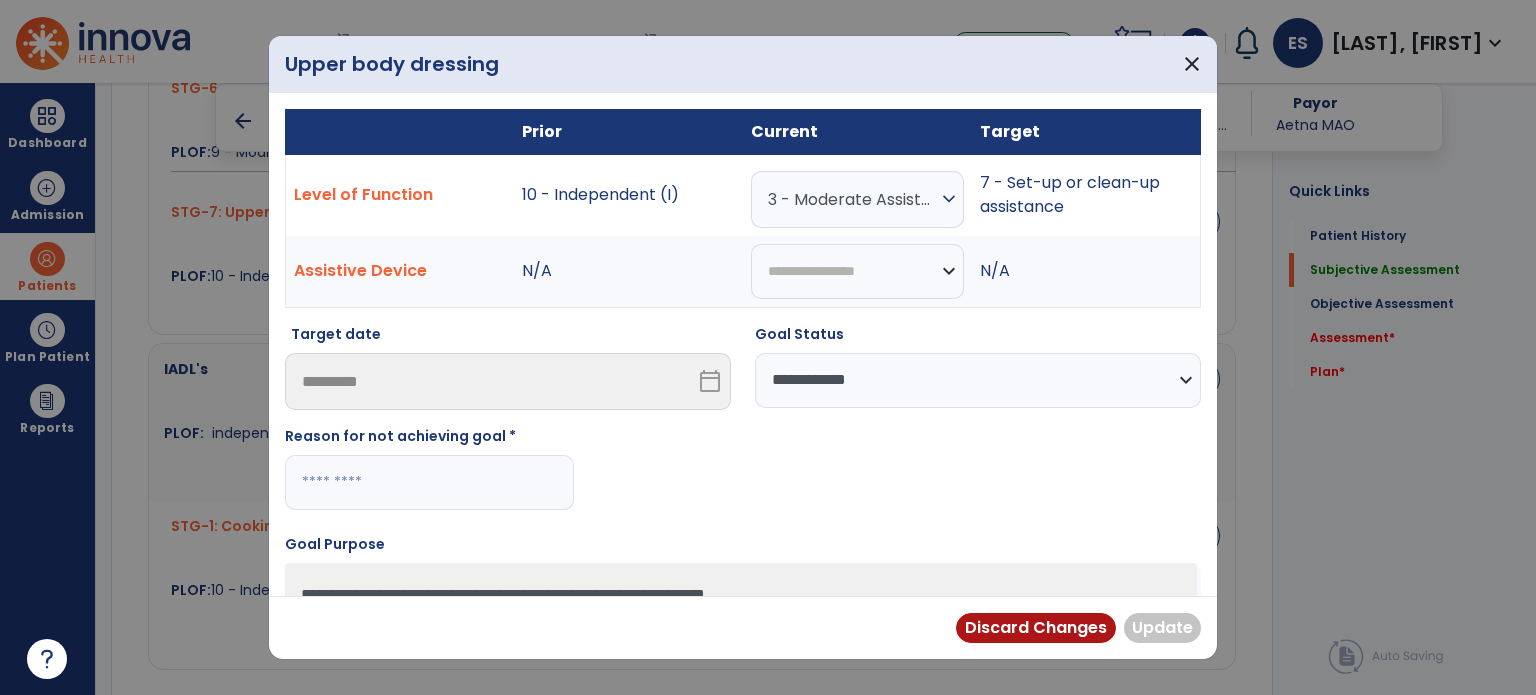 click at bounding box center (429, 482) 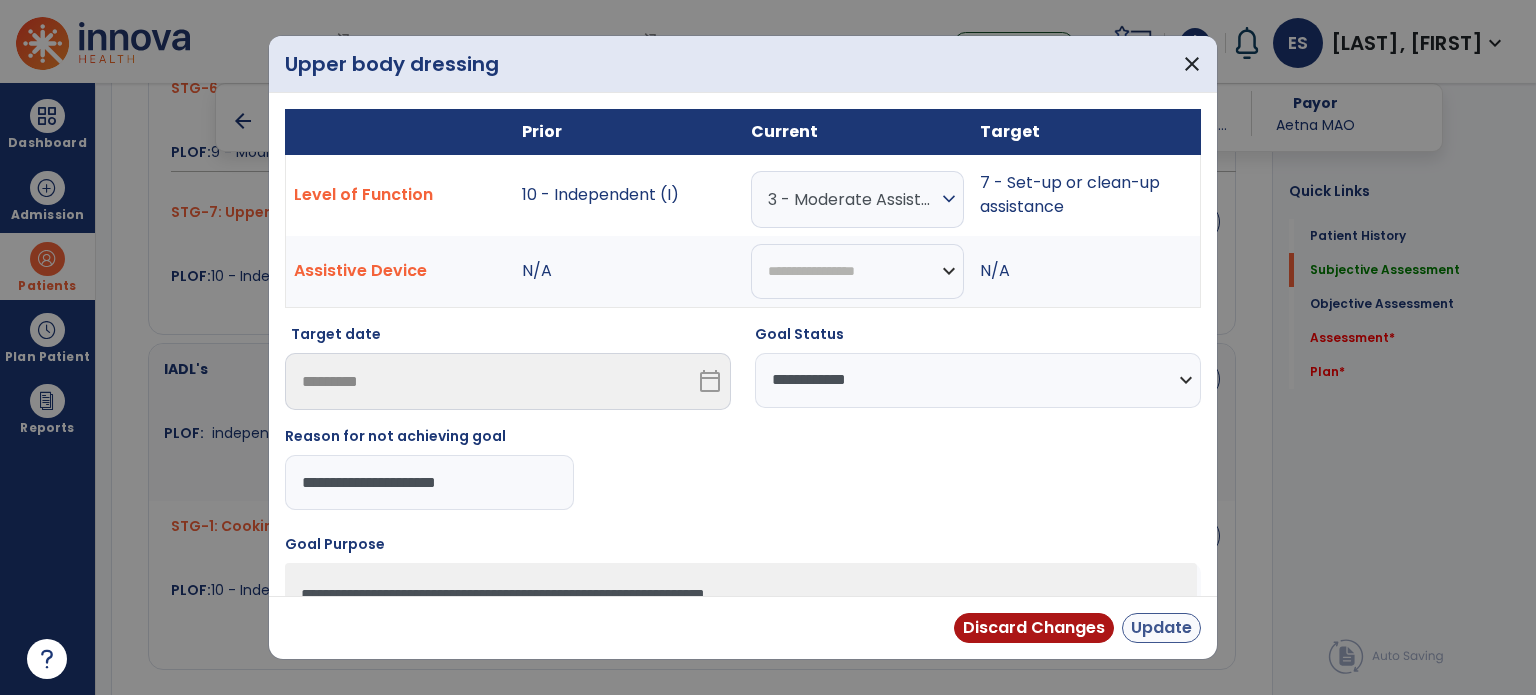 type on "**********" 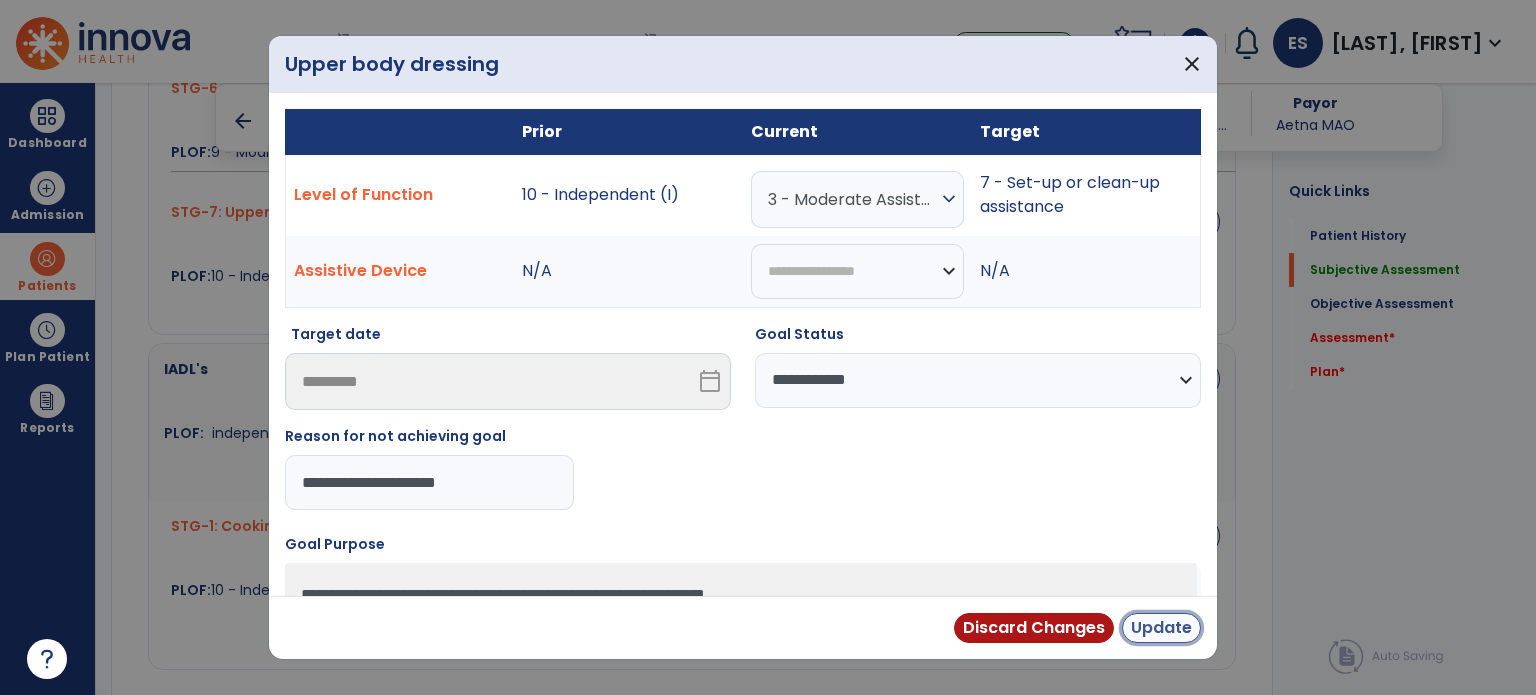 click on "Update" at bounding box center (1161, 628) 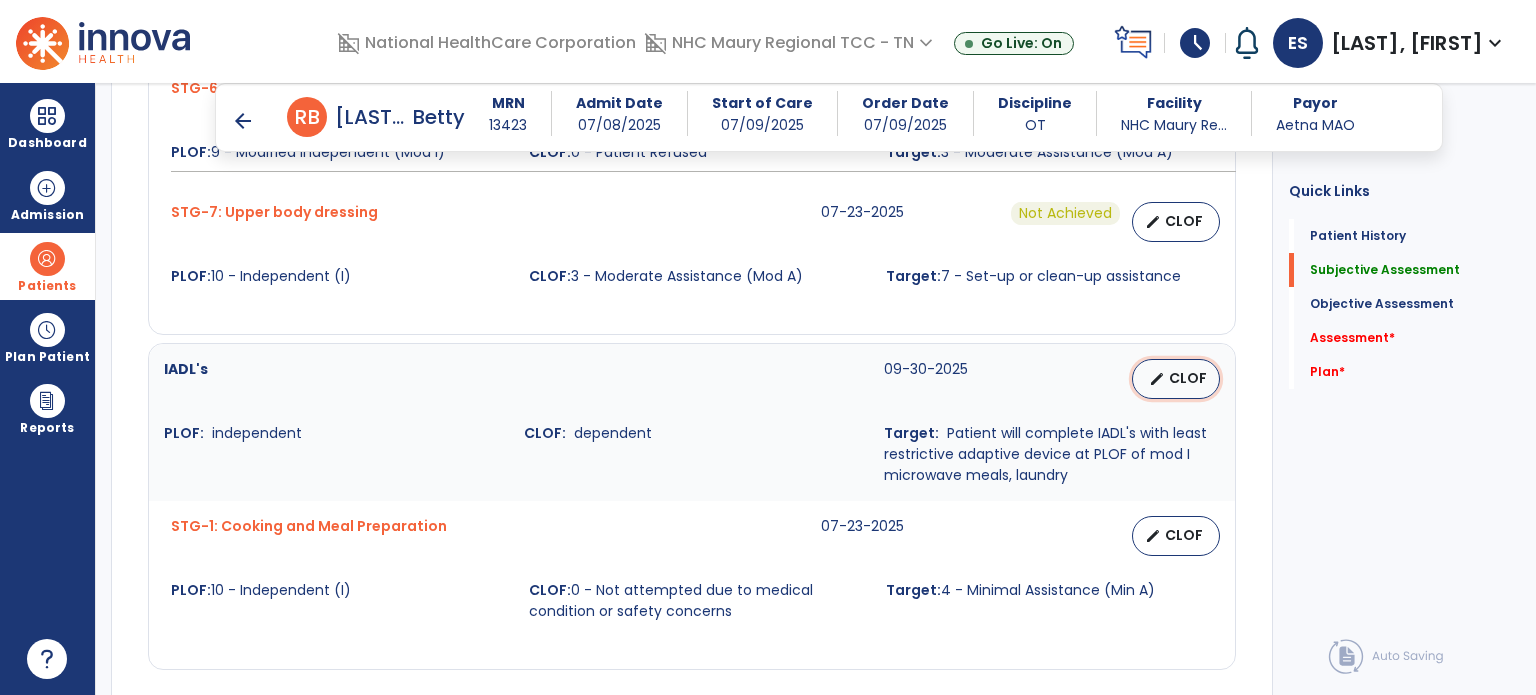 click on "CLOF" at bounding box center [1188, 378] 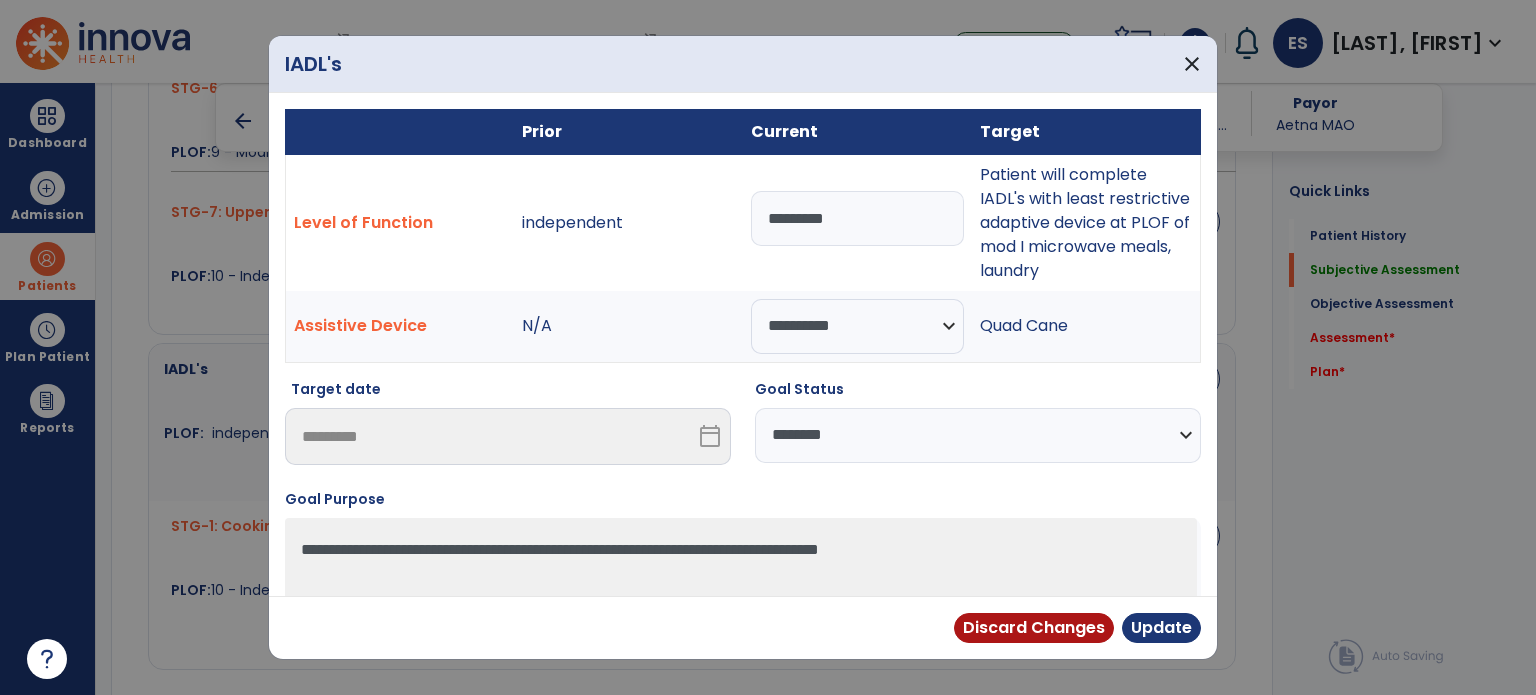 click on "**********" at bounding box center (978, 435) 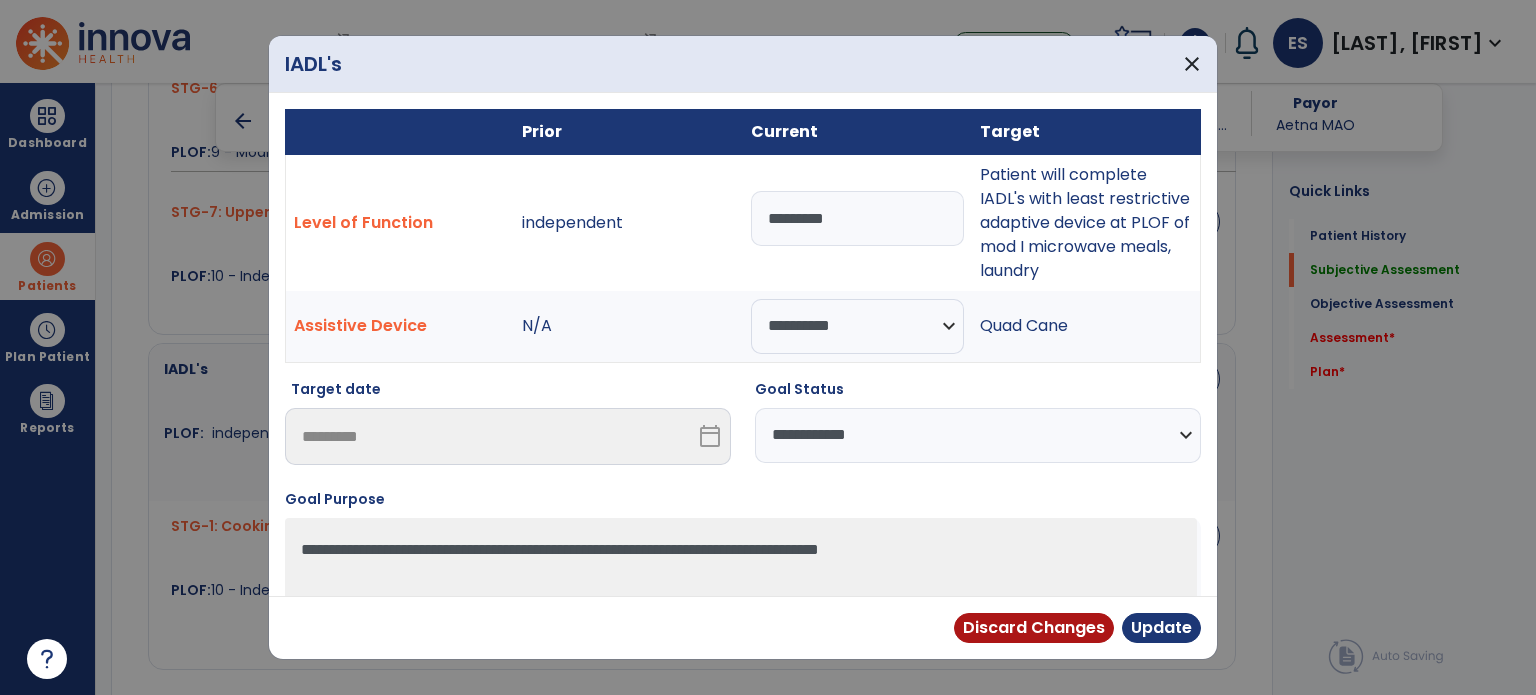 click on "**********" at bounding box center [978, 435] 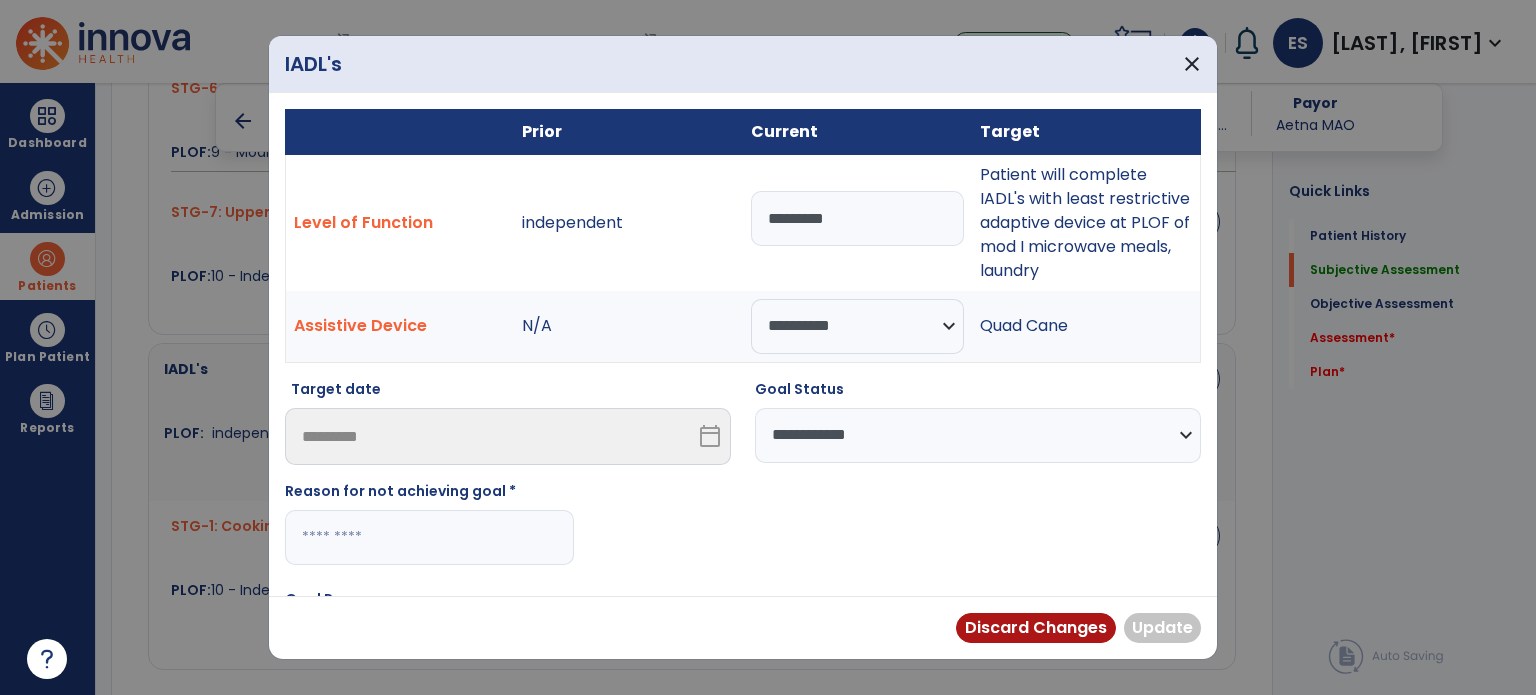 click at bounding box center (429, 537) 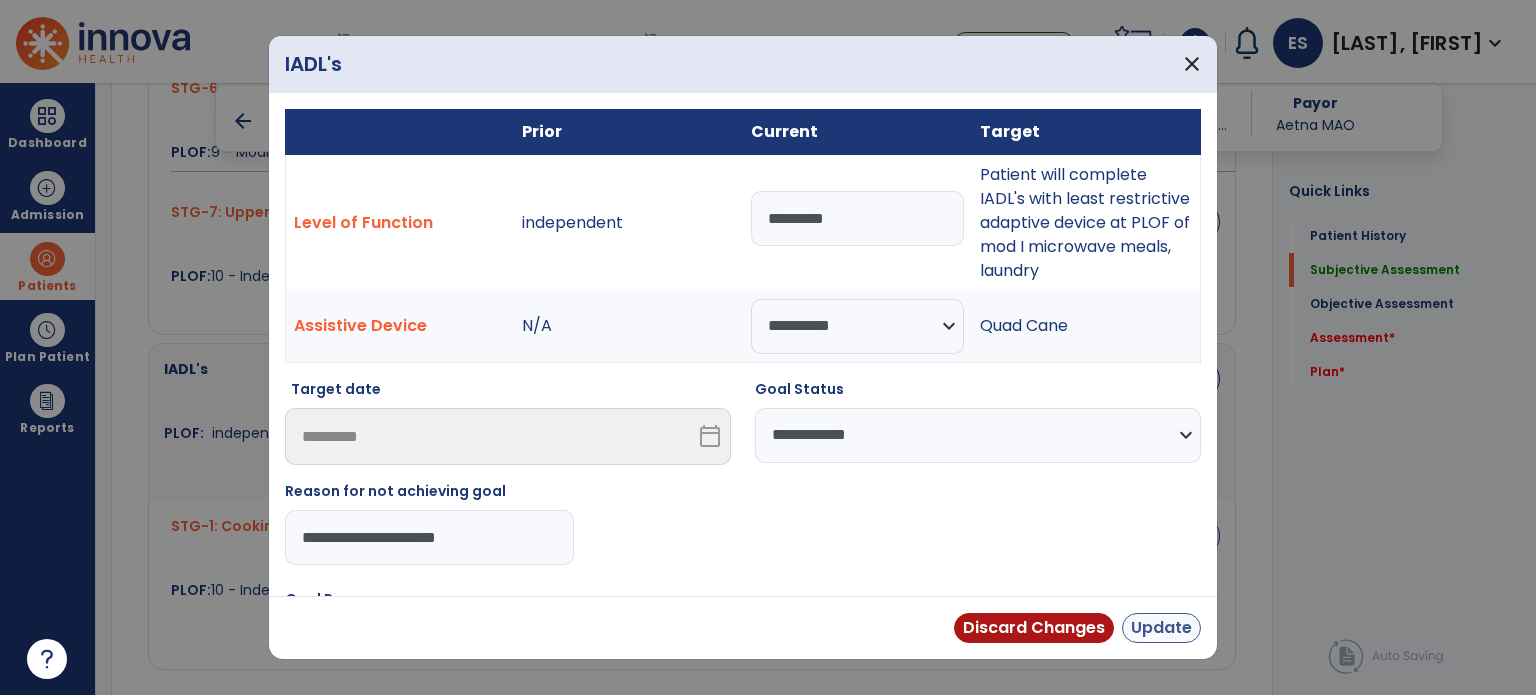 type on "**********" 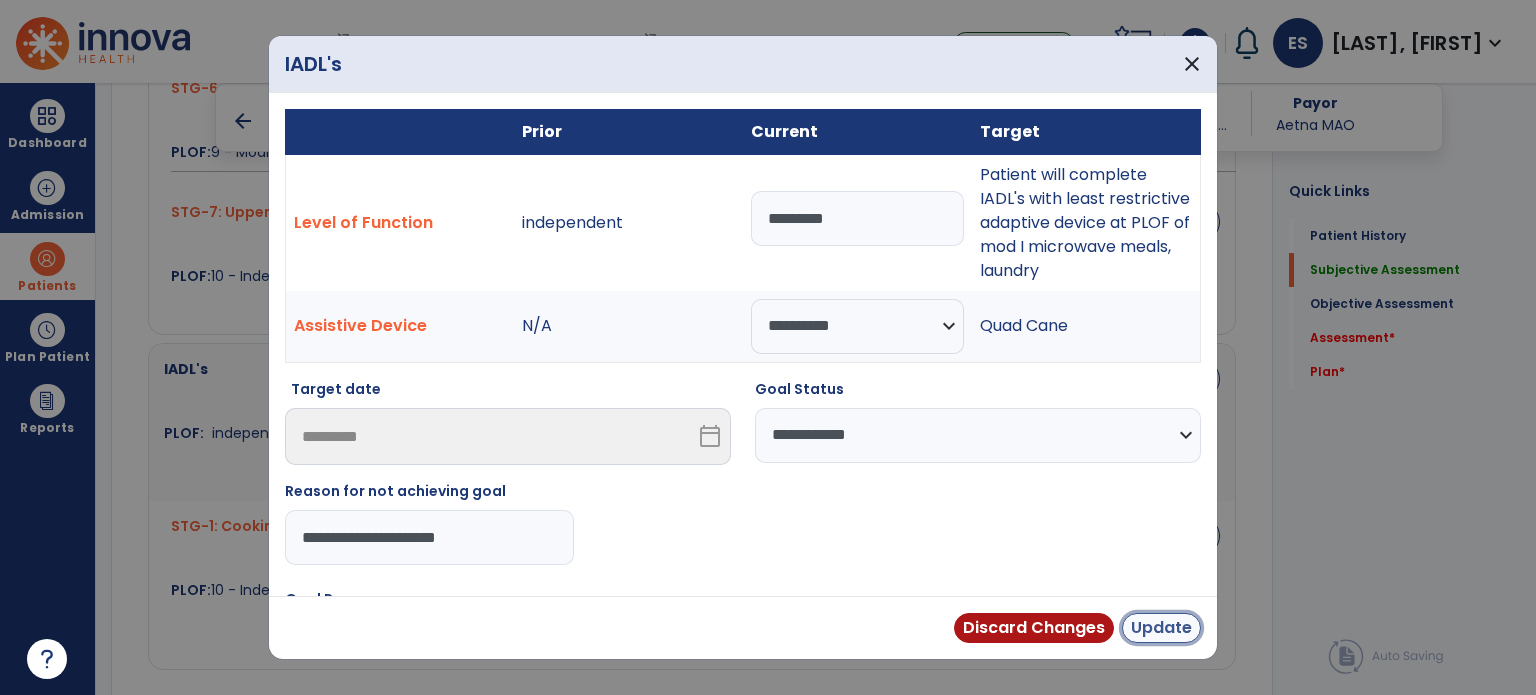 click on "Update" at bounding box center [1161, 628] 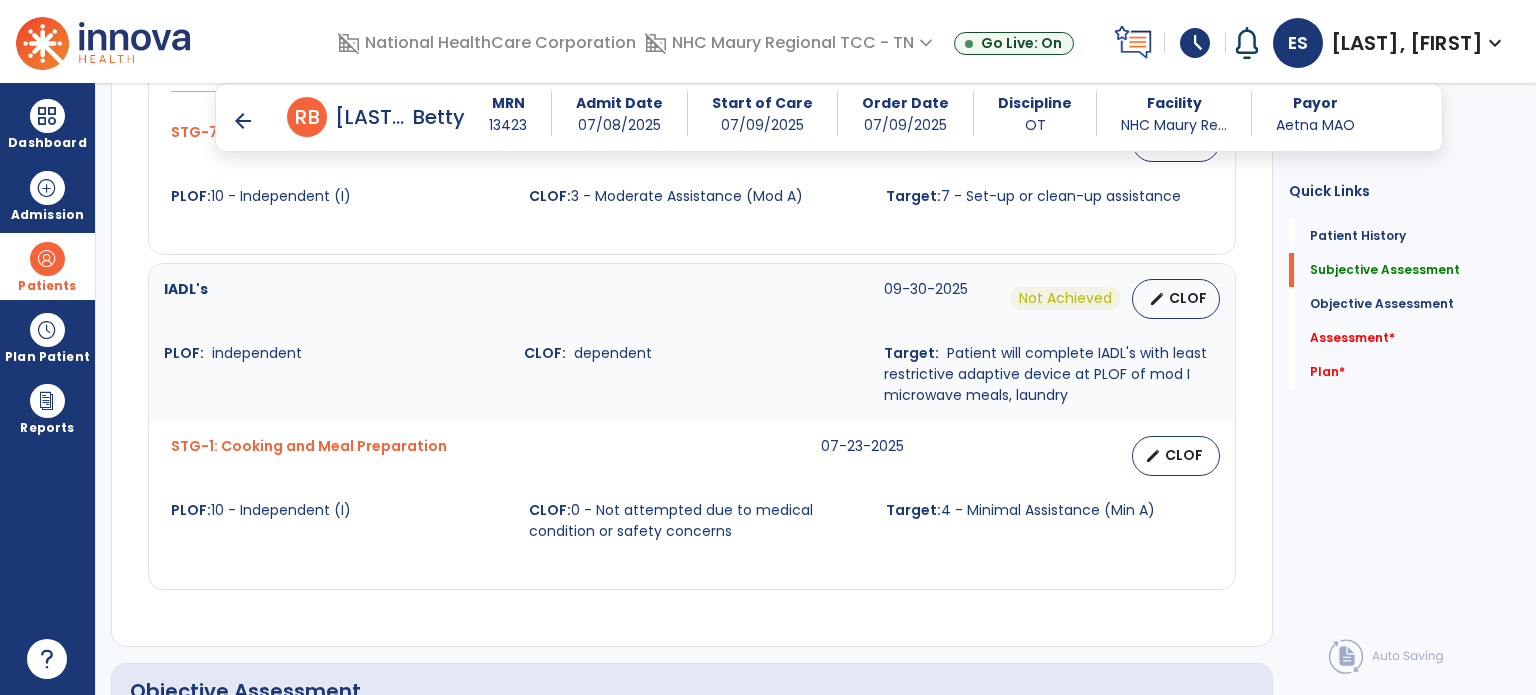 scroll, scrollTop: 1867, scrollLeft: 0, axis: vertical 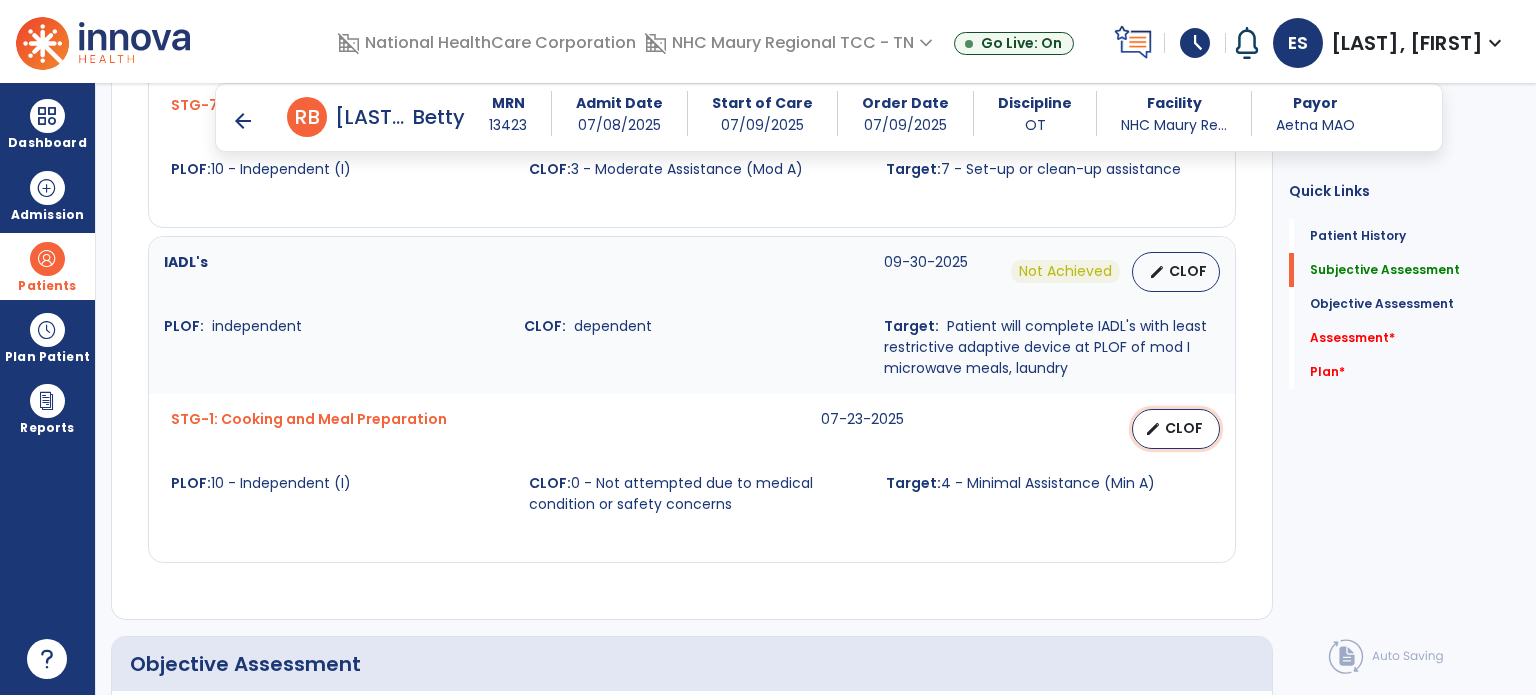 click on "edit   CLOF" at bounding box center (1176, 429) 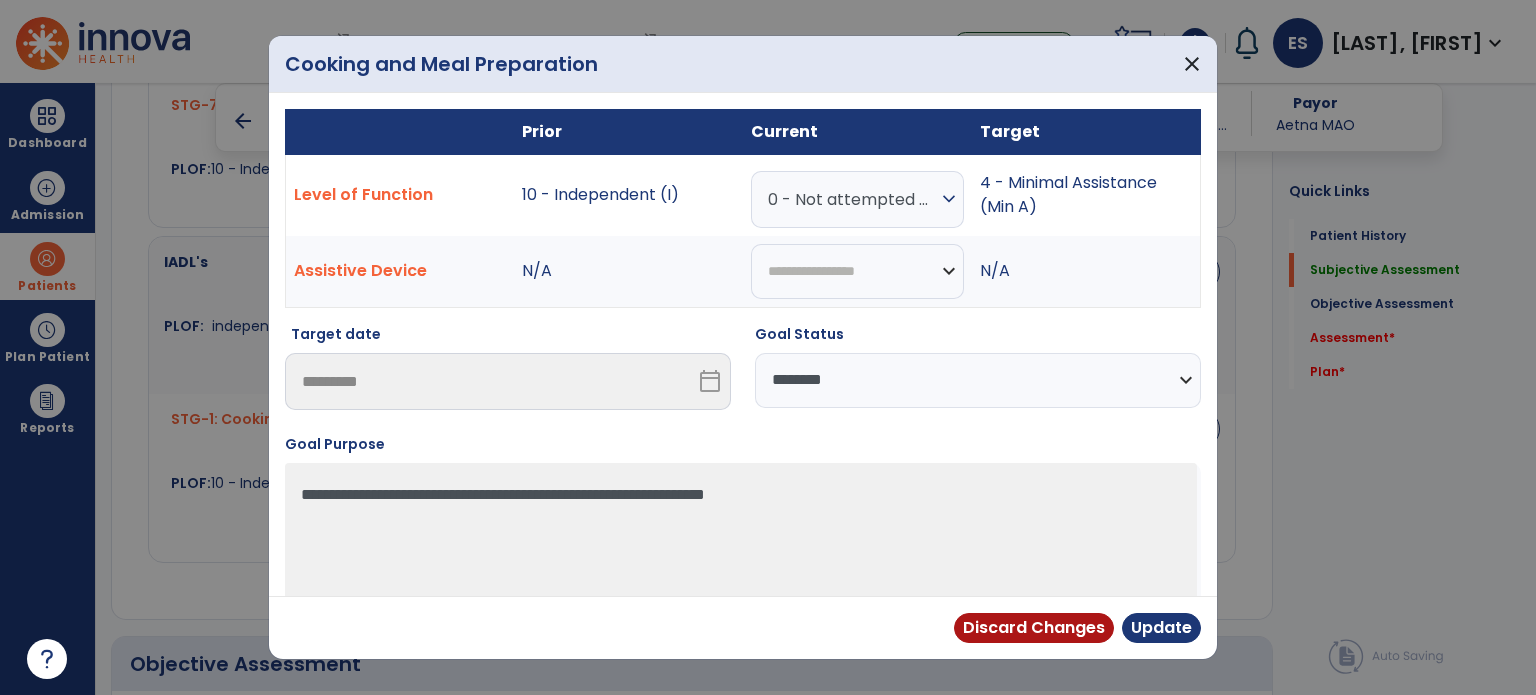 click on "**********" at bounding box center (978, 380) 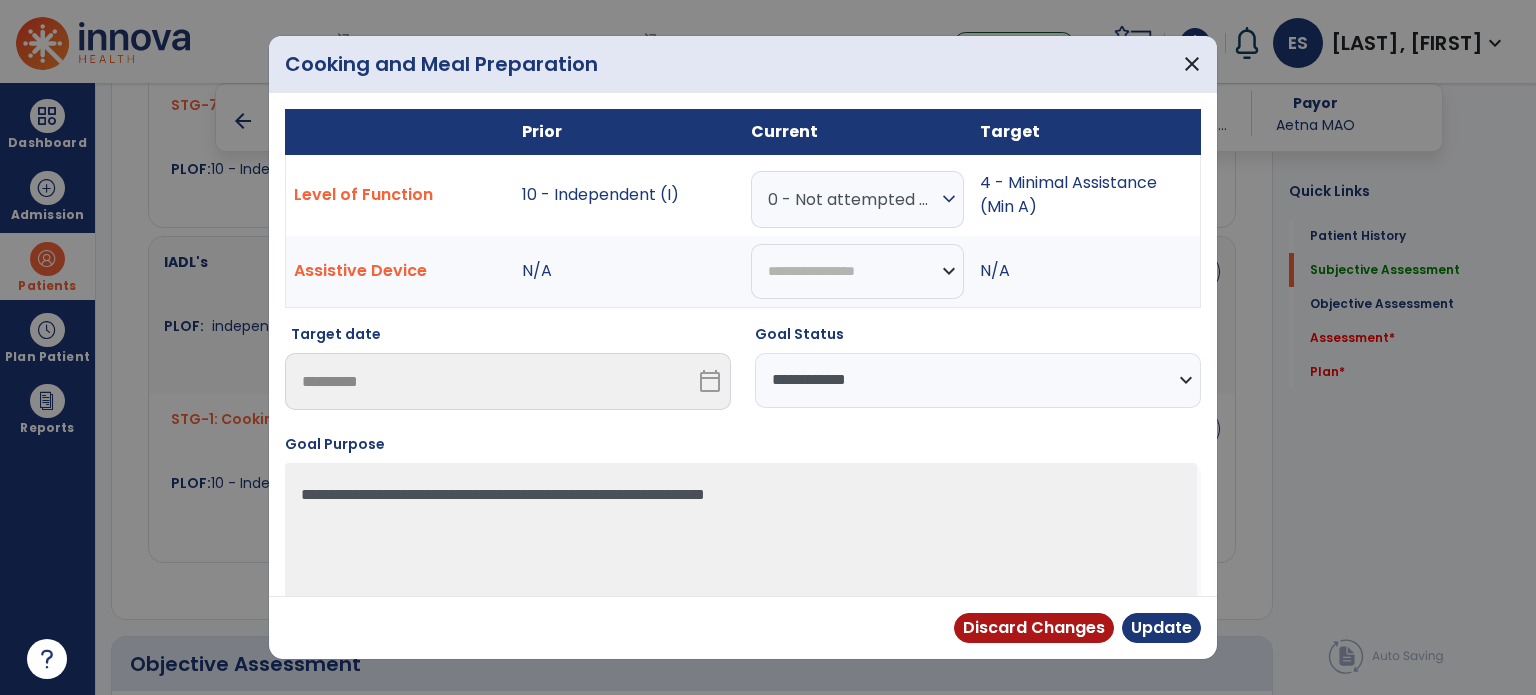 click on "**********" at bounding box center (978, 380) 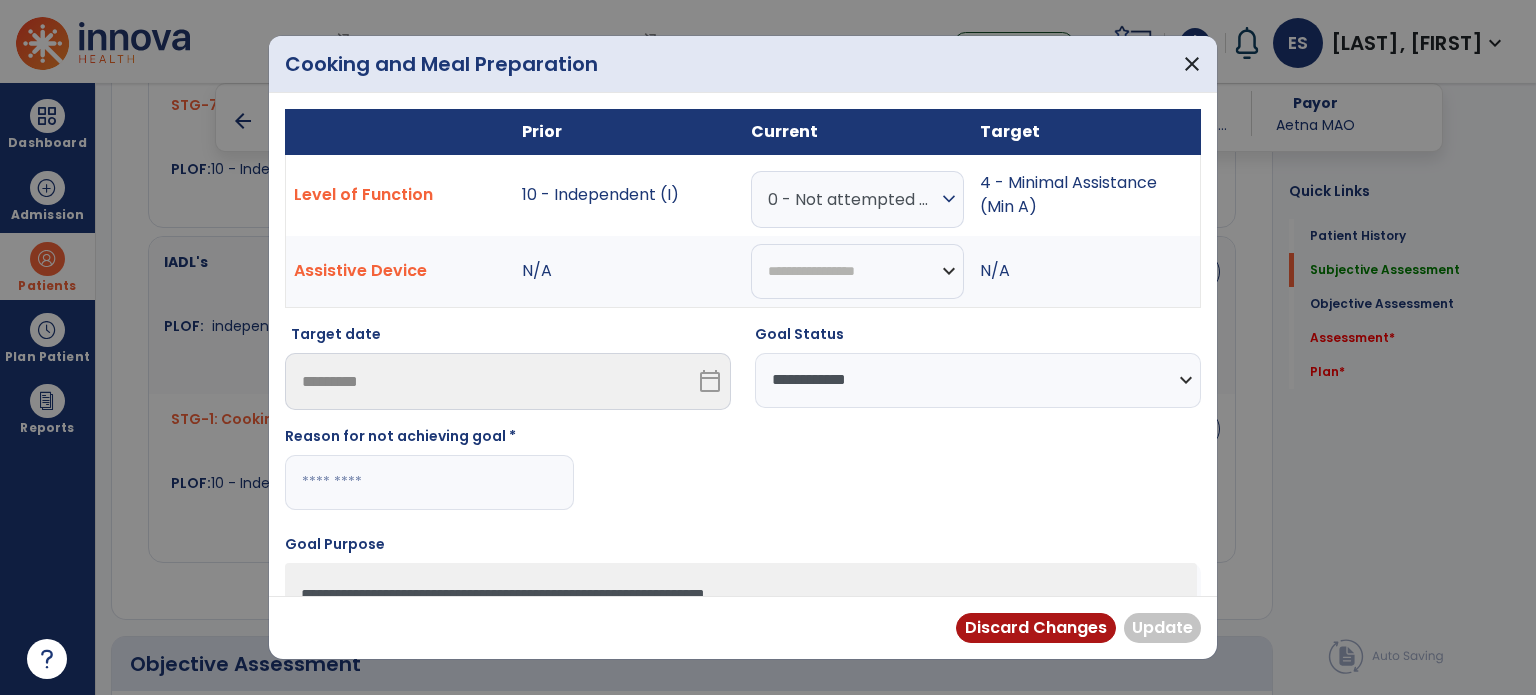 click at bounding box center [429, 482] 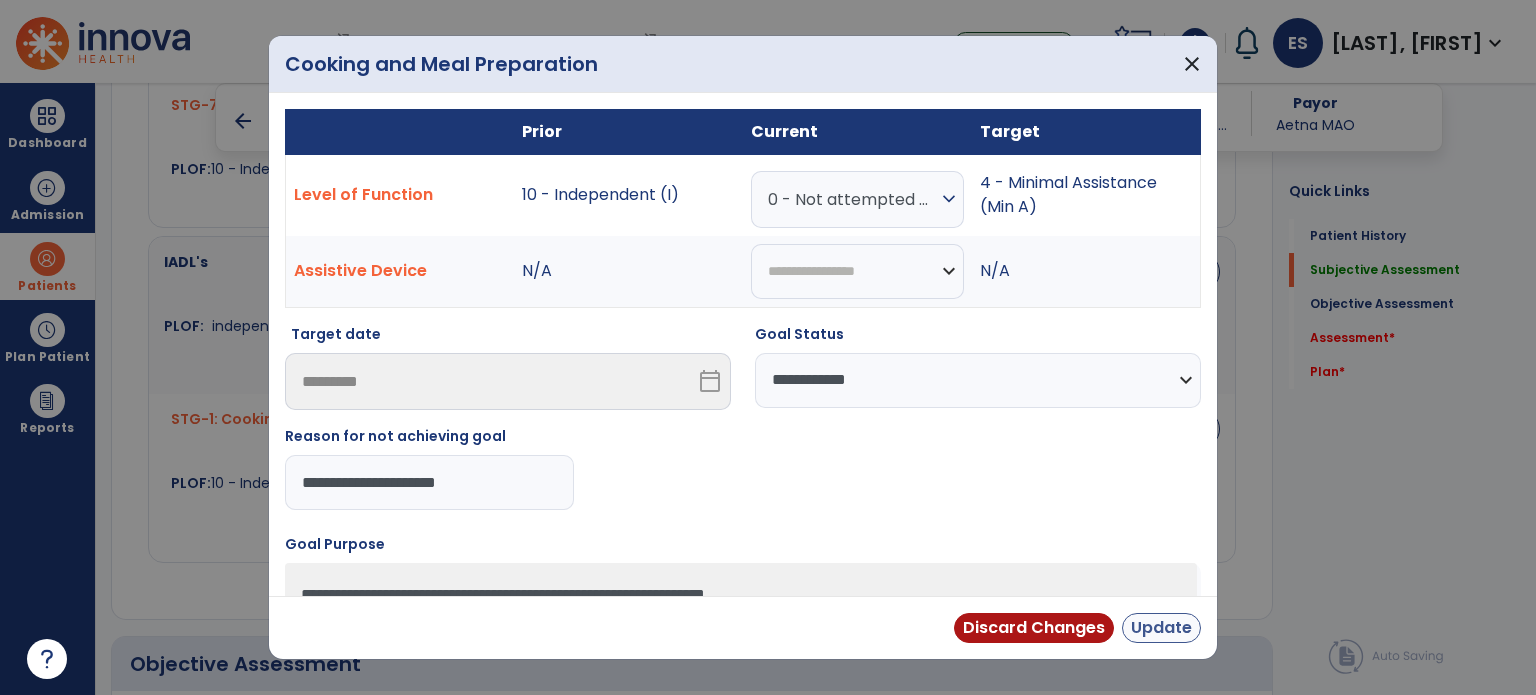type on "**********" 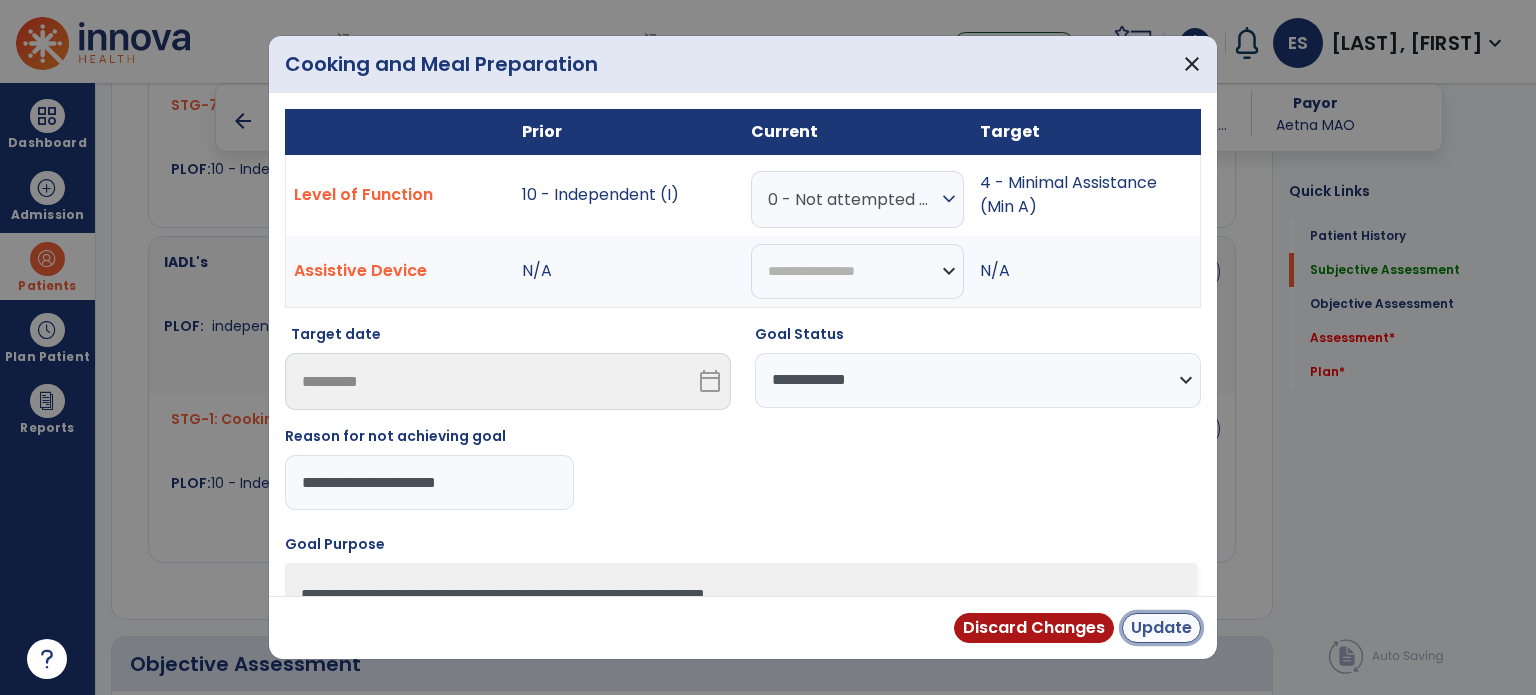 click on "Update" at bounding box center (1161, 628) 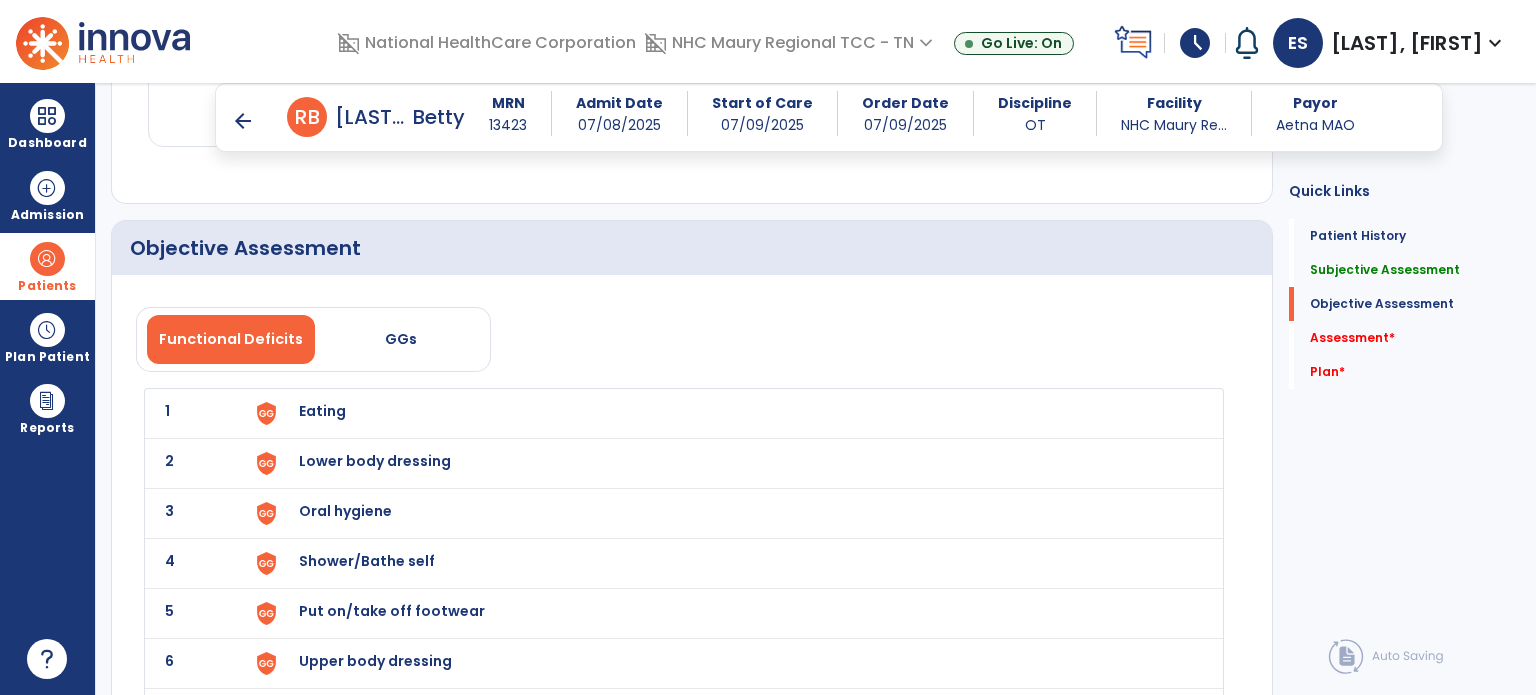 scroll, scrollTop: 2298, scrollLeft: 0, axis: vertical 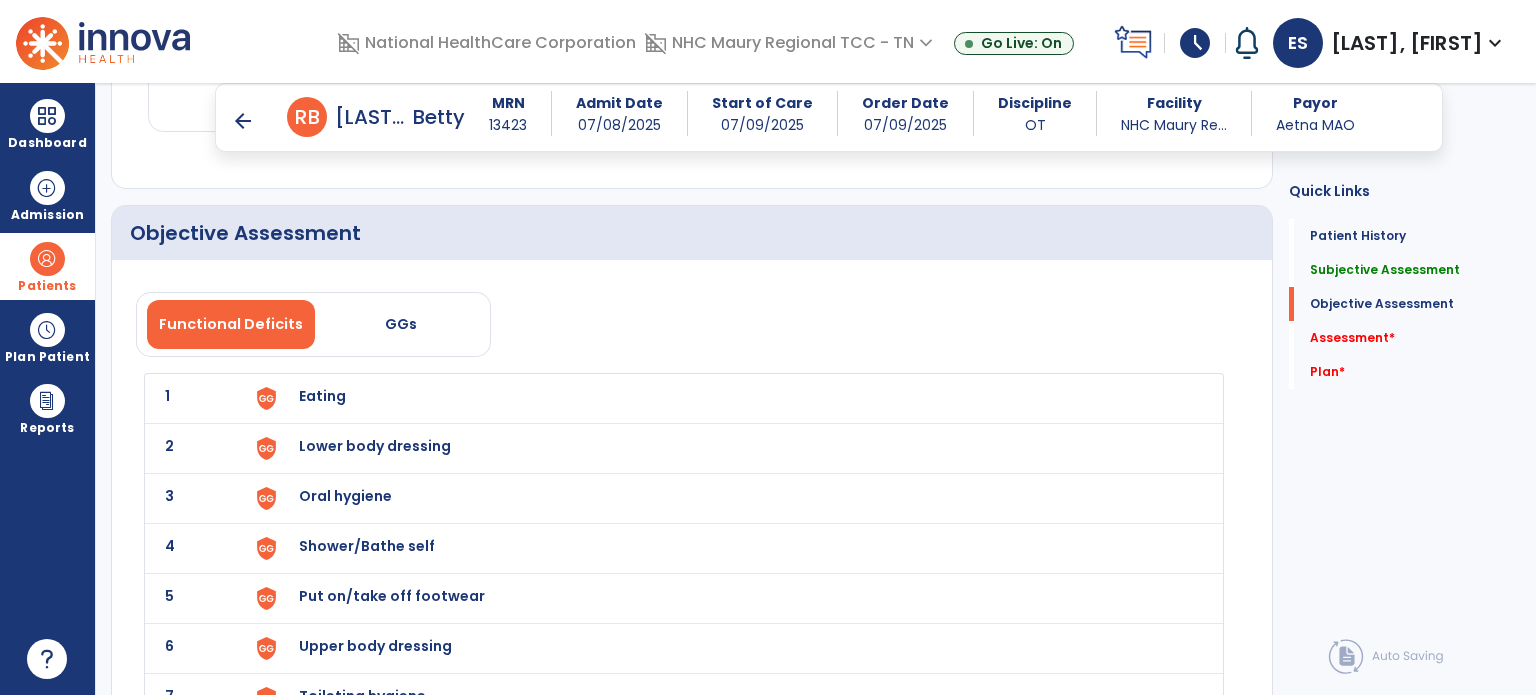click on "Eating" at bounding box center (322, 396) 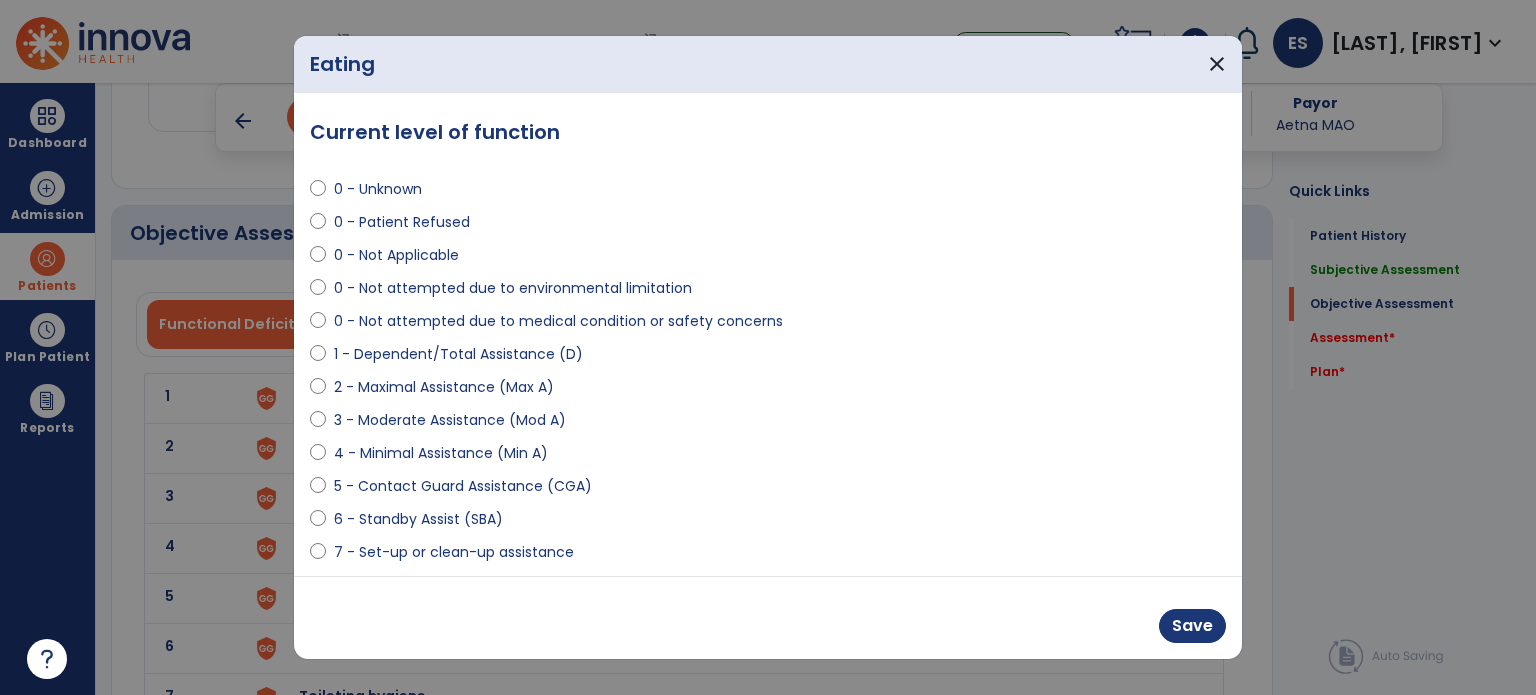 select on "**********" 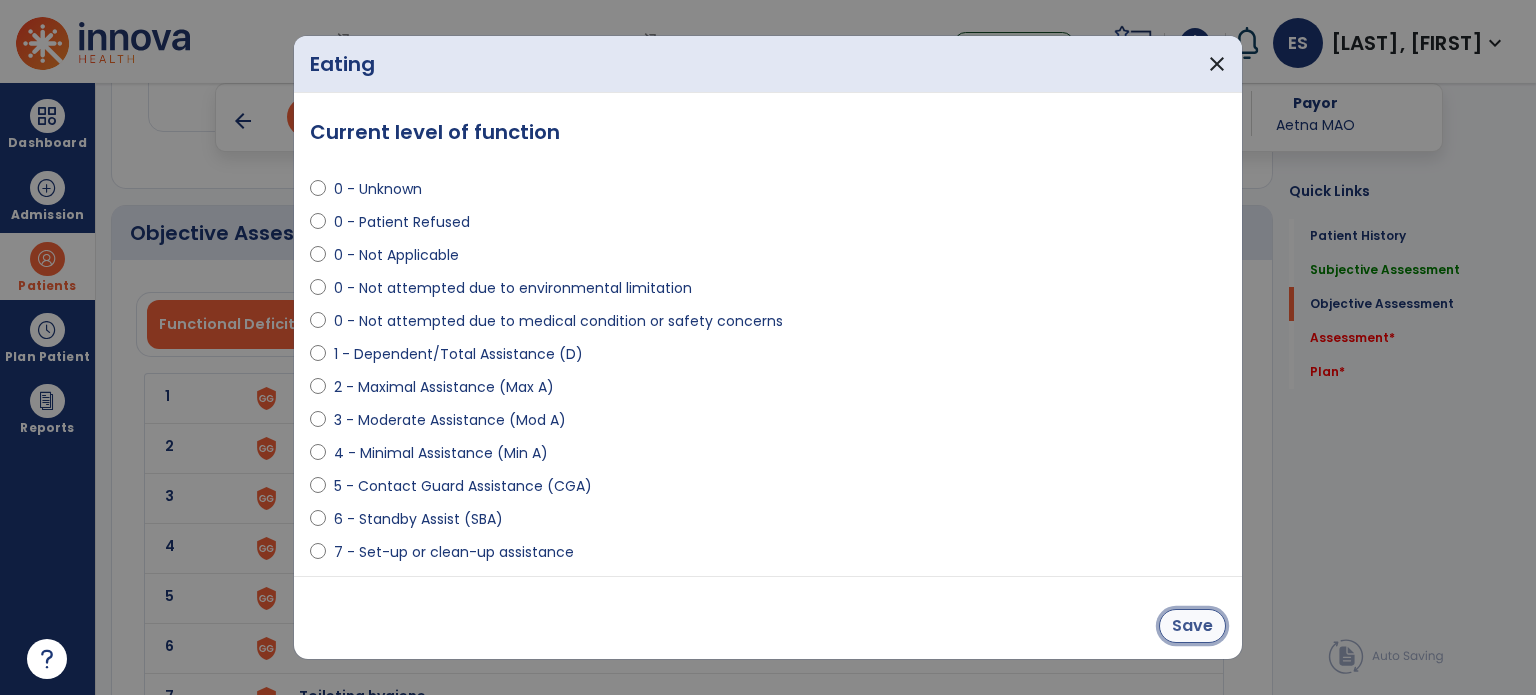 click on "Save" at bounding box center (1192, 626) 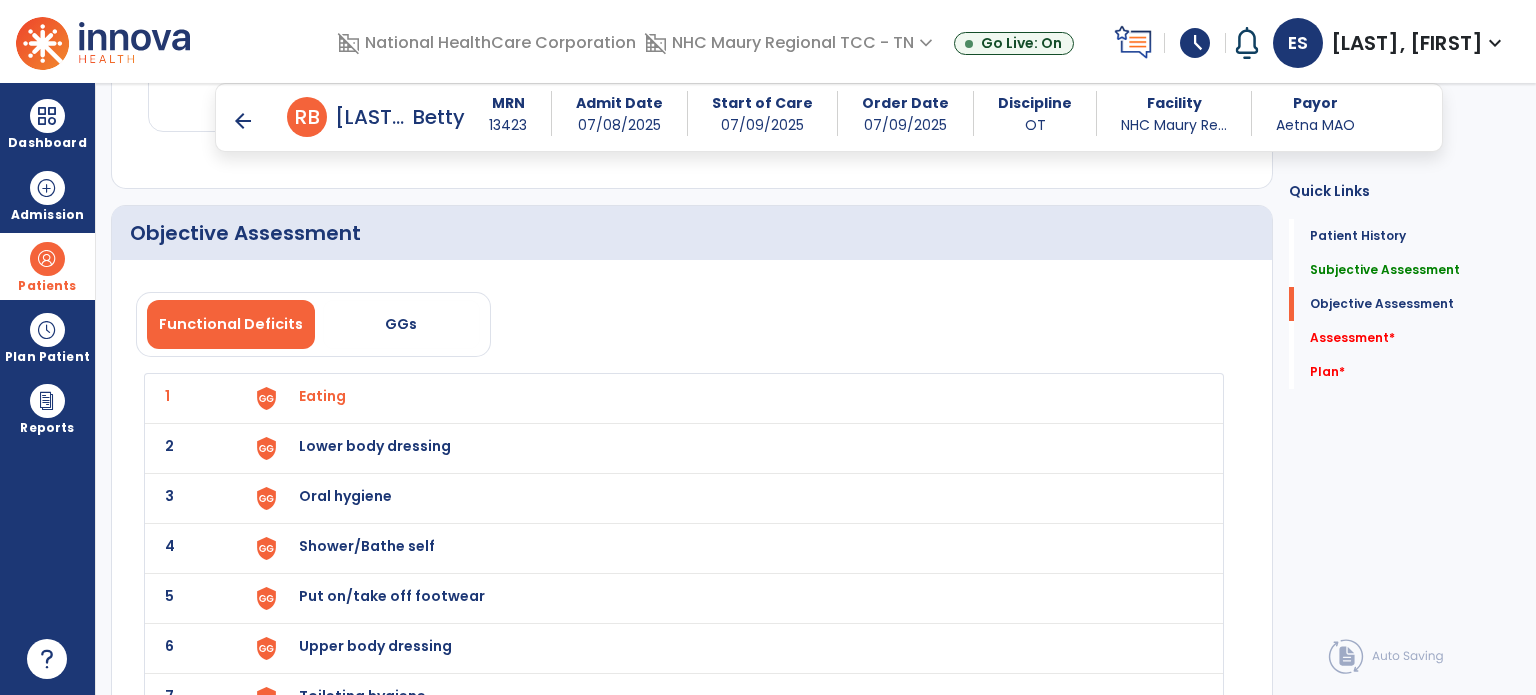 click on "Lower body dressing" at bounding box center [322, 396] 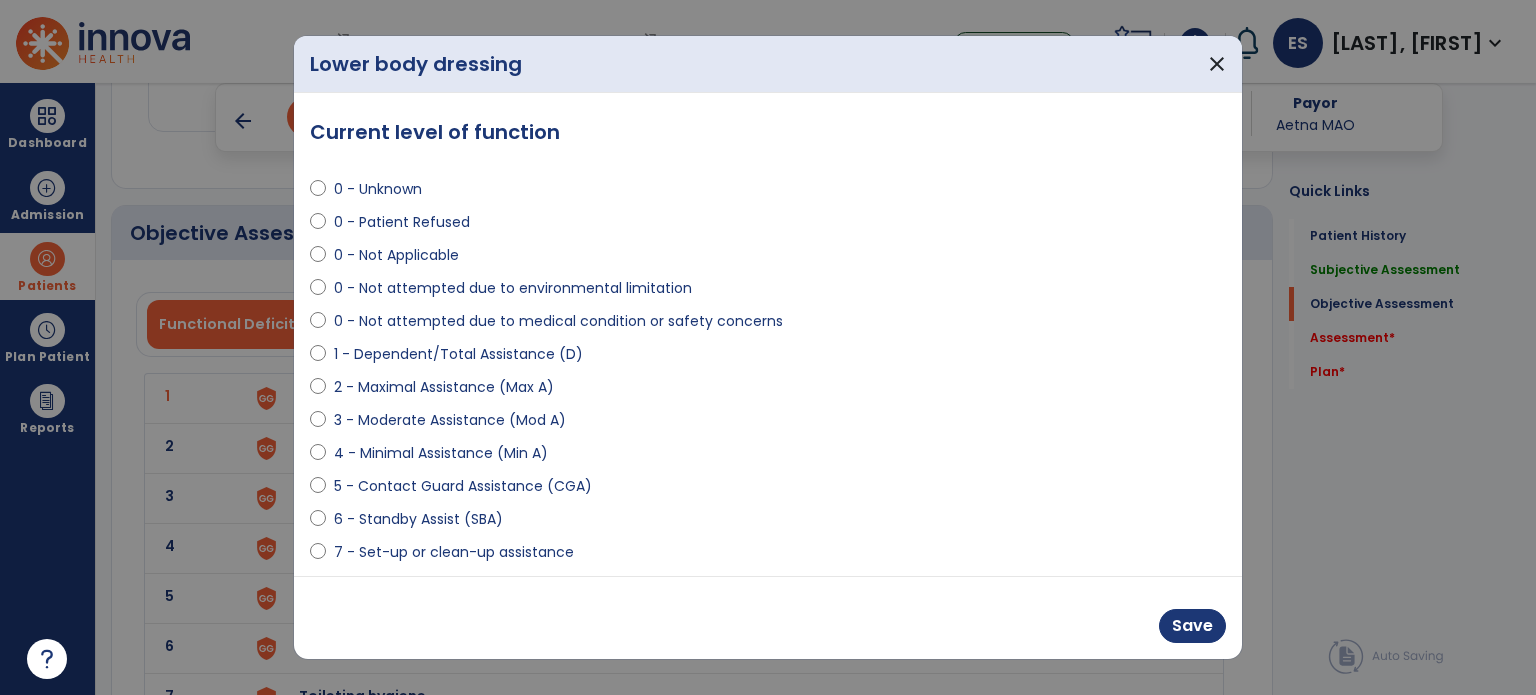 select on "**********" 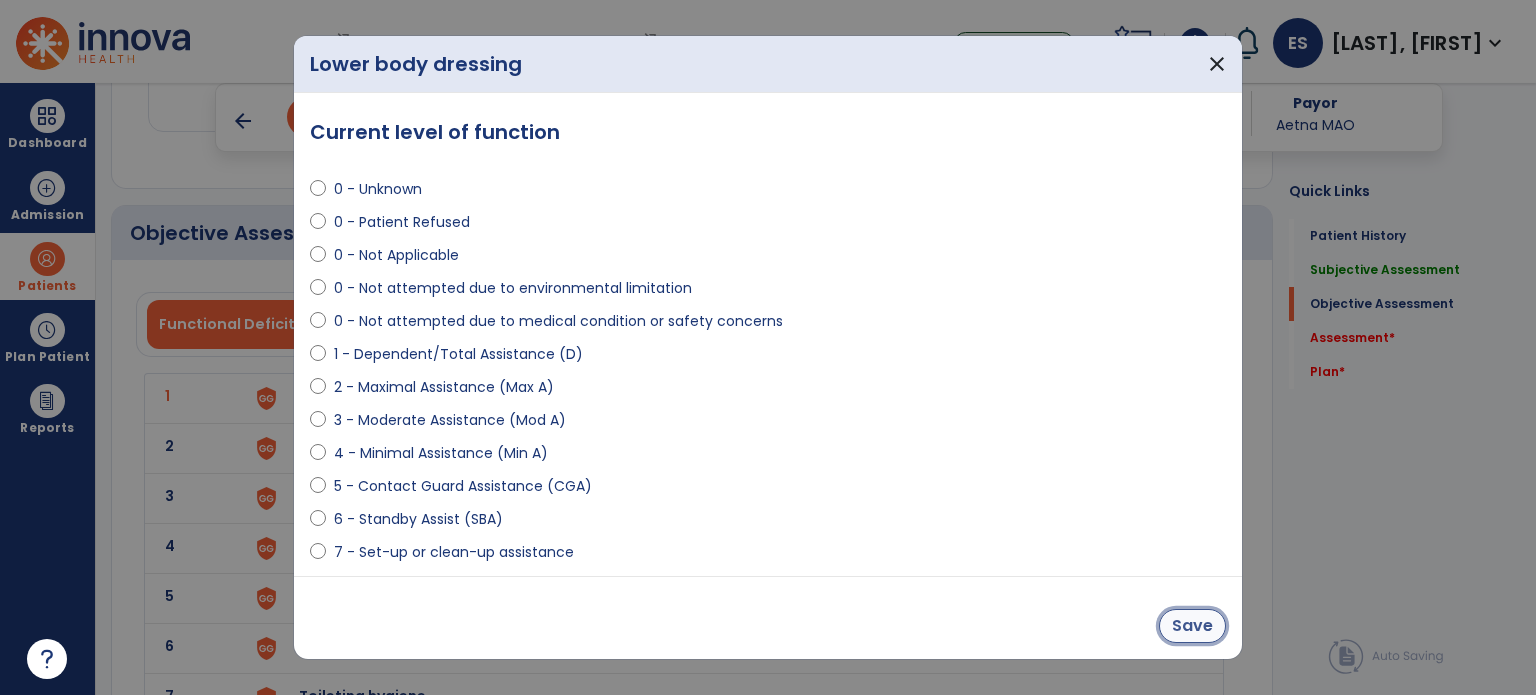 click on "Save" at bounding box center [1192, 626] 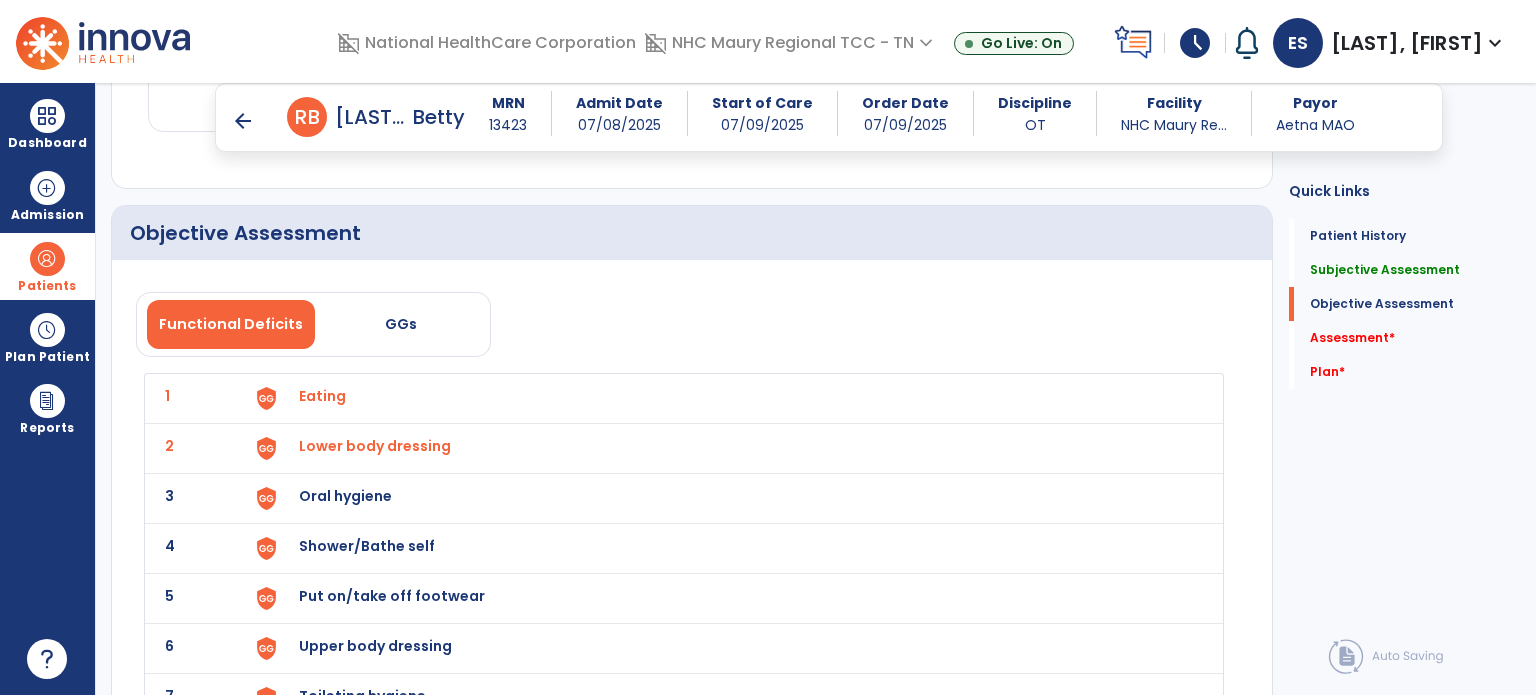 click on "Oral hygiene" at bounding box center [322, 396] 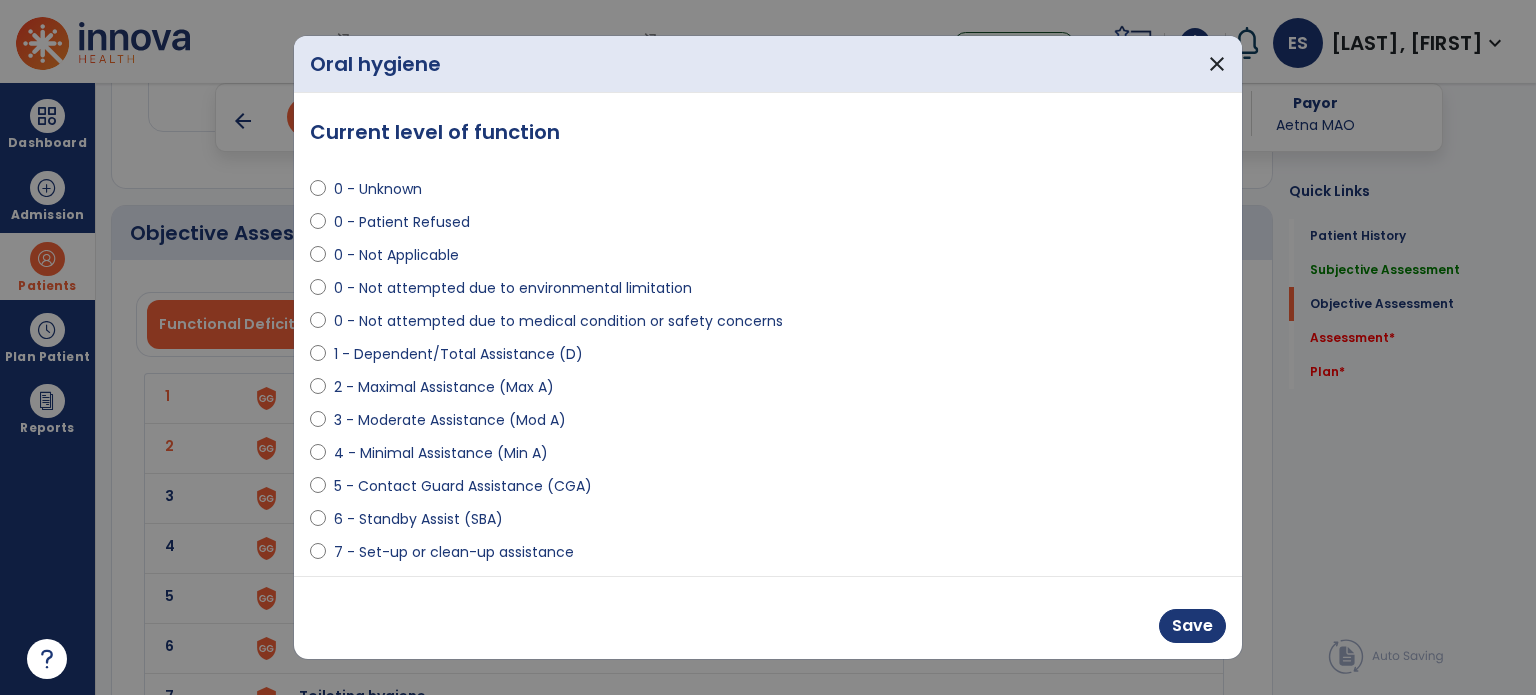 select on "**********" 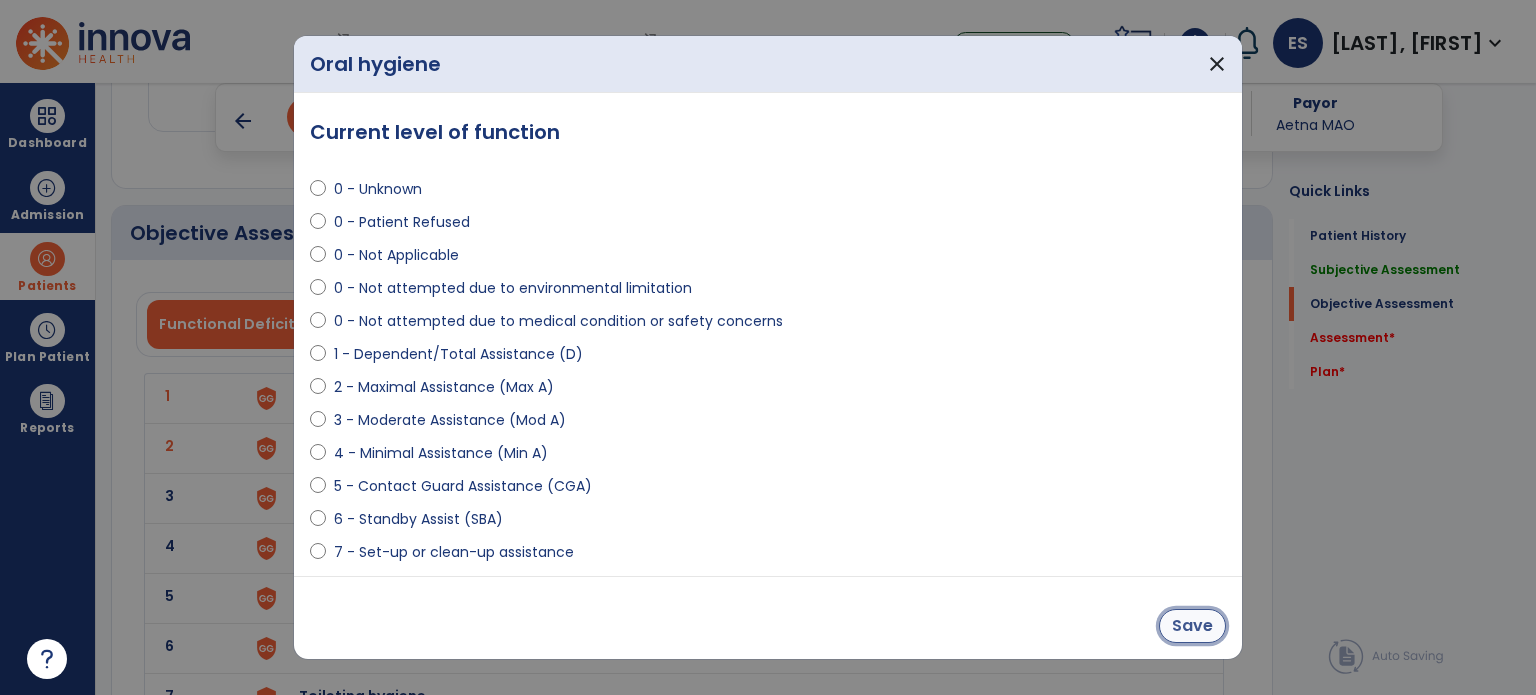 click on "Save" at bounding box center [1192, 626] 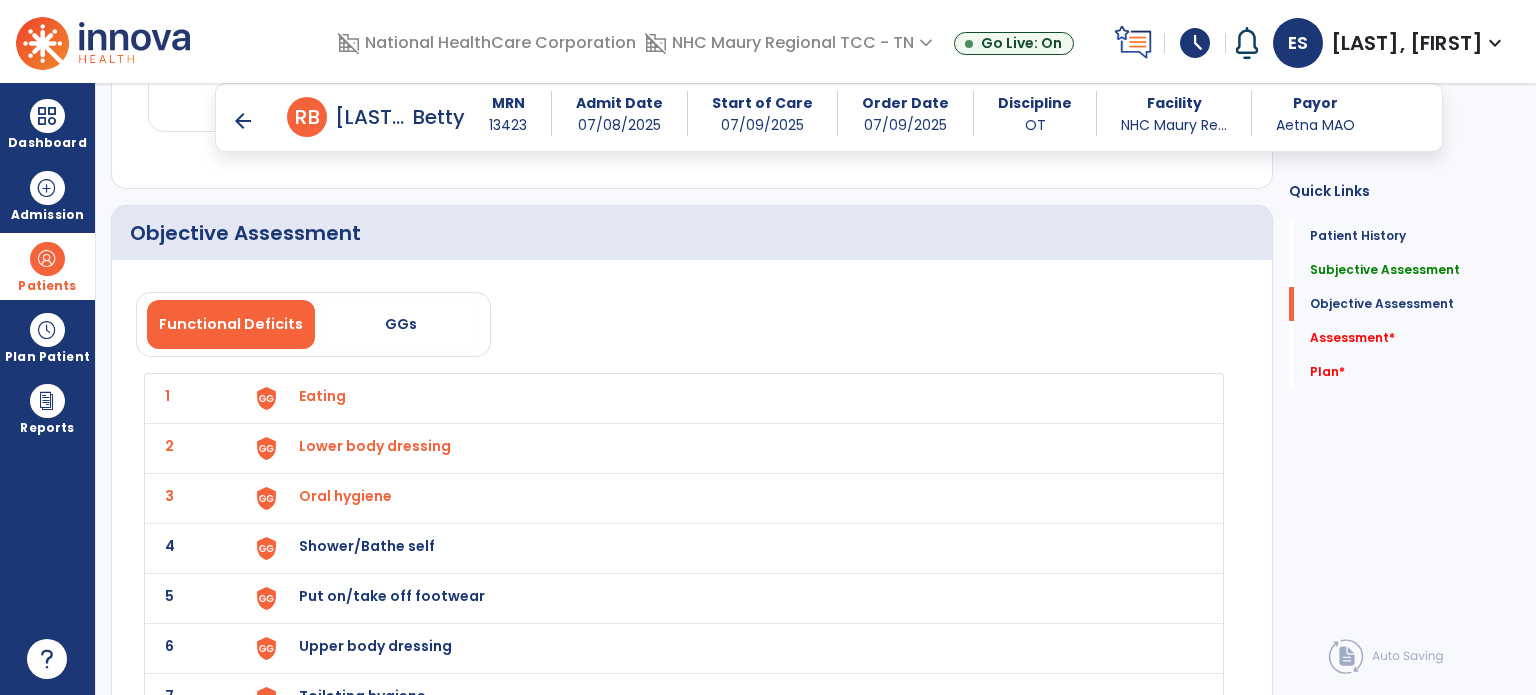 click on "Shower/Bathe self" at bounding box center (322, 396) 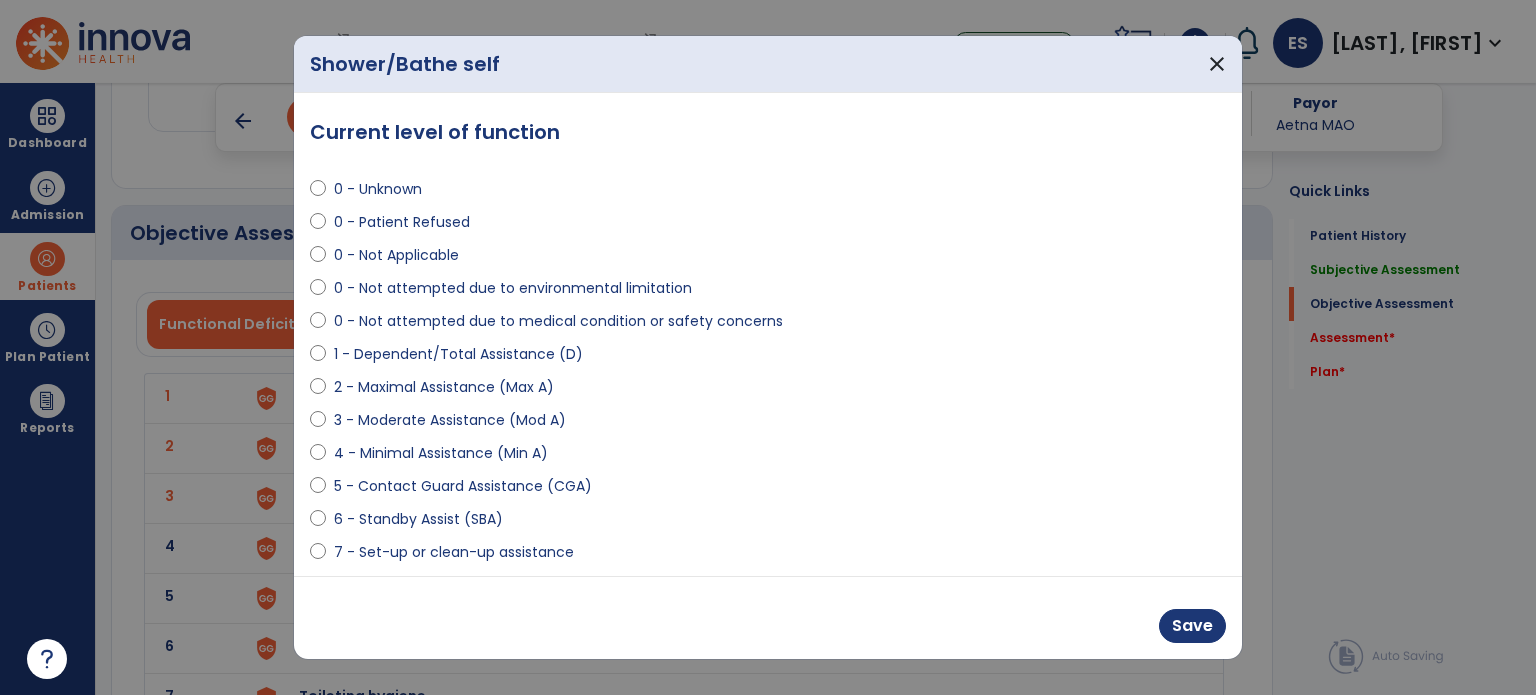 select on "**********" 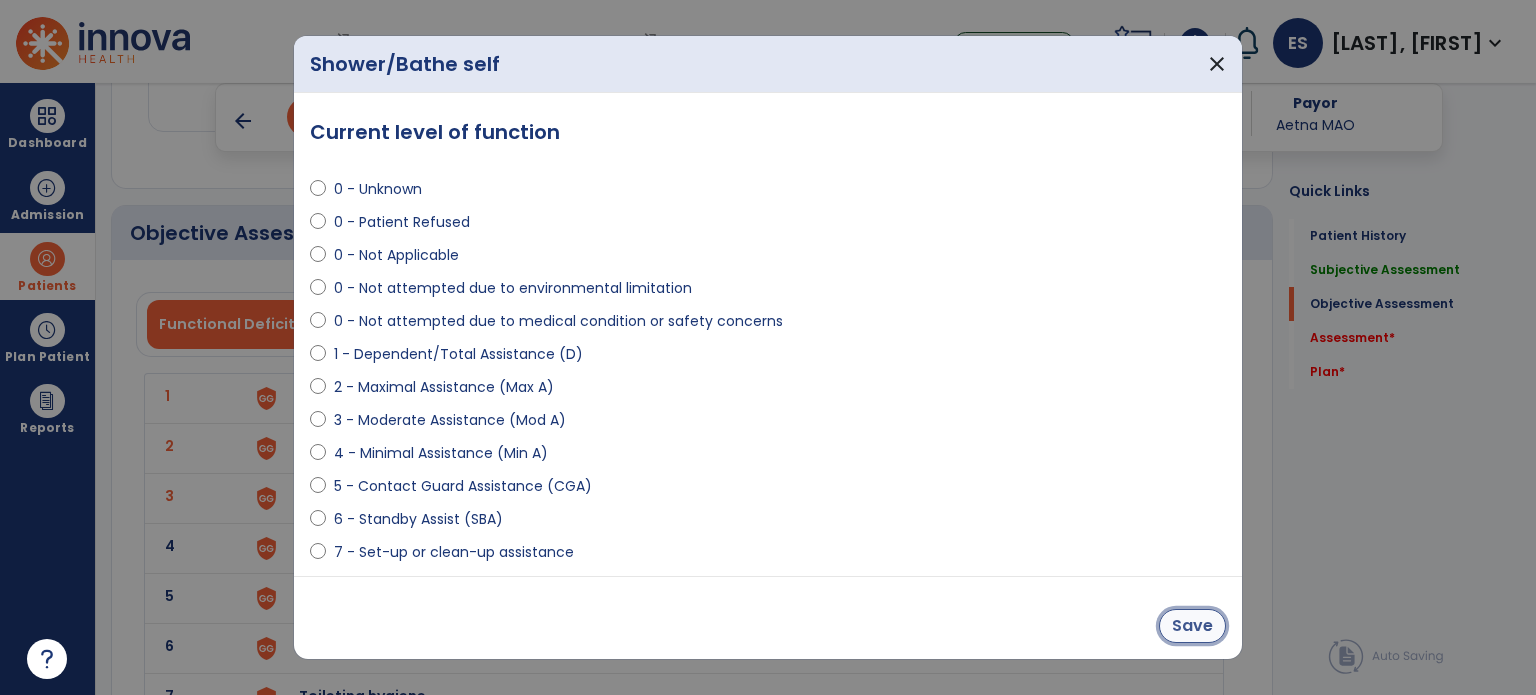 click on "Save" at bounding box center [1192, 626] 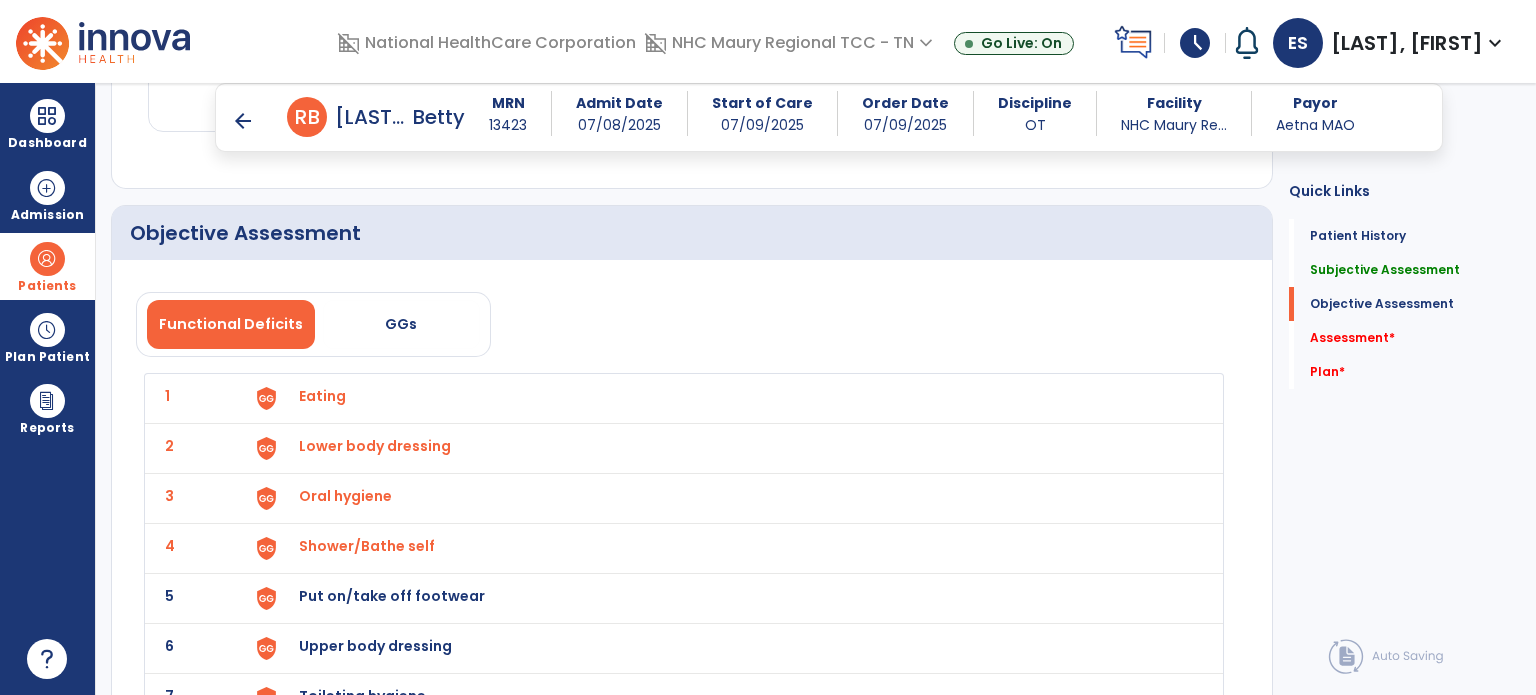 click on "Put on/take off footwear" at bounding box center [322, 396] 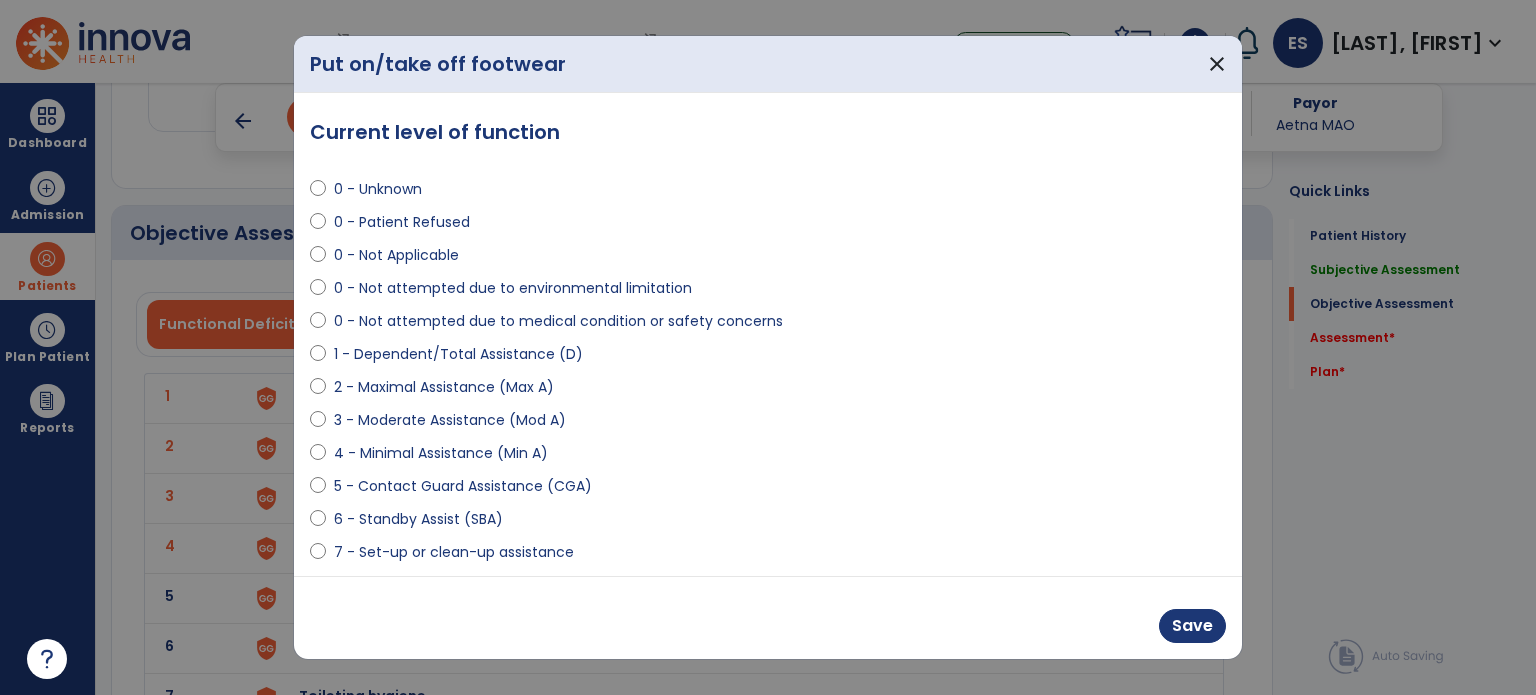 select on "**********" 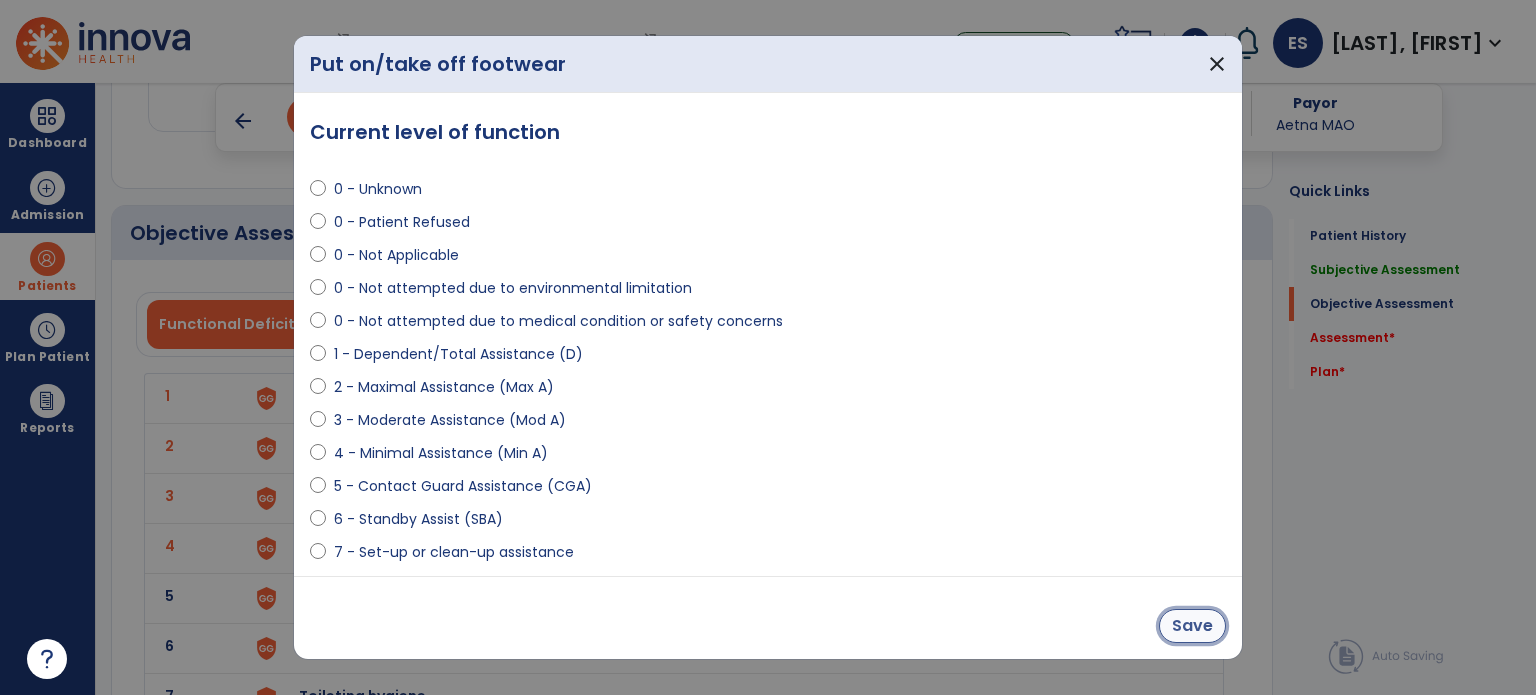click on "Save" at bounding box center [1192, 626] 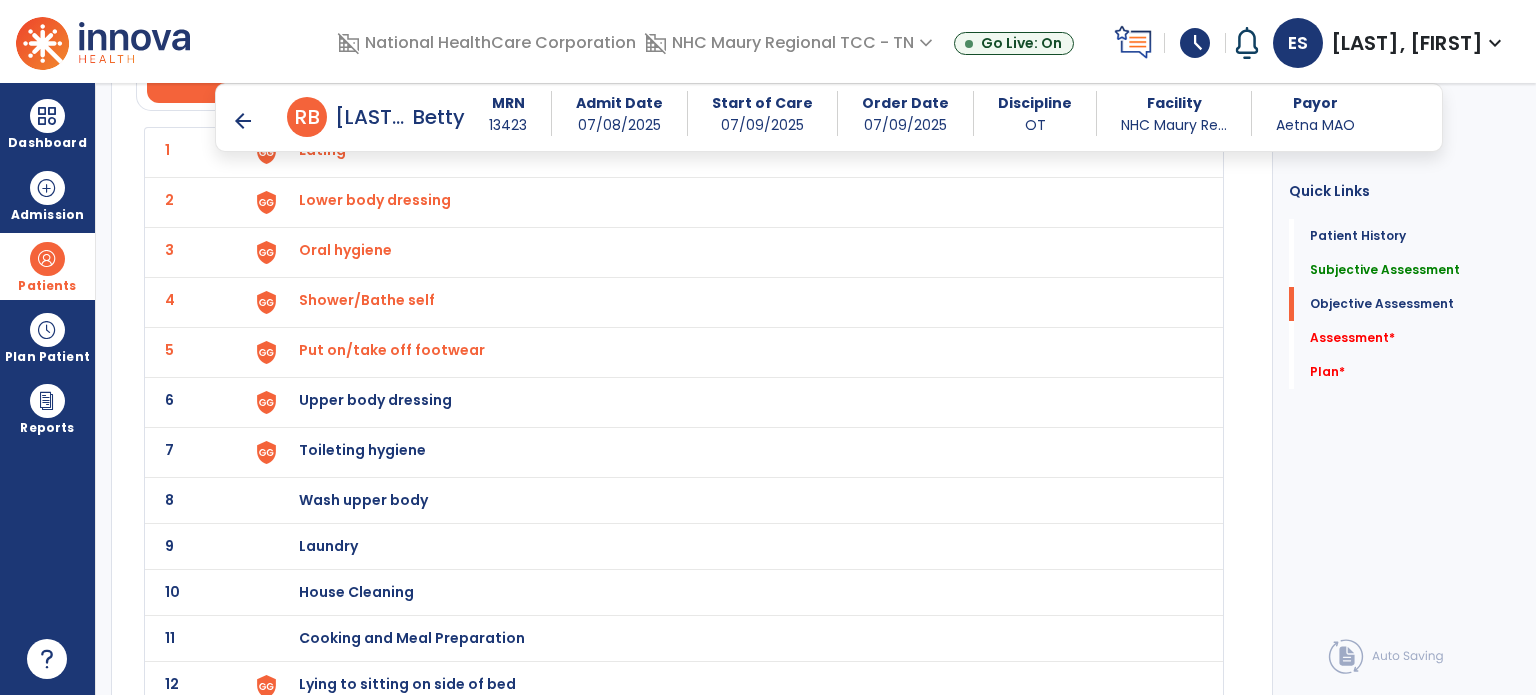 scroll, scrollTop: 2548, scrollLeft: 0, axis: vertical 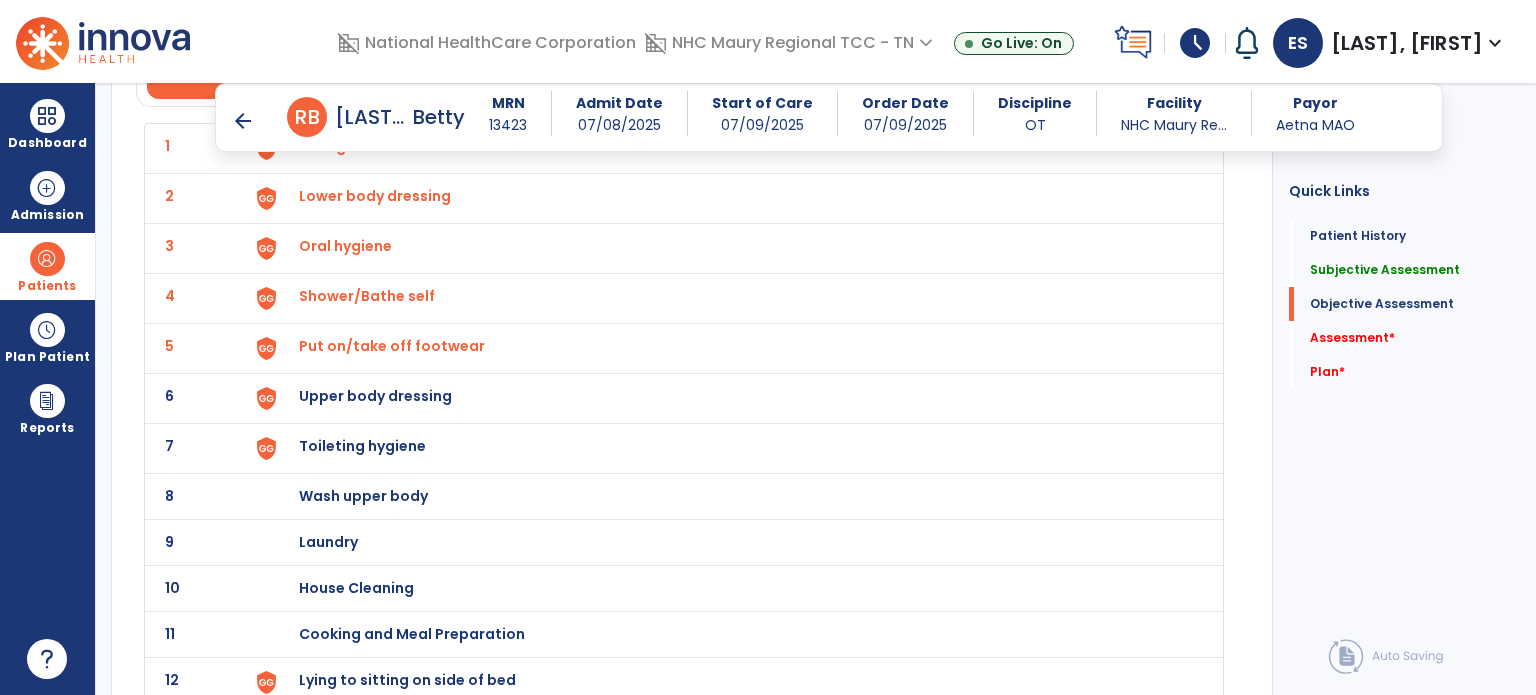 click on "Upper body dressing" at bounding box center (322, 146) 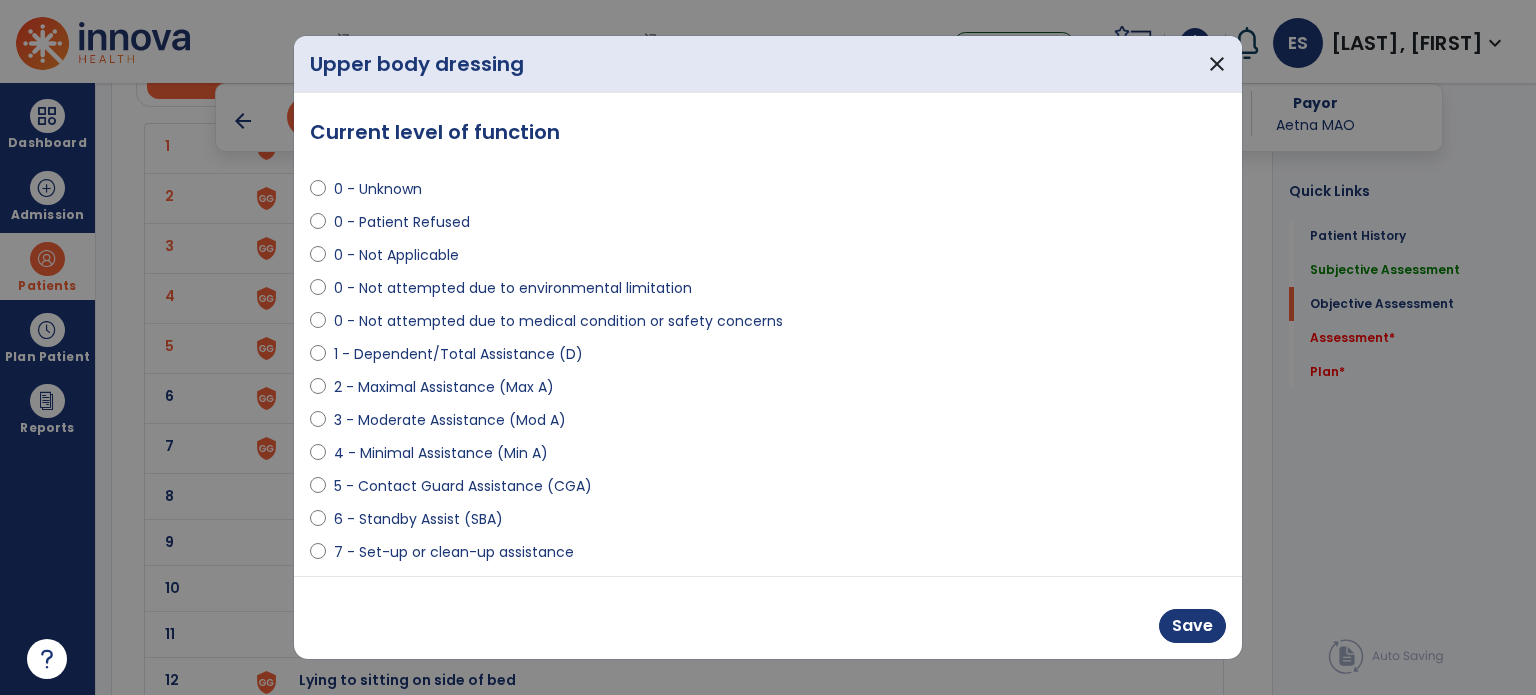 select on "**********" 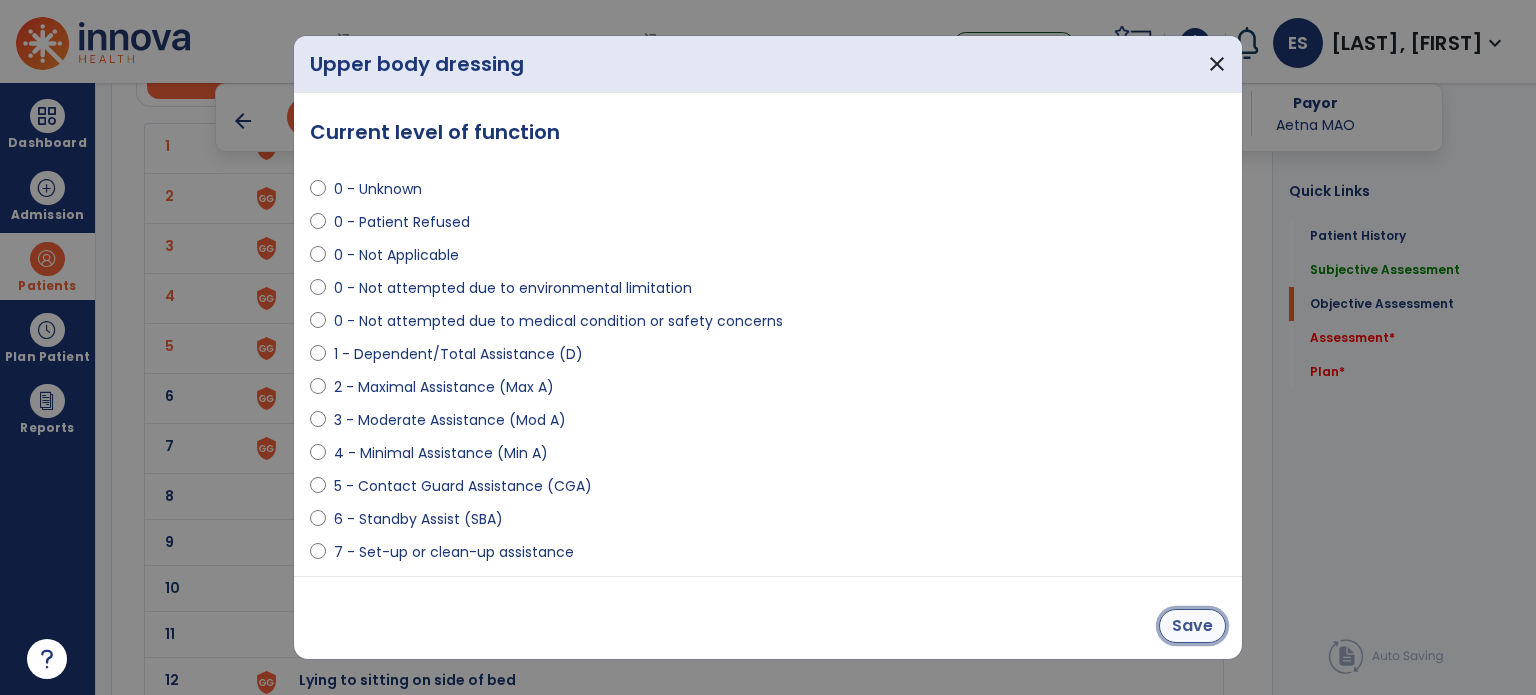click on "Save" at bounding box center [1192, 626] 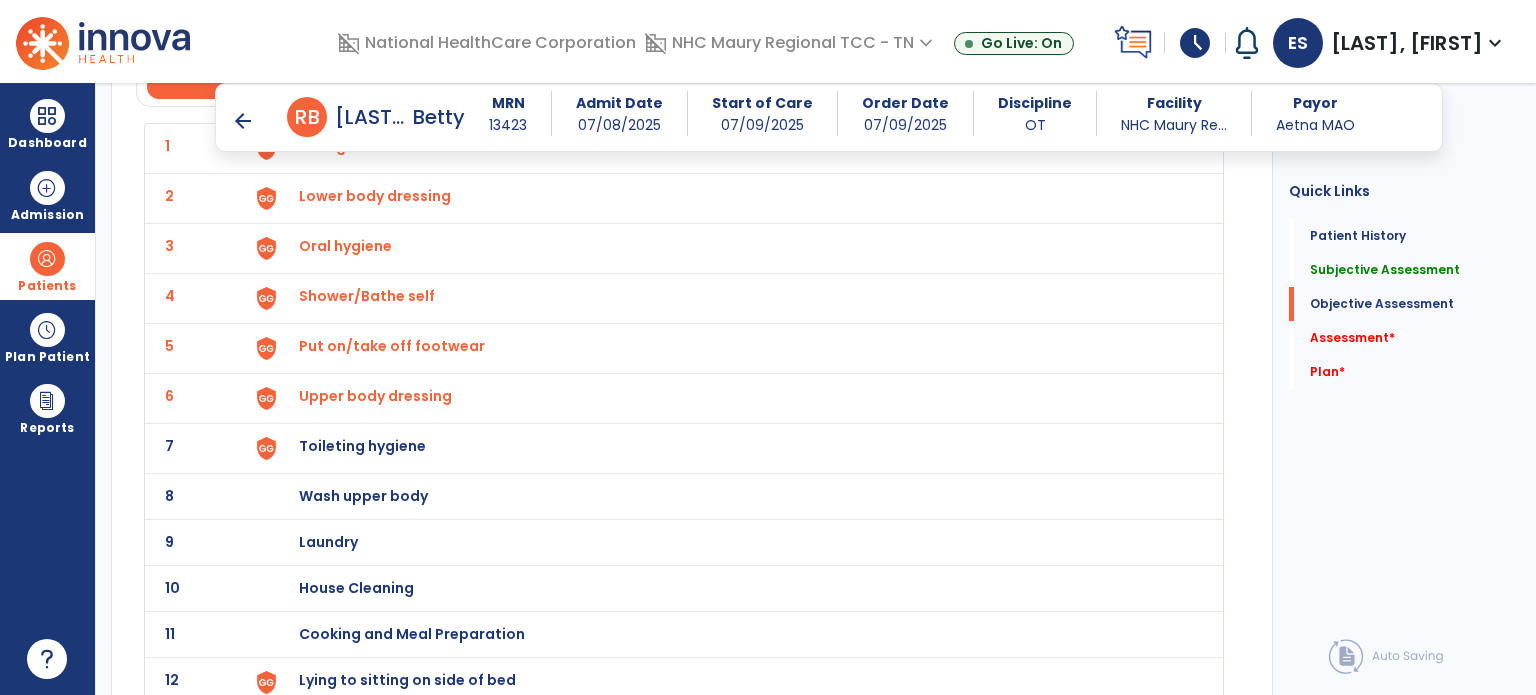 click on "Toileting hygiene" at bounding box center [322, 146] 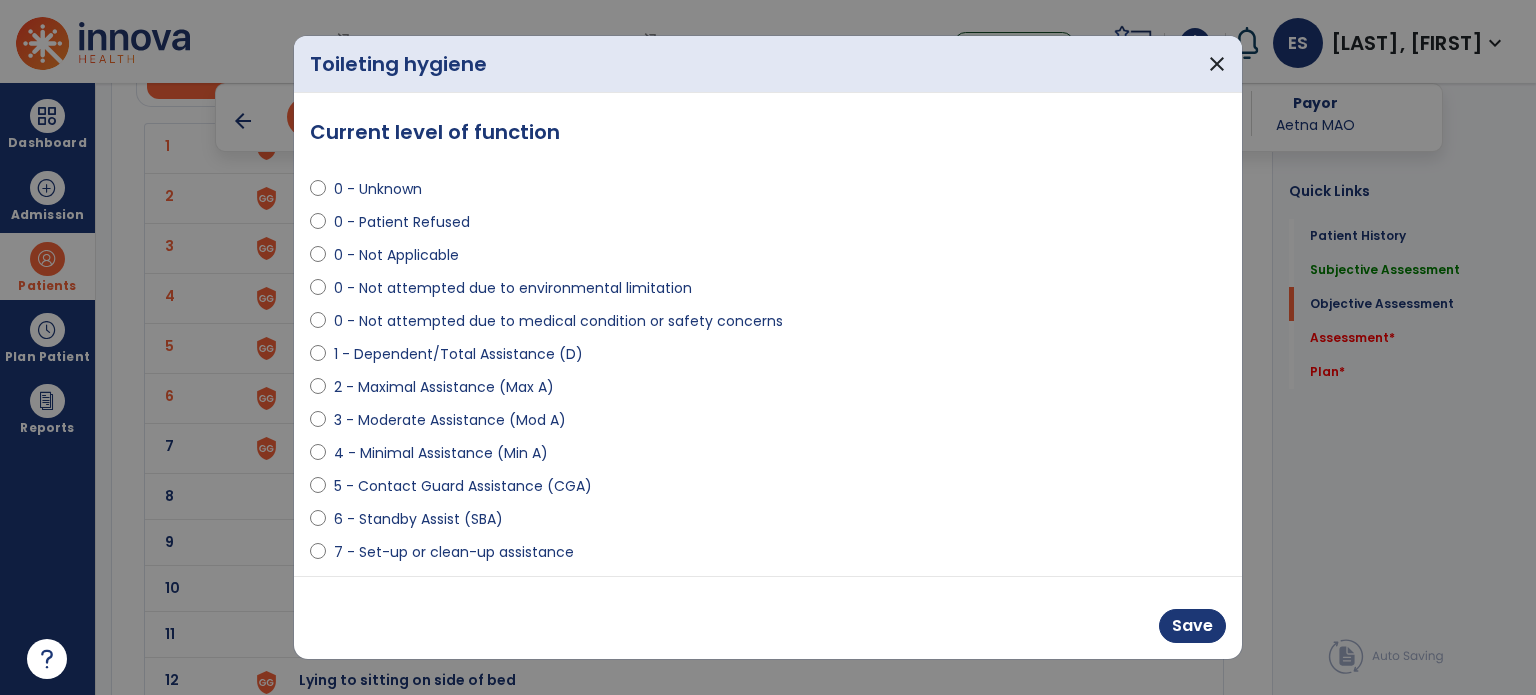 select on "**********" 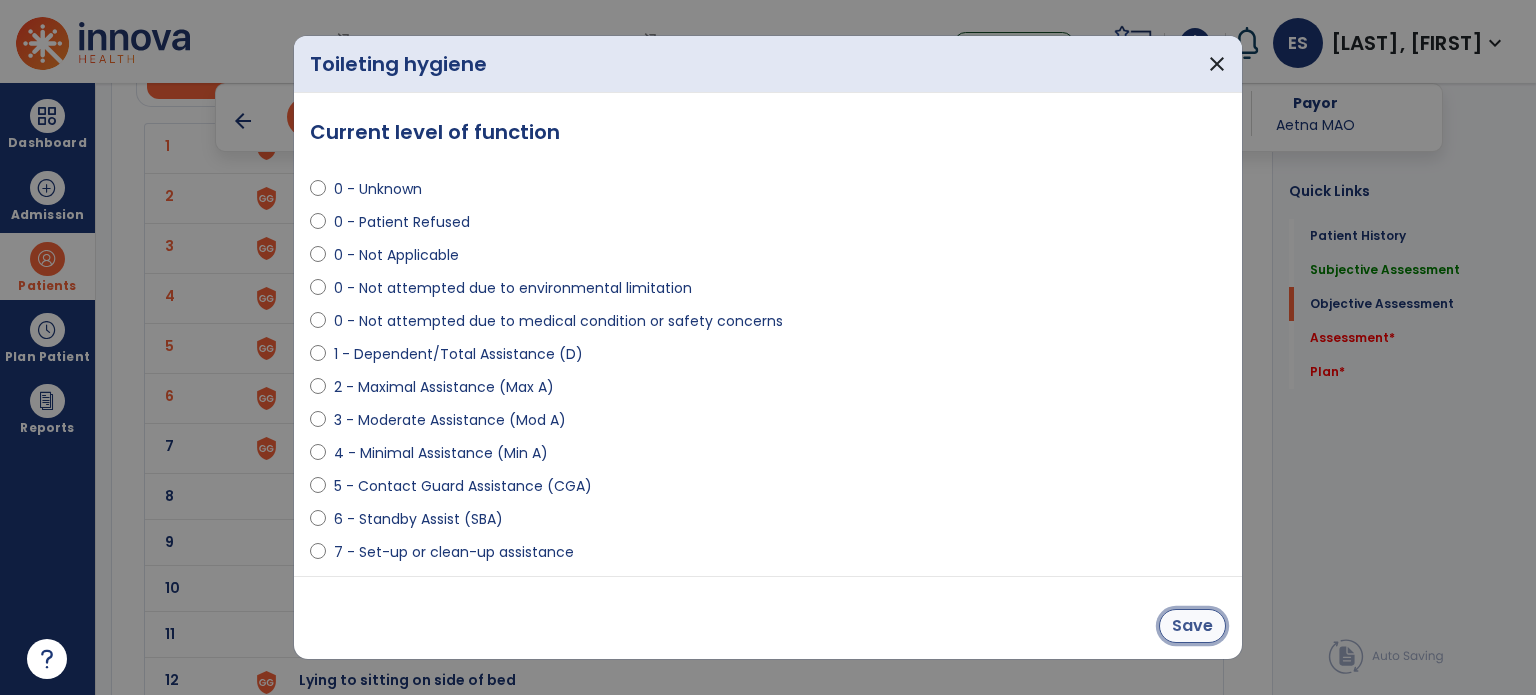click on "Save" at bounding box center (1192, 626) 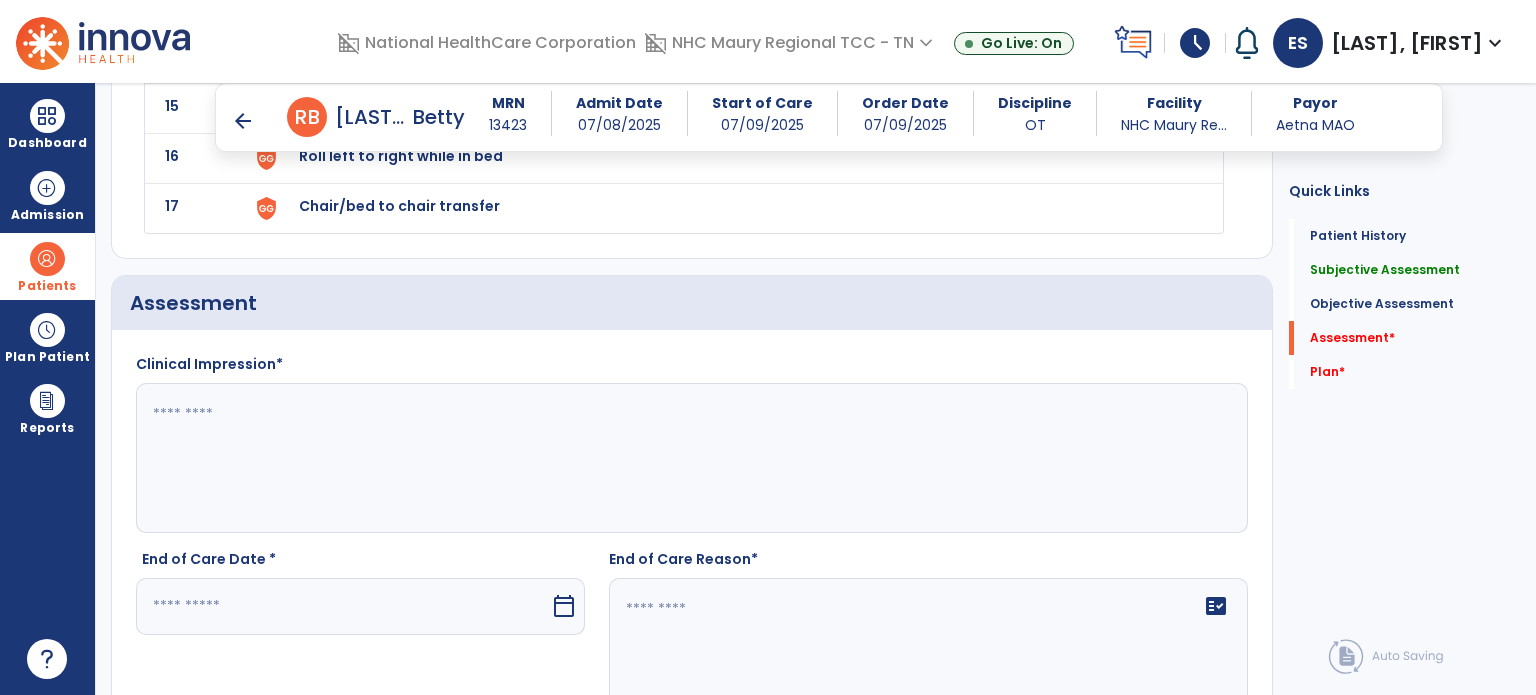 scroll, scrollTop: 3274, scrollLeft: 0, axis: vertical 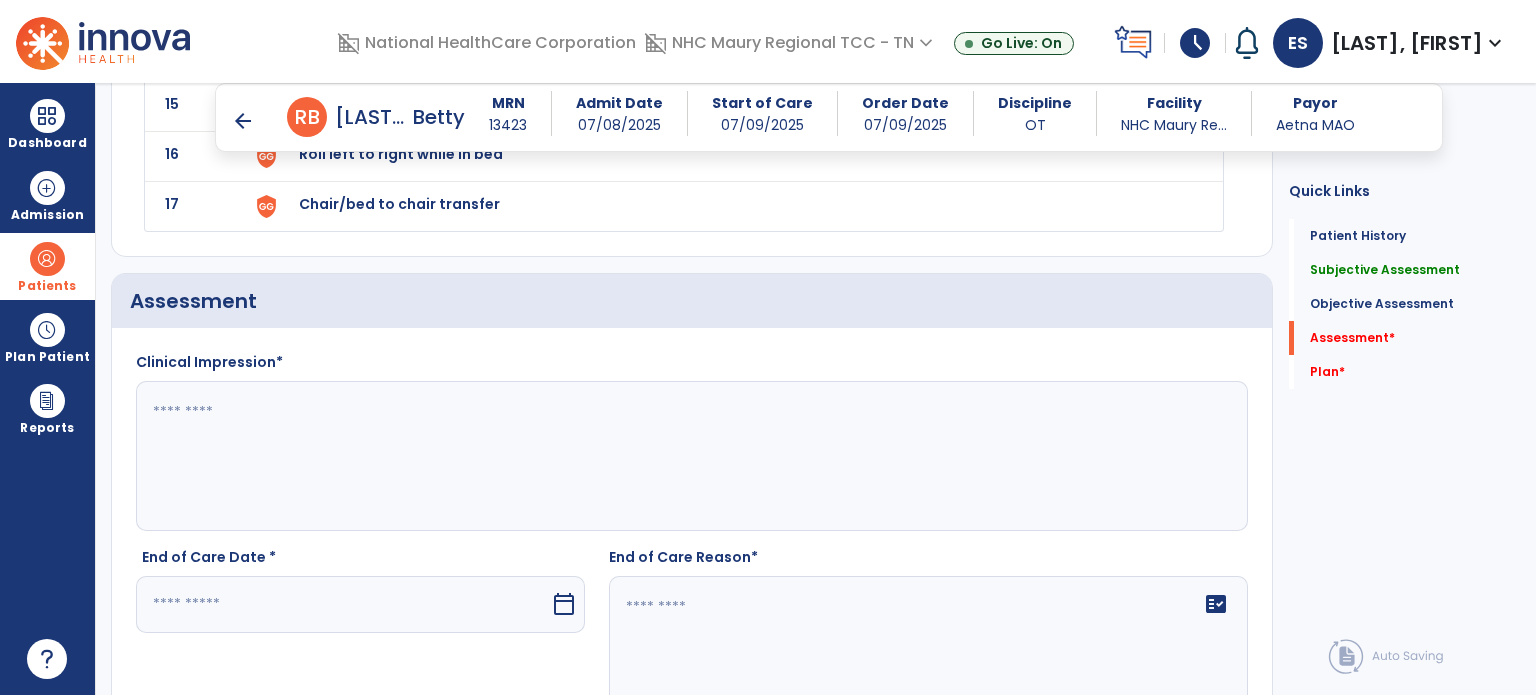 click 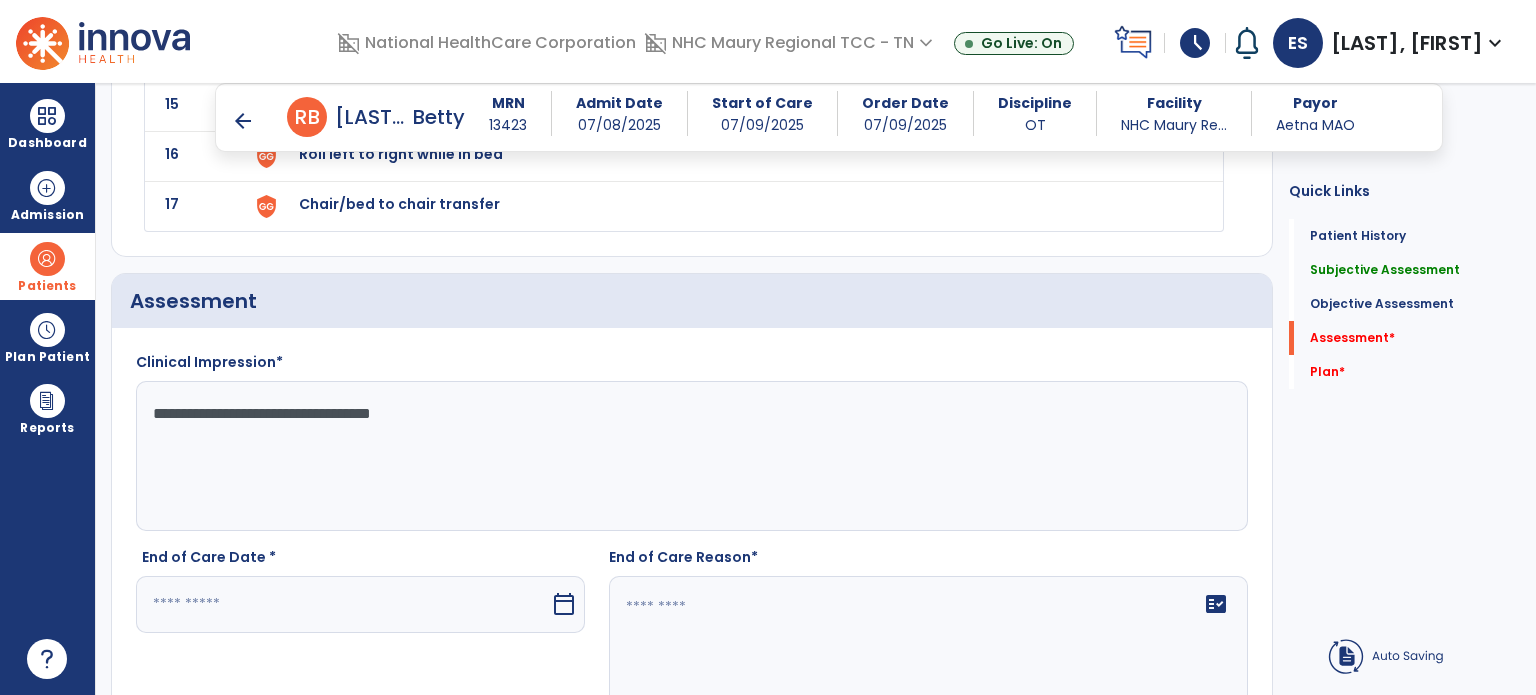 paste on "**********" 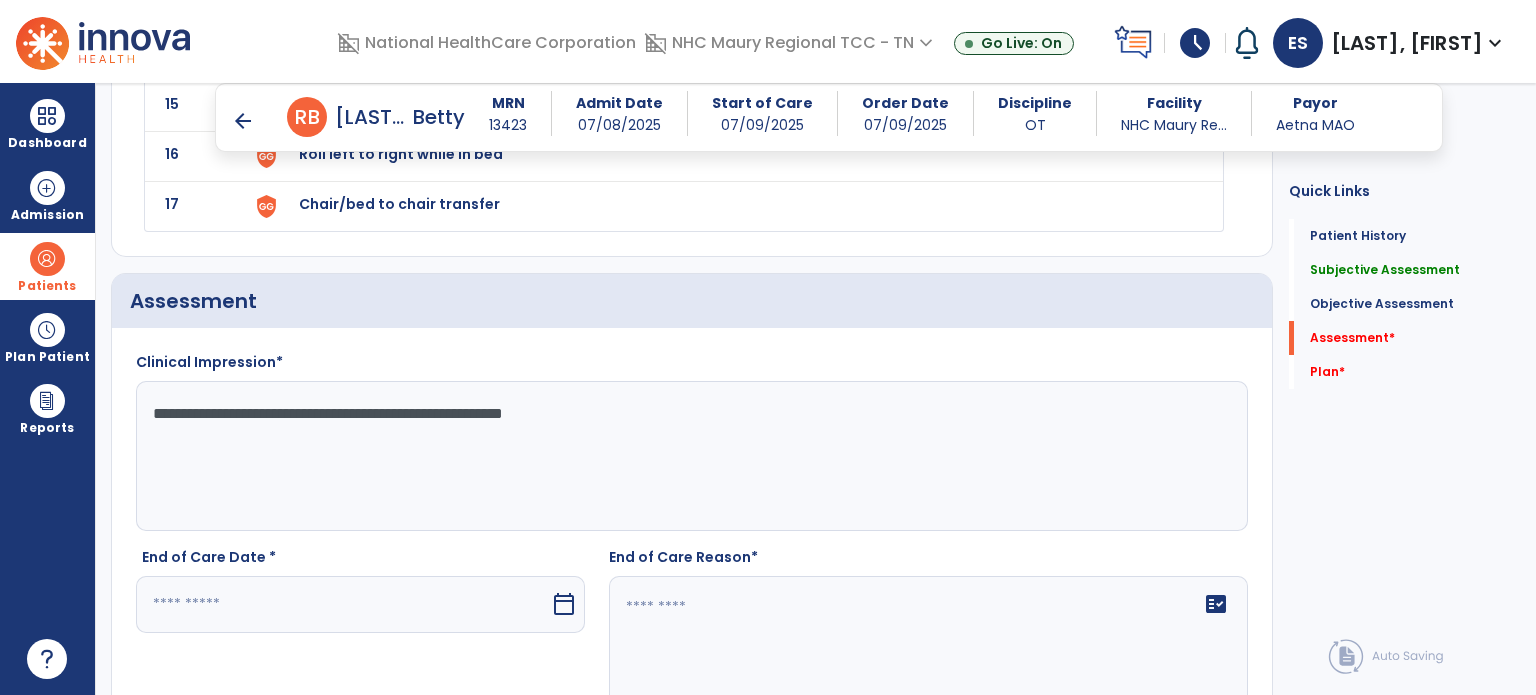 type on "**********" 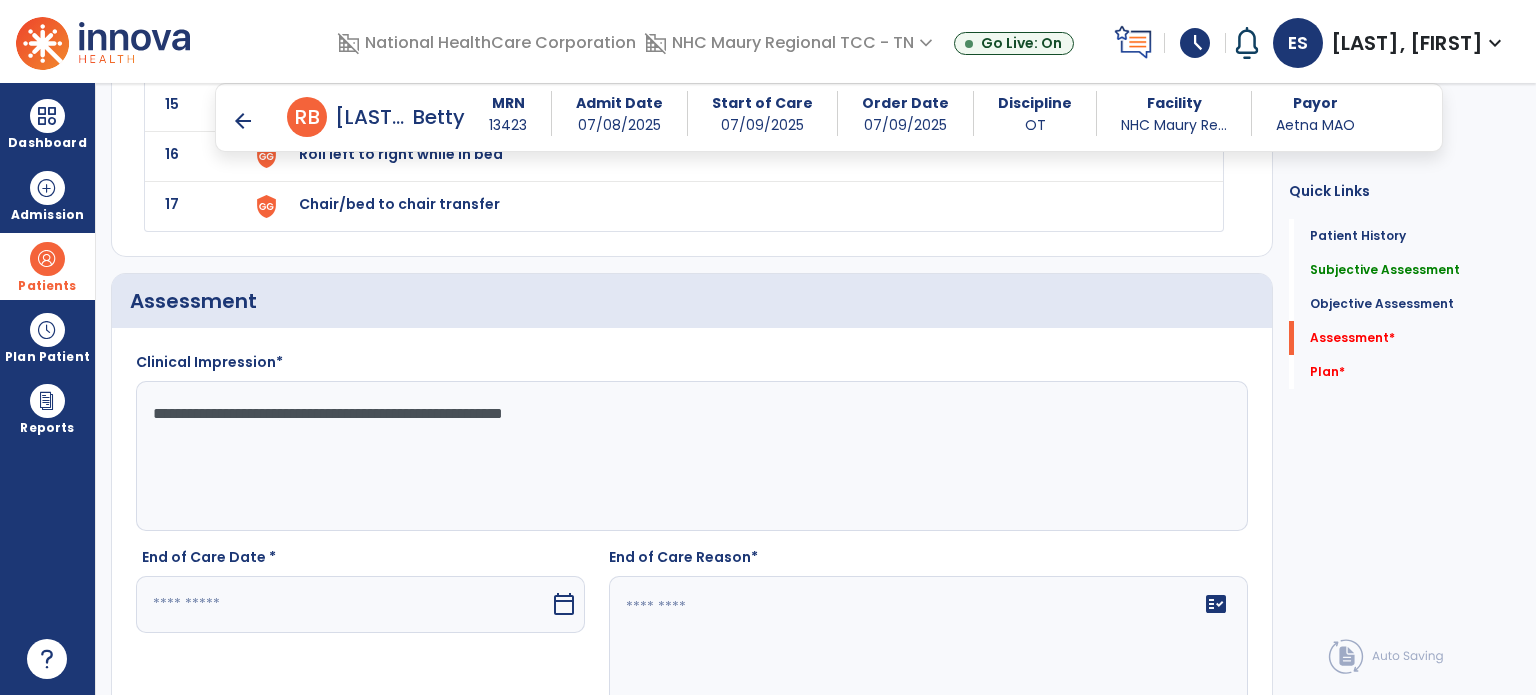 click on "calendar_today" at bounding box center (564, 604) 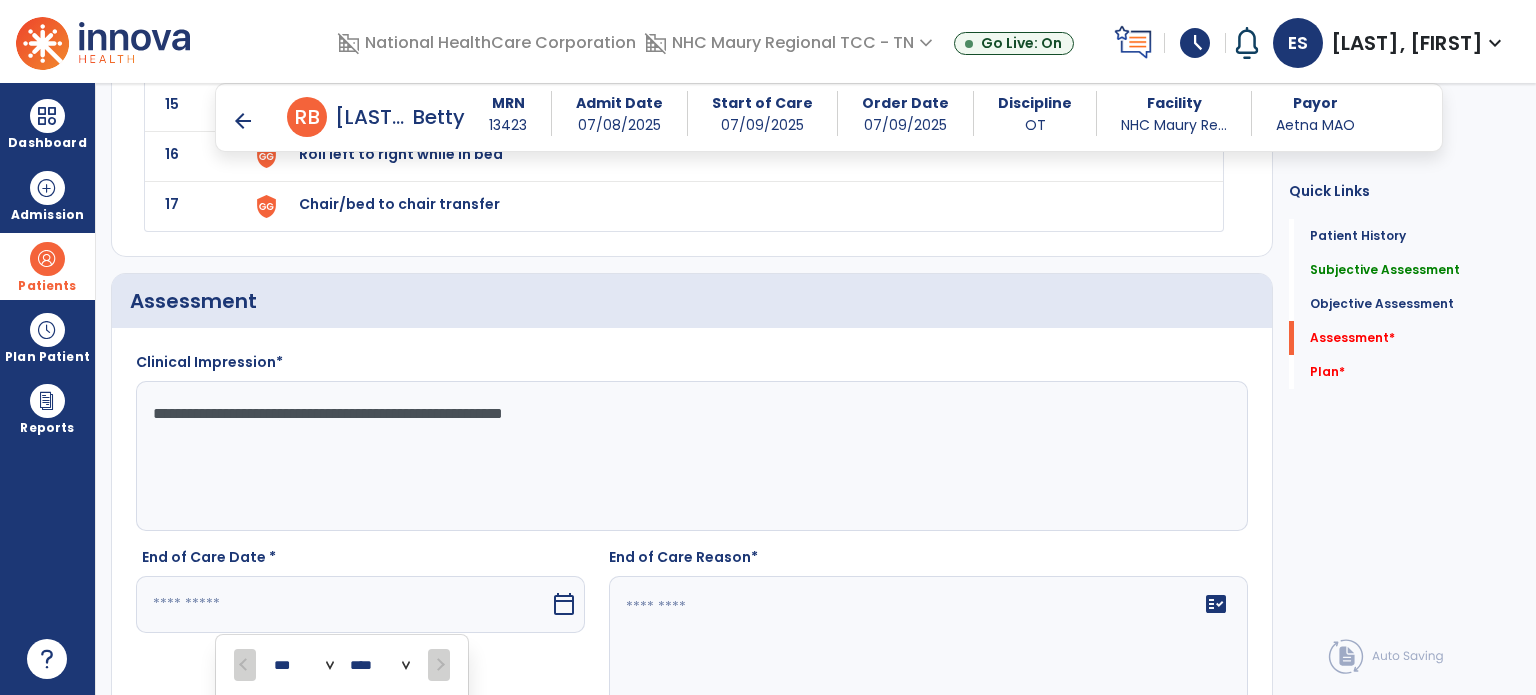 scroll, scrollTop: 3647, scrollLeft: 0, axis: vertical 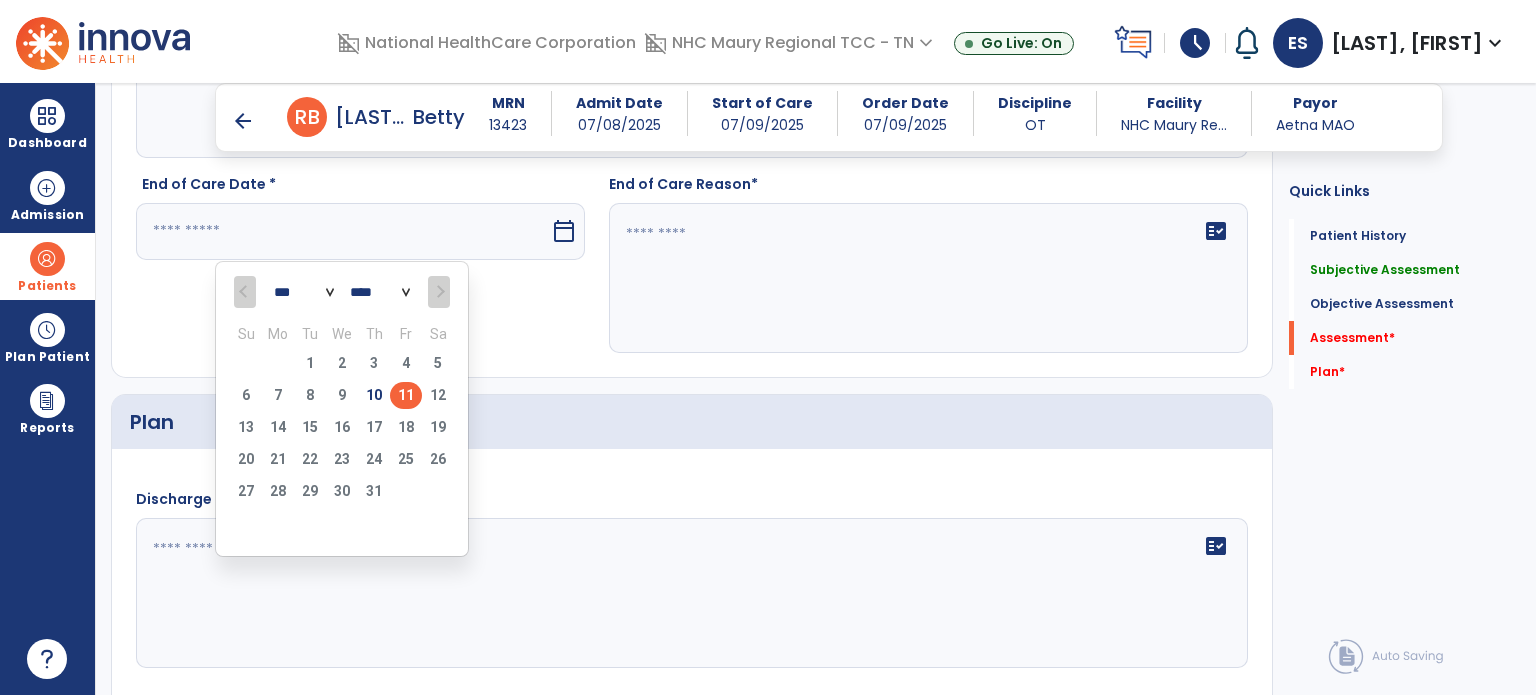 click on "11" at bounding box center (406, 395) 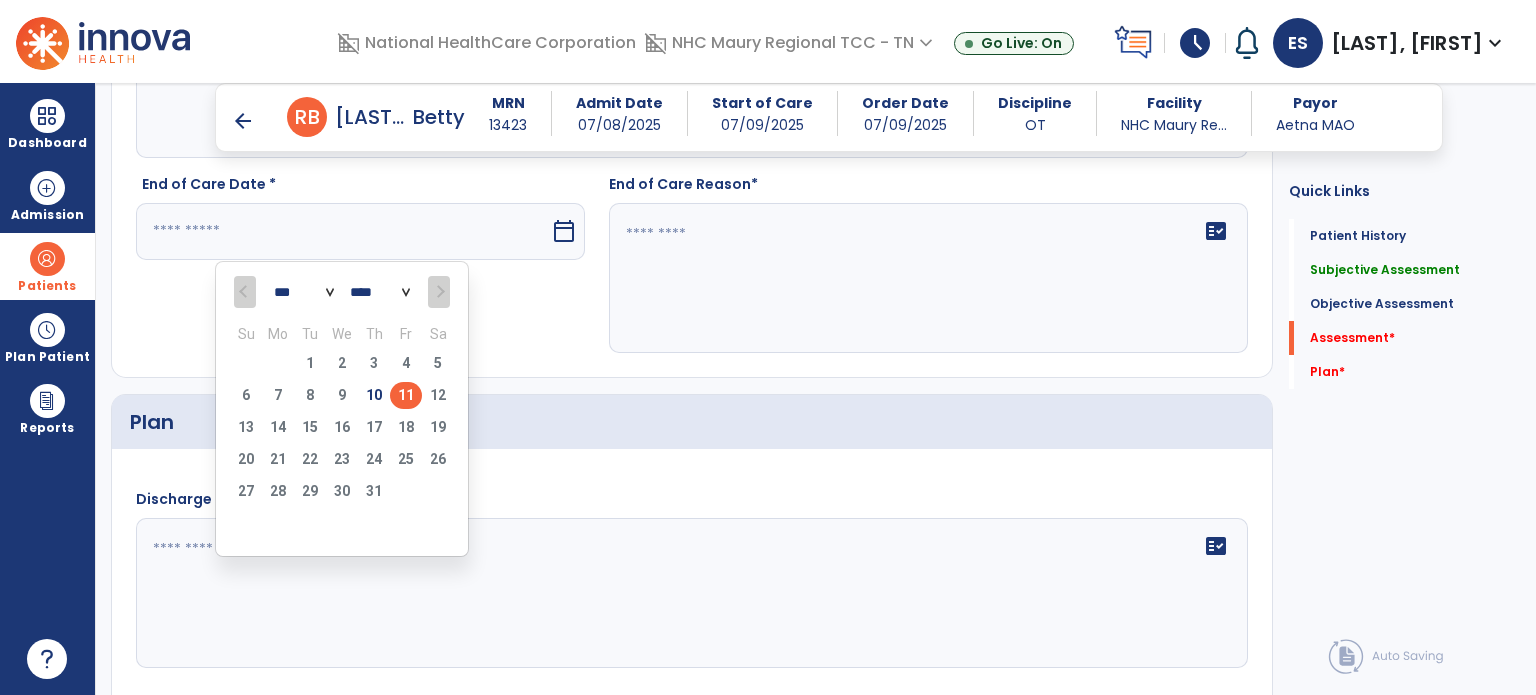 type on "*********" 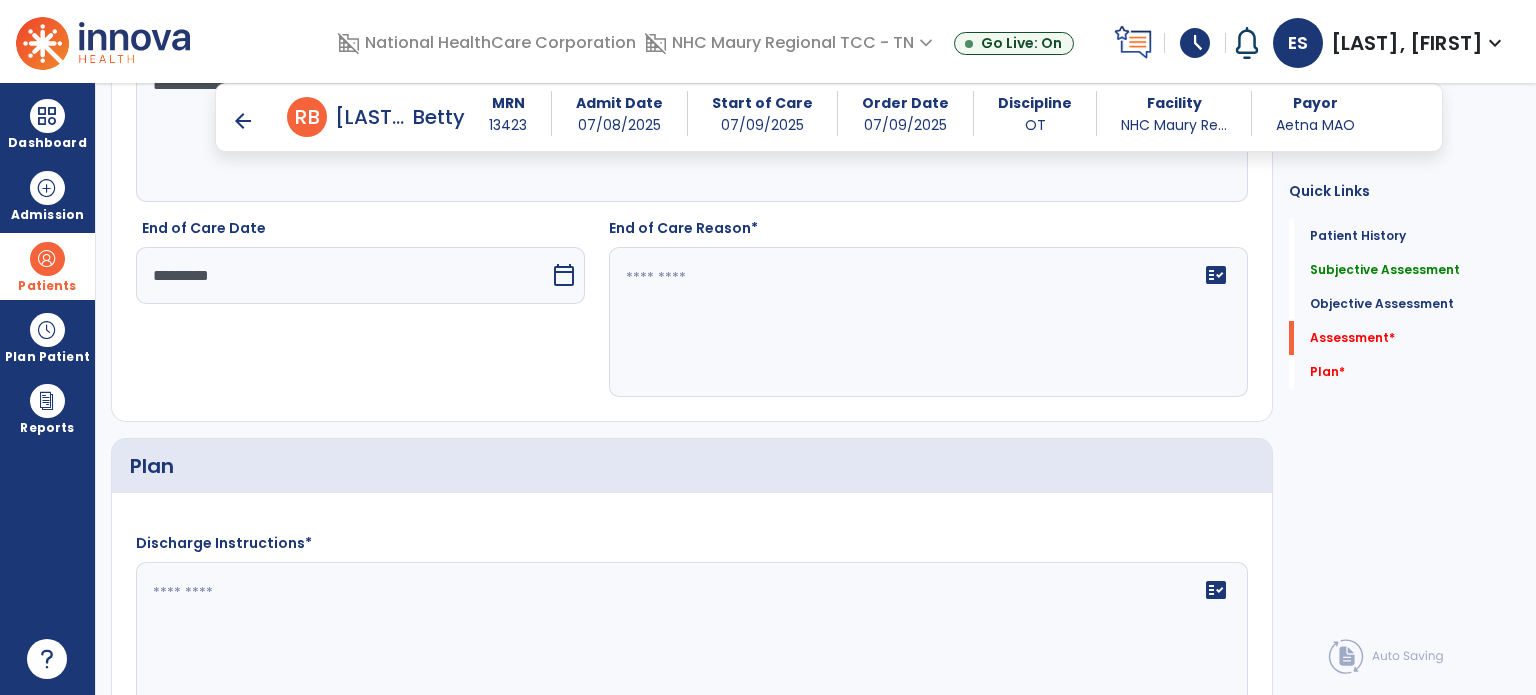 scroll, scrollTop: 3603, scrollLeft: 0, axis: vertical 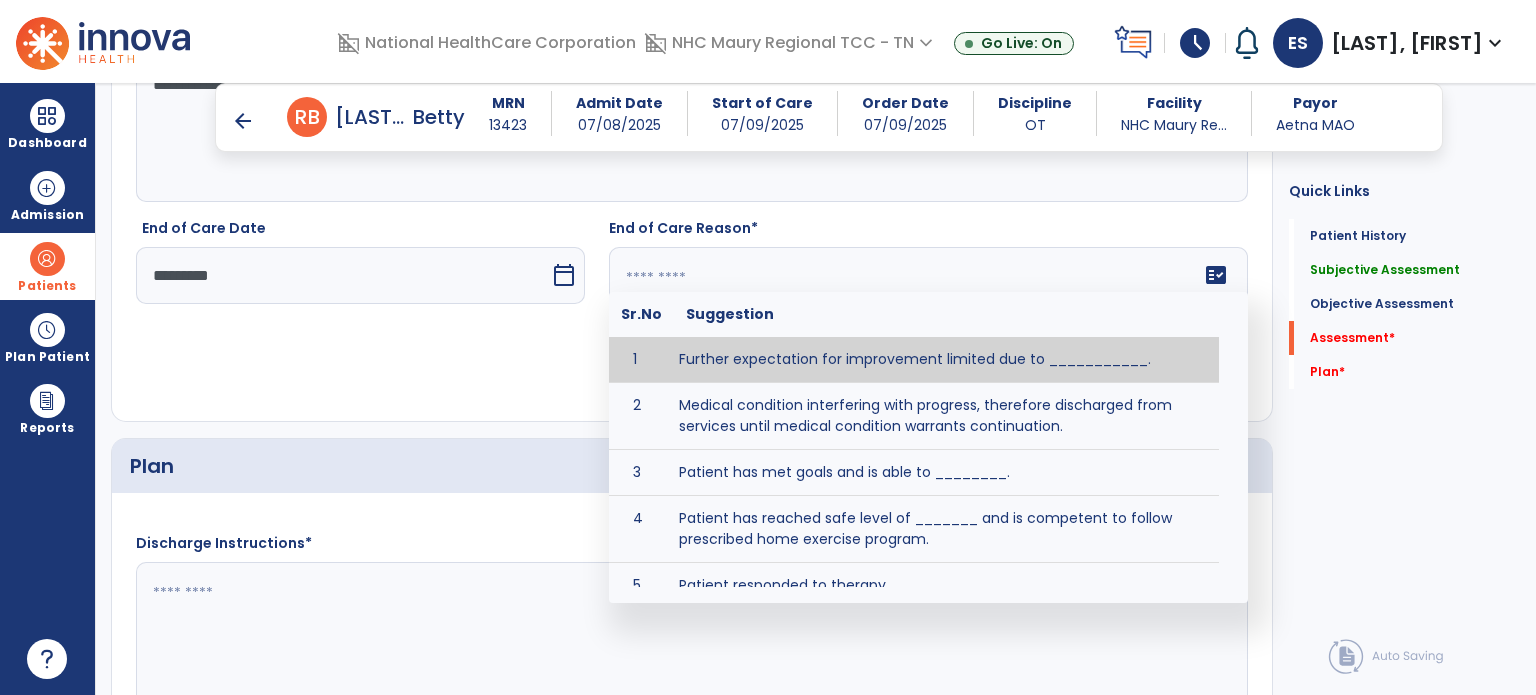 click on "fact_check  Sr.No Suggestion 1 Further expectation for improvement limited due to ___________. 2 Medical condition interfering with progress, therefore discharged from services until medical condition warrants continuation. 3 Patient has met goals and is able to ________. 4 Patient has reached safe level of _______ and is competent to follow prescribed home exercise program. 5 Patient responded to therapy ____________. 6 Unexpected facility discharge - patient continues to warrant further therapy and will be re-screened upon readmission. 7 Unstable medical condition makes continued services inappropriate at this time." 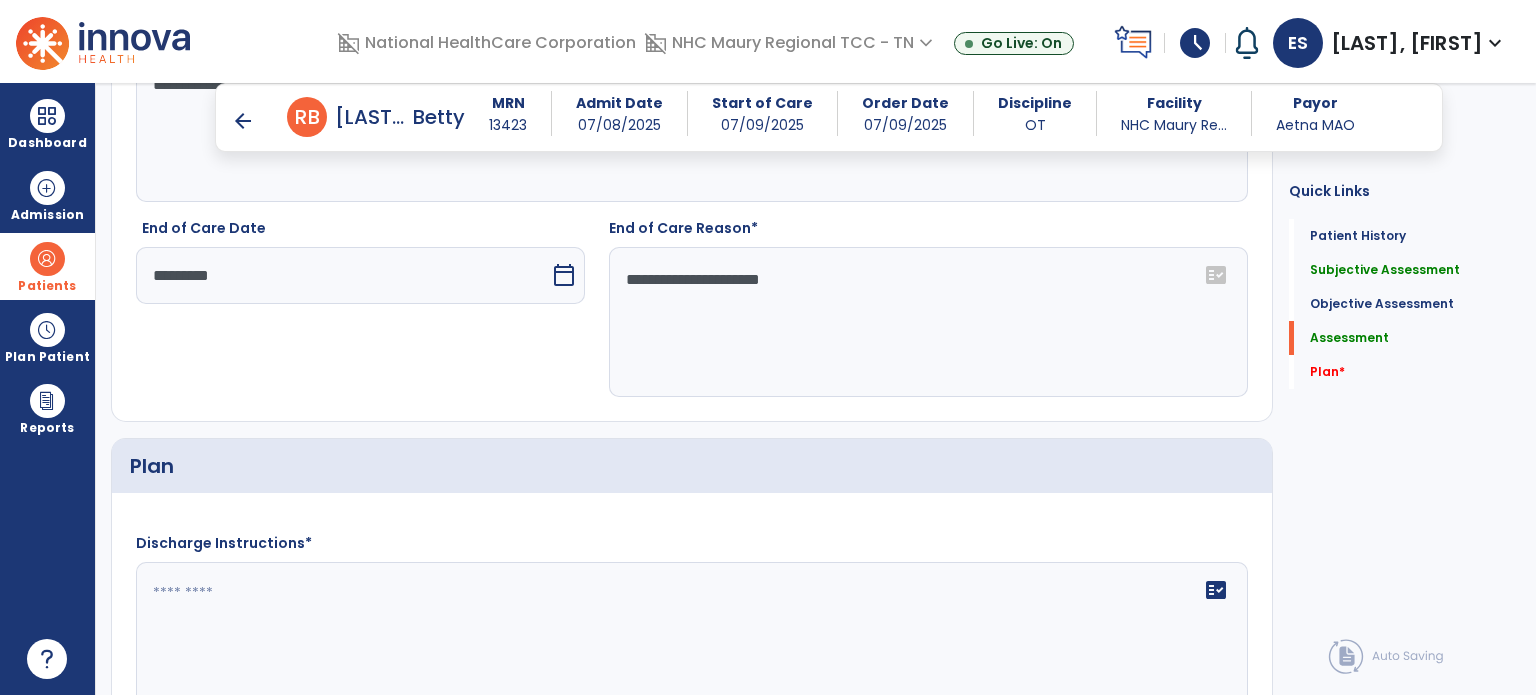 type on "**********" 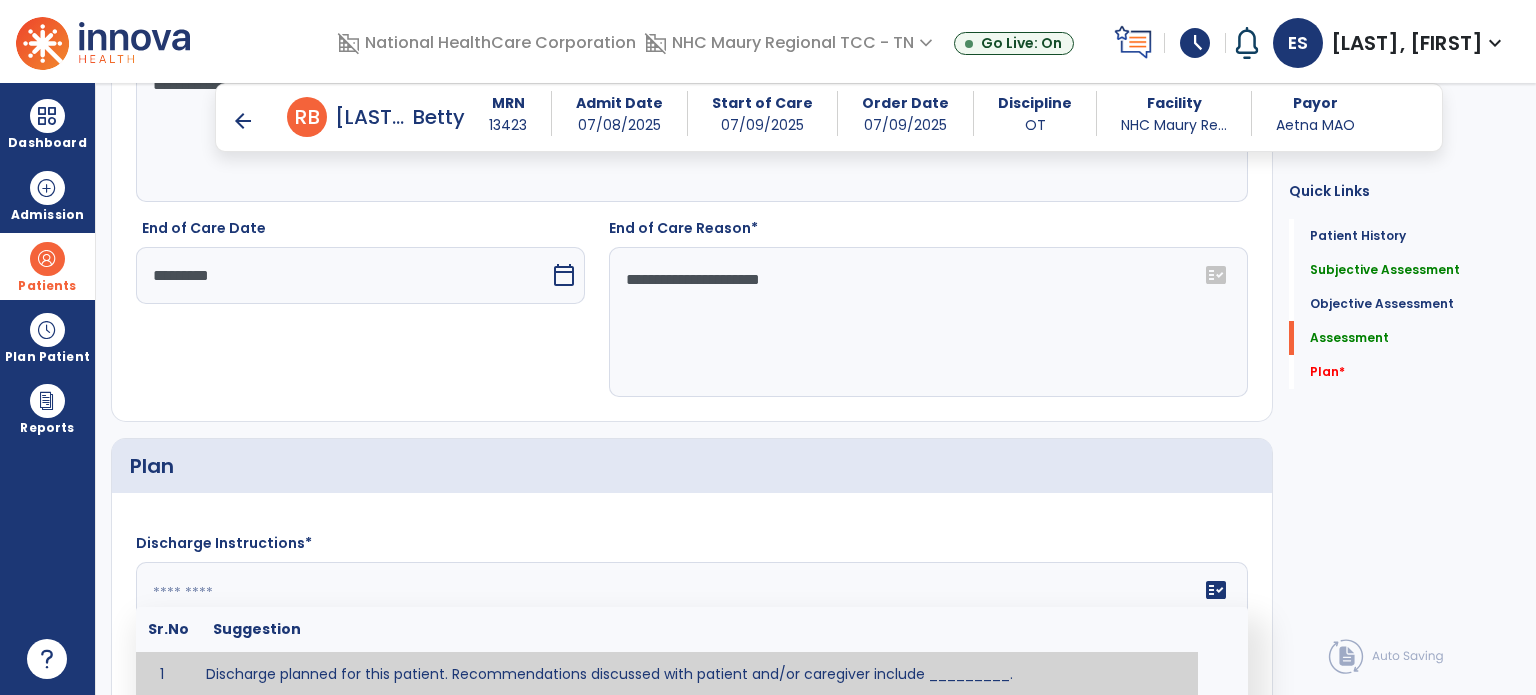 click 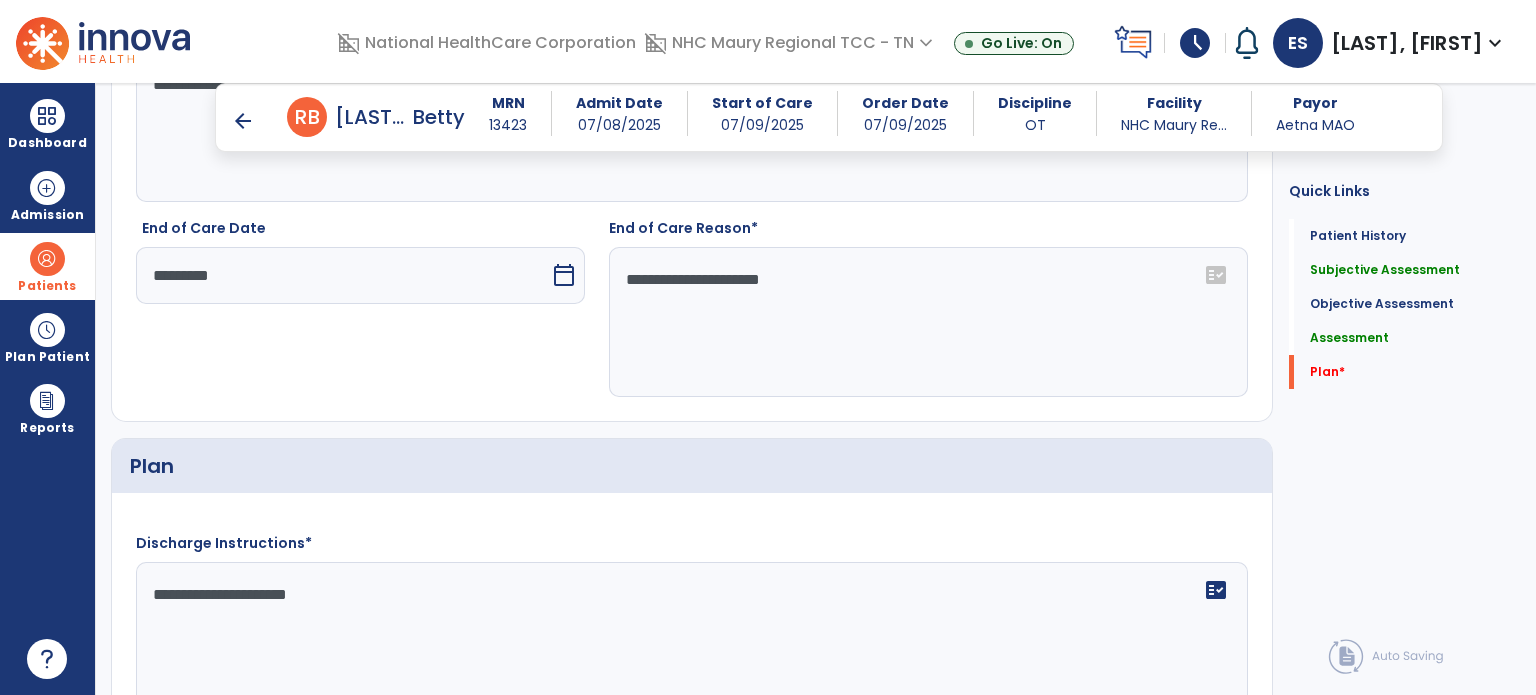 scroll, scrollTop: 3916, scrollLeft: 0, axis: vertical 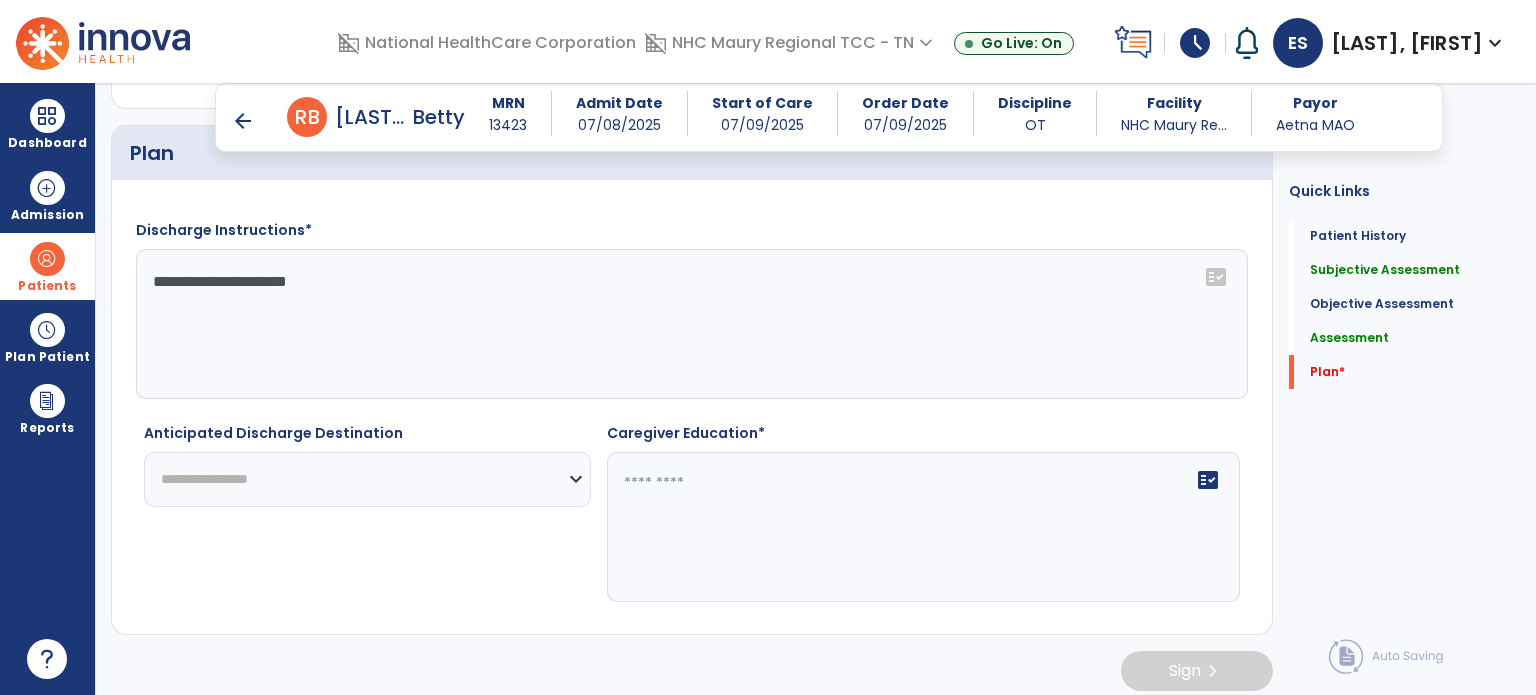 type on "**********" 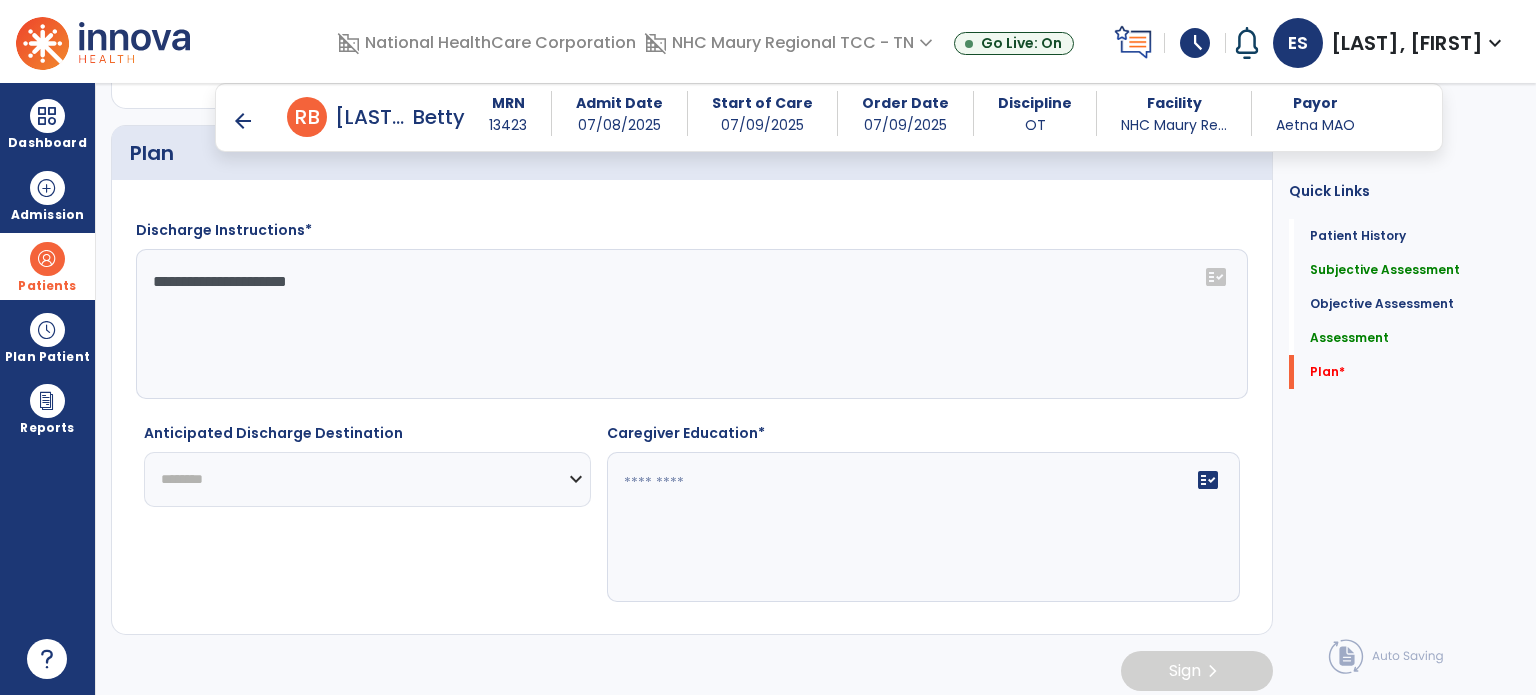 click on "**********" 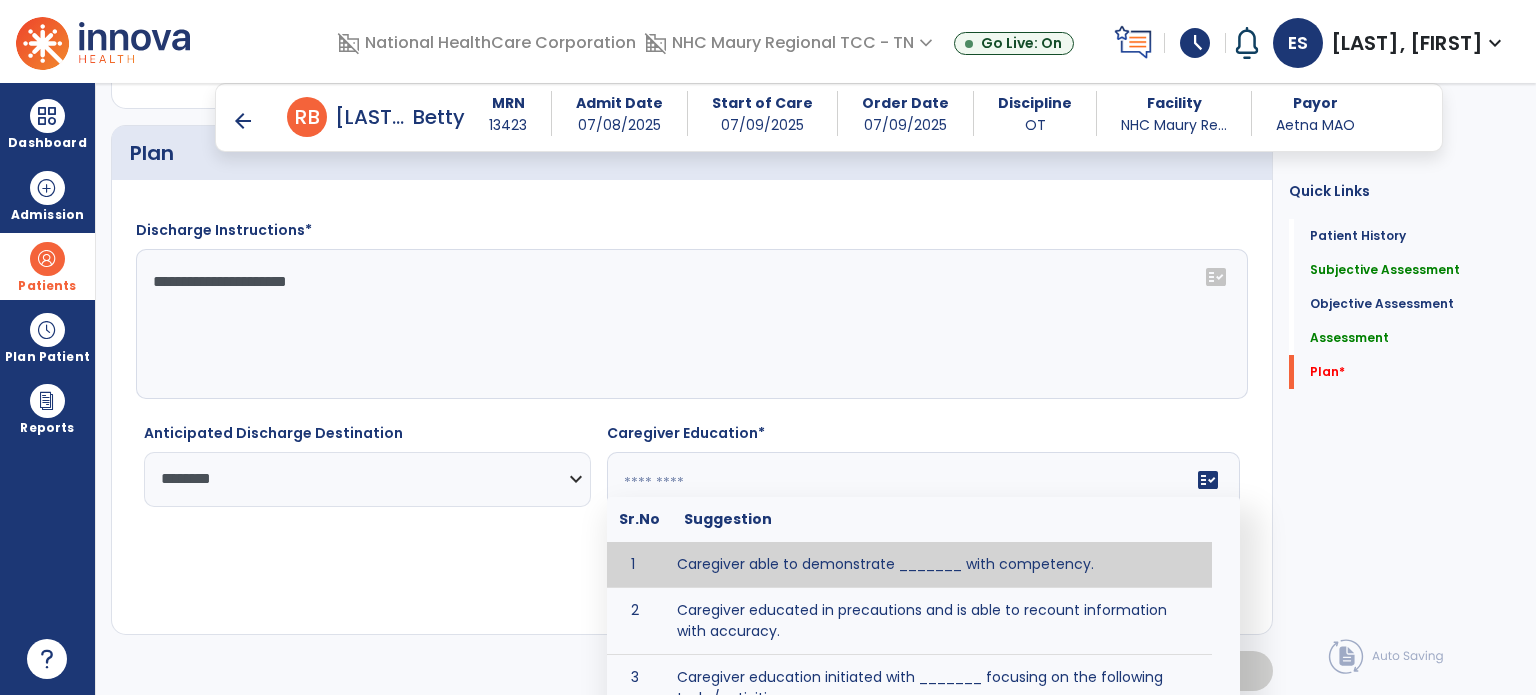 click on "fact_check  Sr.No Suggestion 1 Caregiver able to demonstrate _______ with competency. 2 Caregiver educated in precautions and is able to recount information with accuracy. 3 Caregiver education initiated with _______ focusing on the following tasks/activities __________. 4 Home exercise program initiated with caregiver focusing on __________. 5 Patient educated in precautions and is able to recount information with [VALUE]% accuracy." 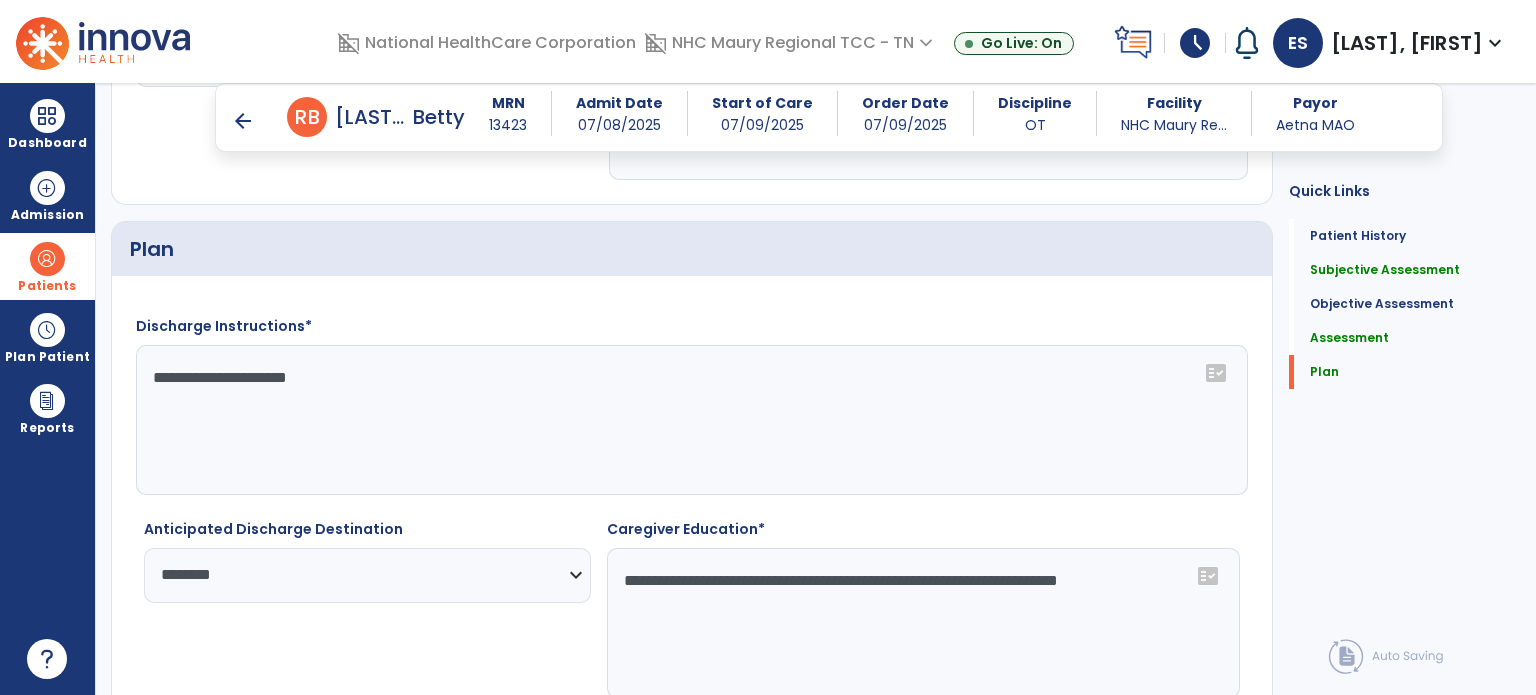 click on "**********" 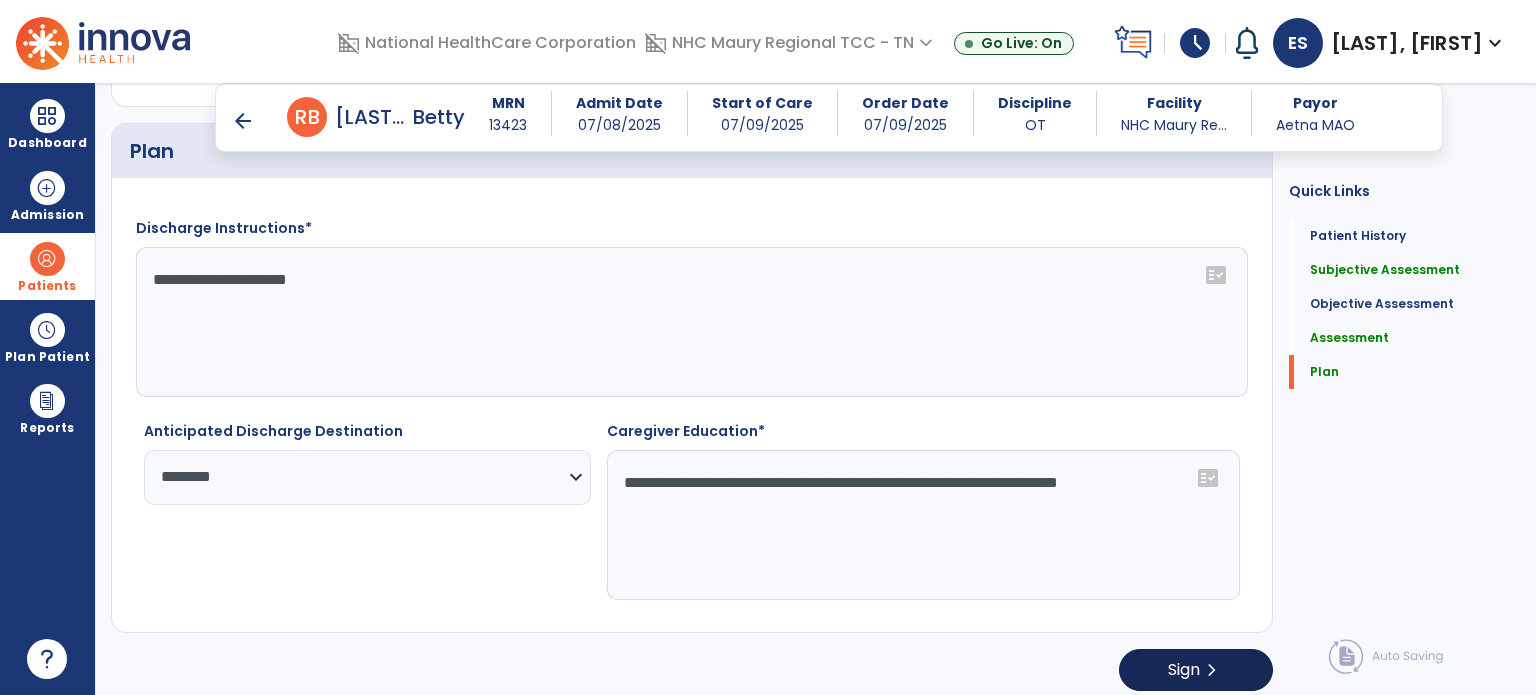 type on "**********" 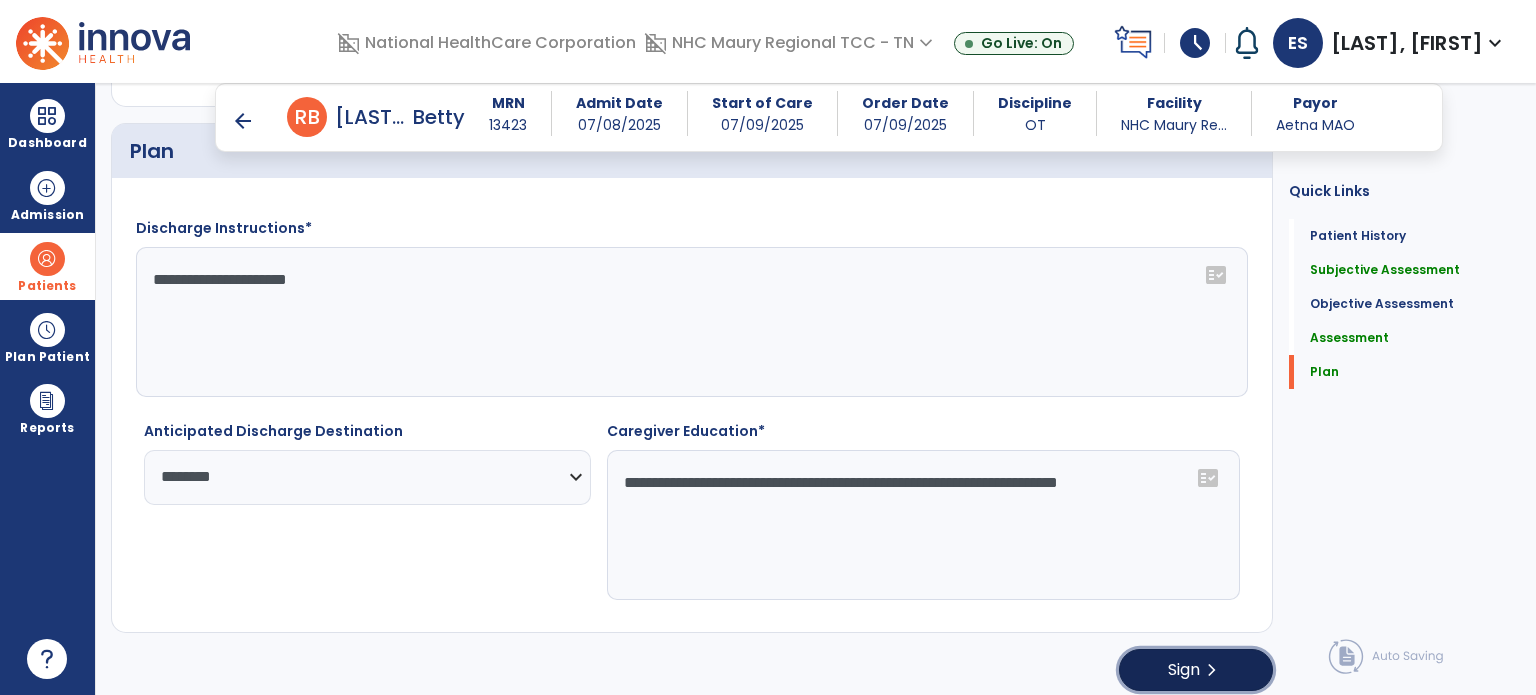 click on "Sign" 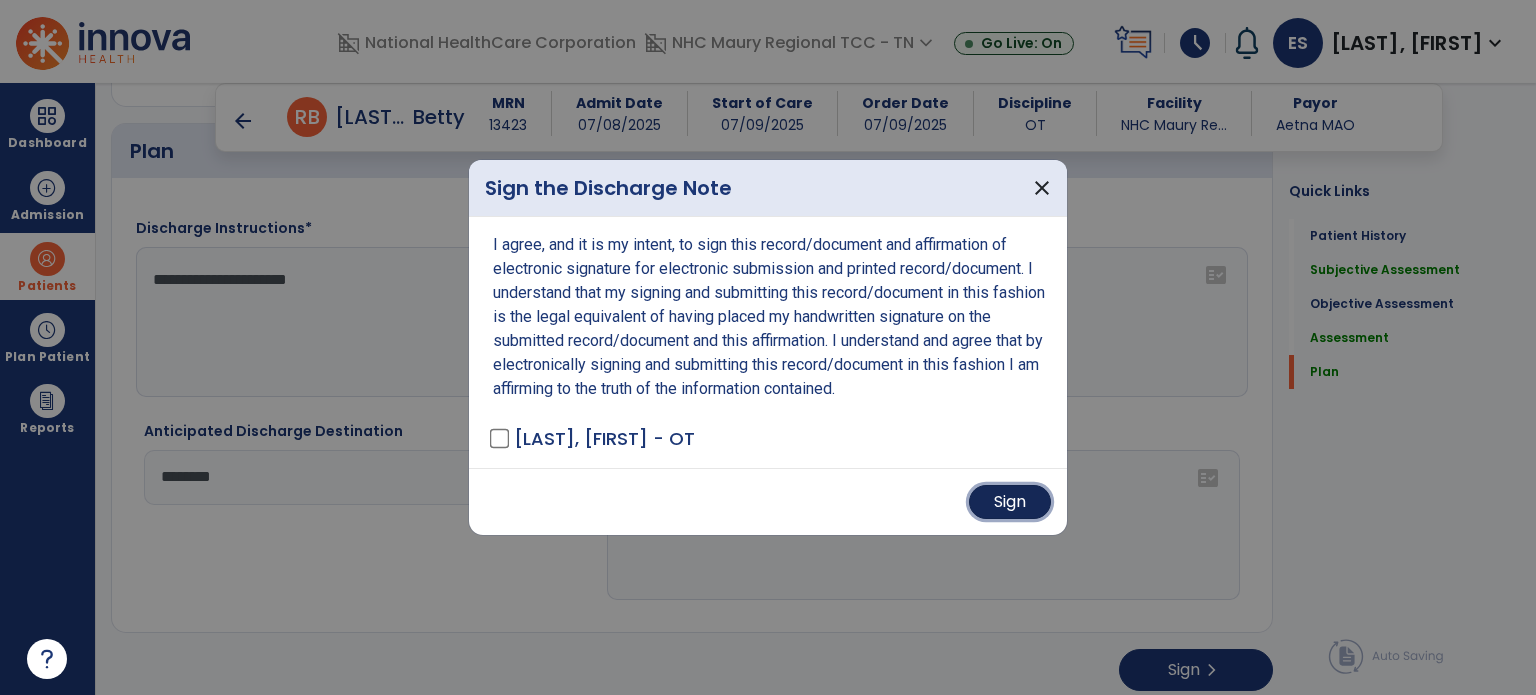 click on "Sign" at bounding box center (1010, 502) 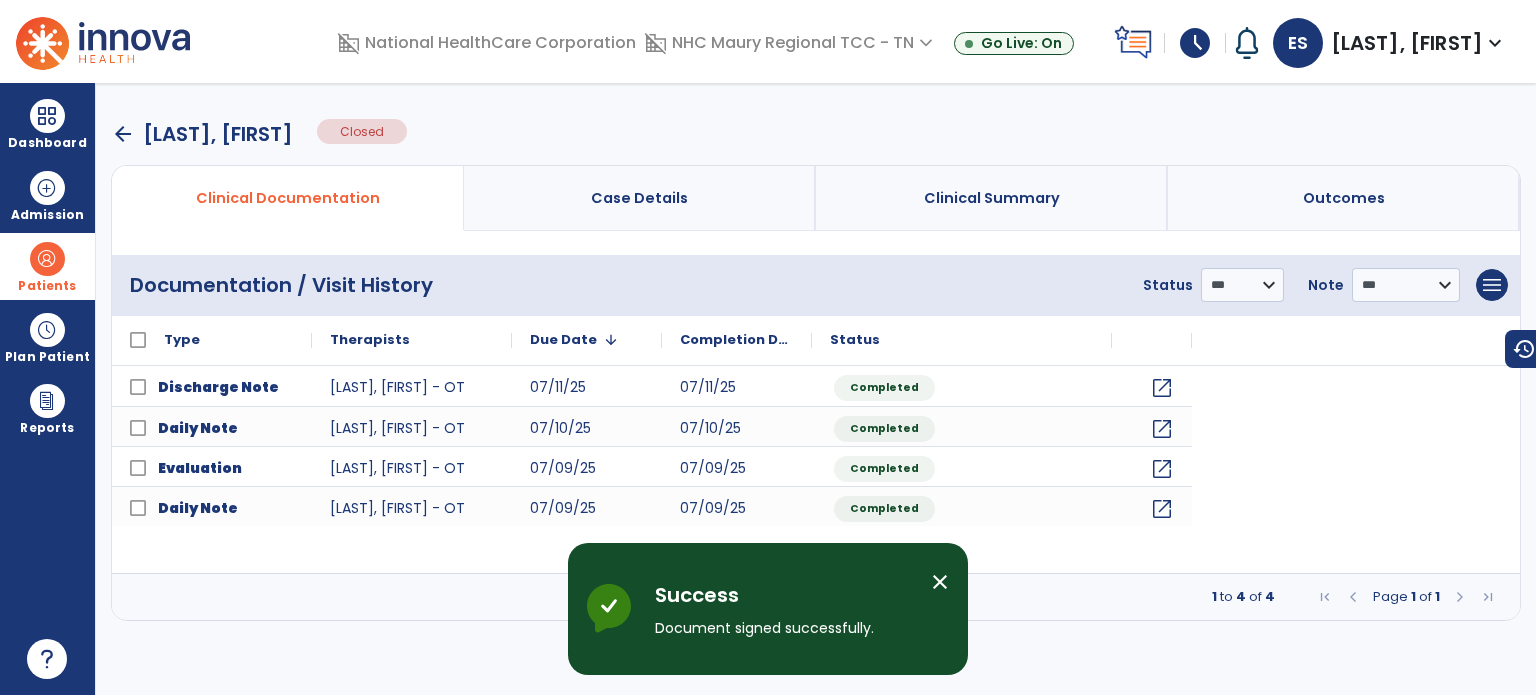 scroll, scrollTop: 0, scrollLeft: 0, axis: both 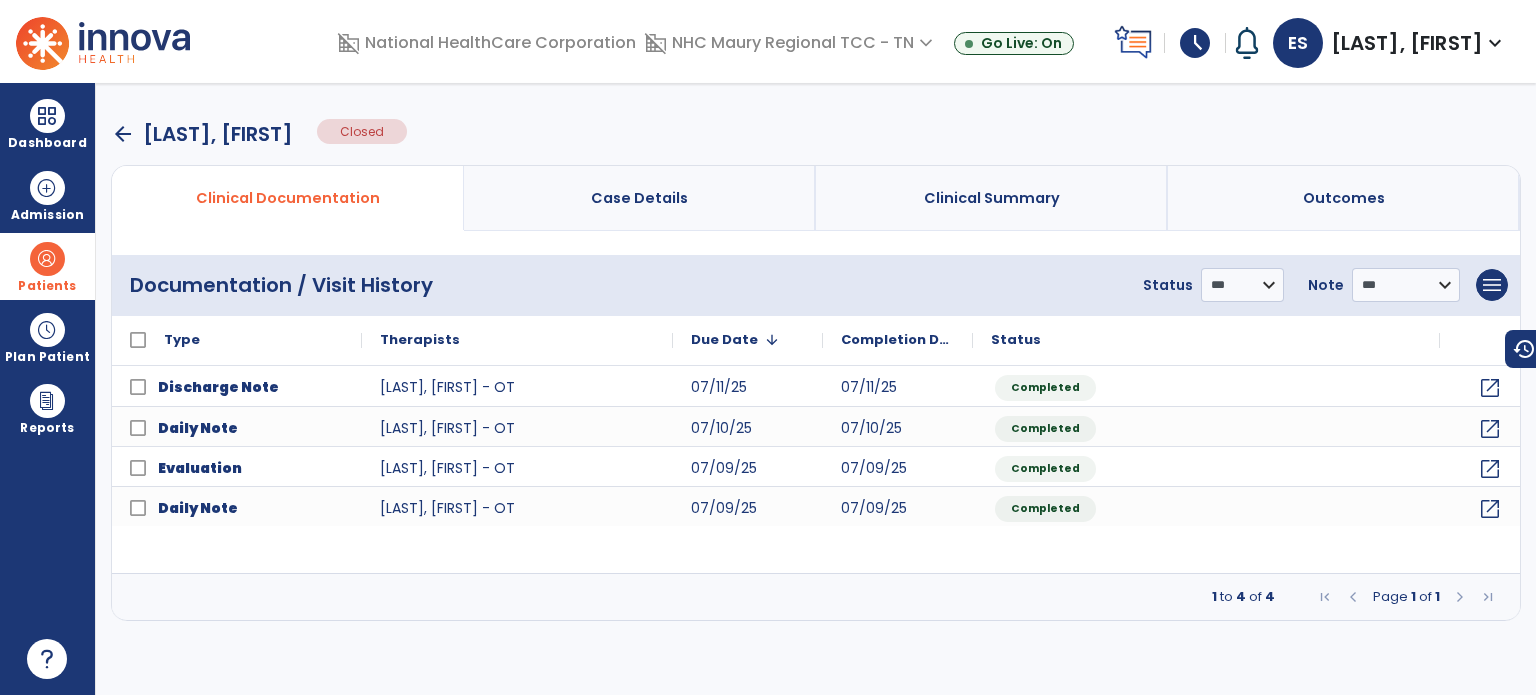 click on "arrow_back   [LAST], [FIRST]  Closed" at bounding box center [816, 134] 